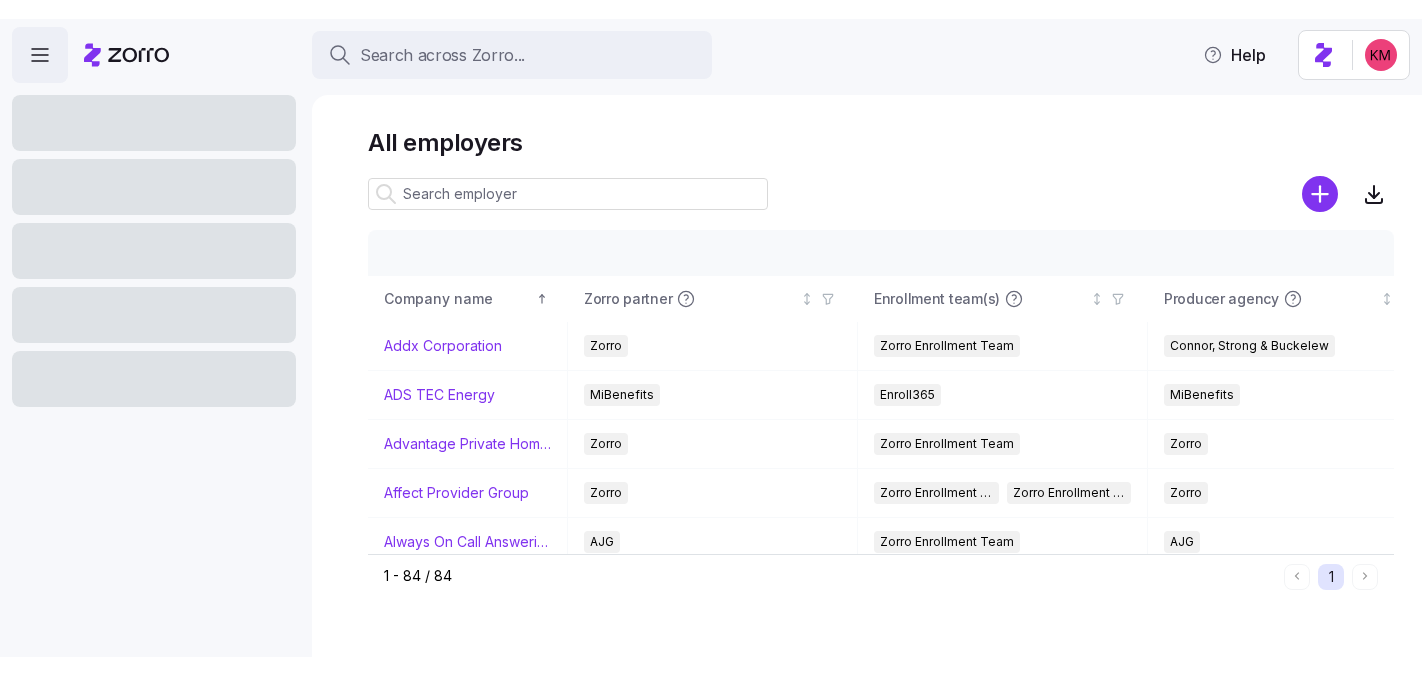 scroll, scrollTop: 0, scrollLeft: 0, axis: both 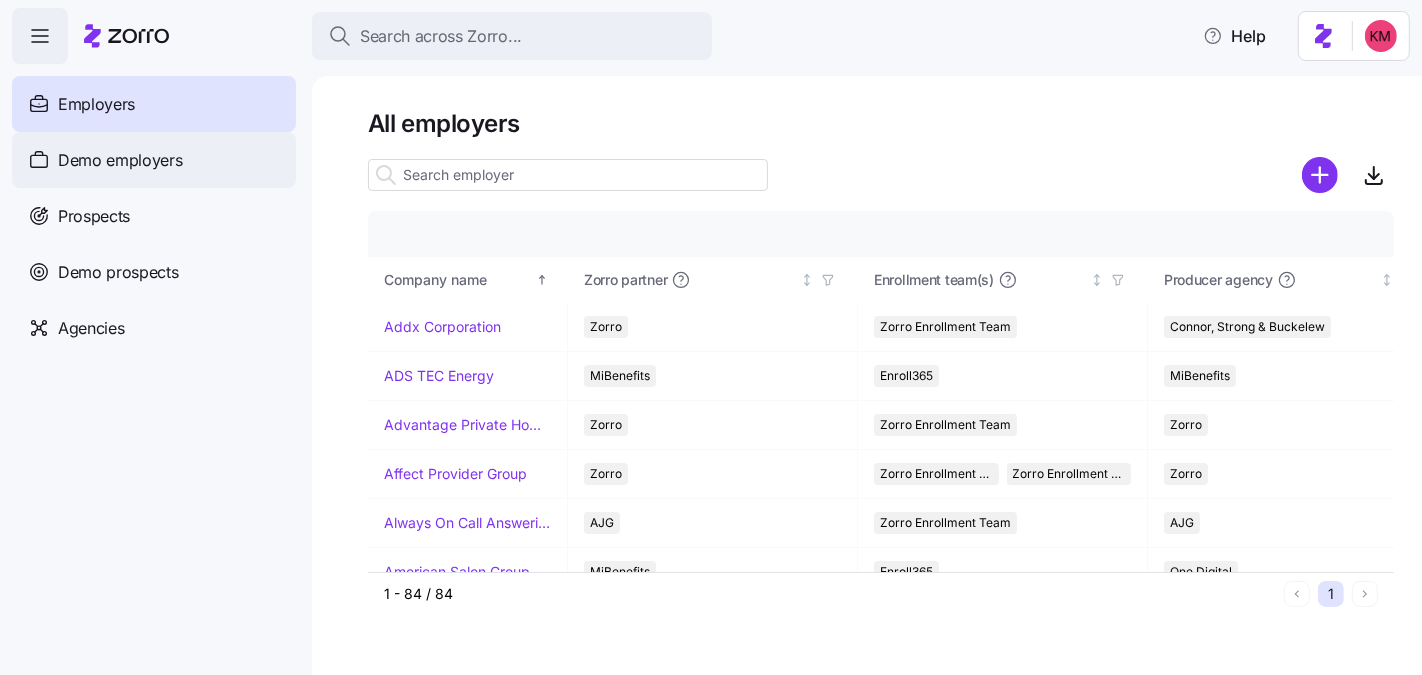 click on "Demo employers" at bounding box center [154, 160] 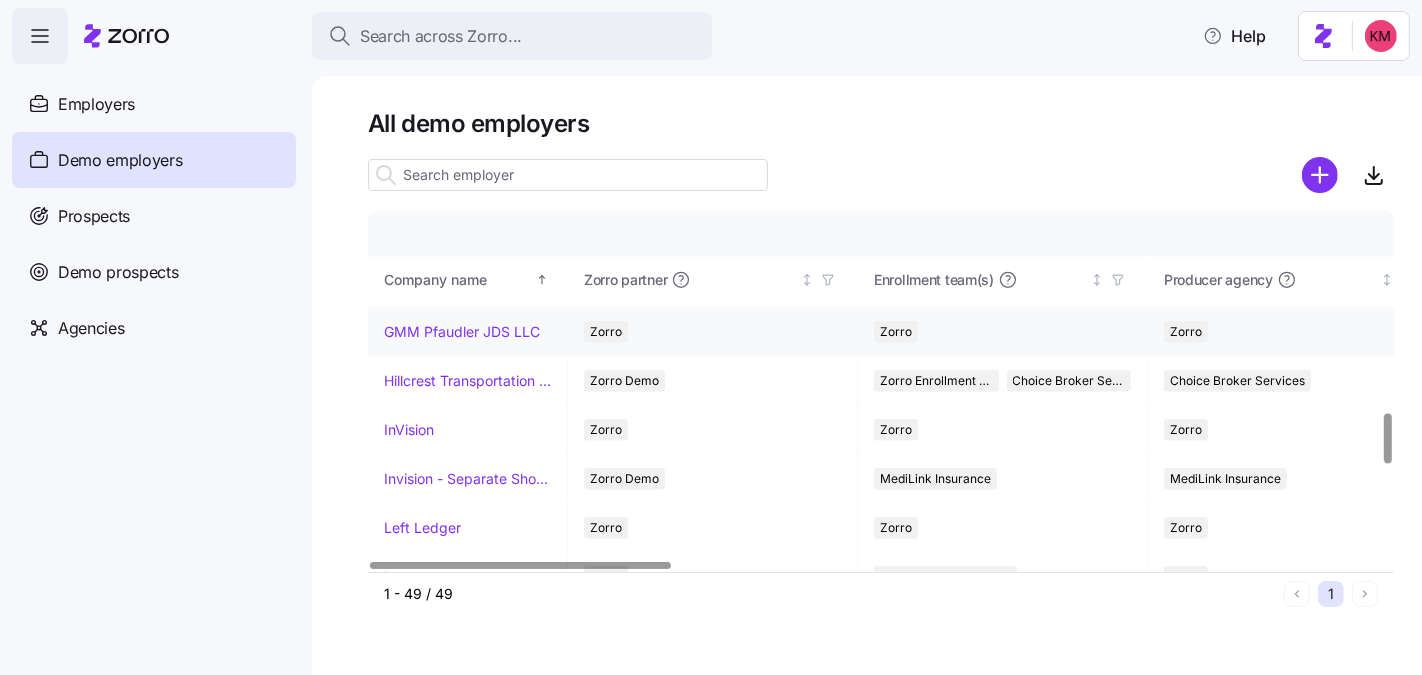 scroll, scrollTop: 1466, scrollLeft: 0, axis: vertical 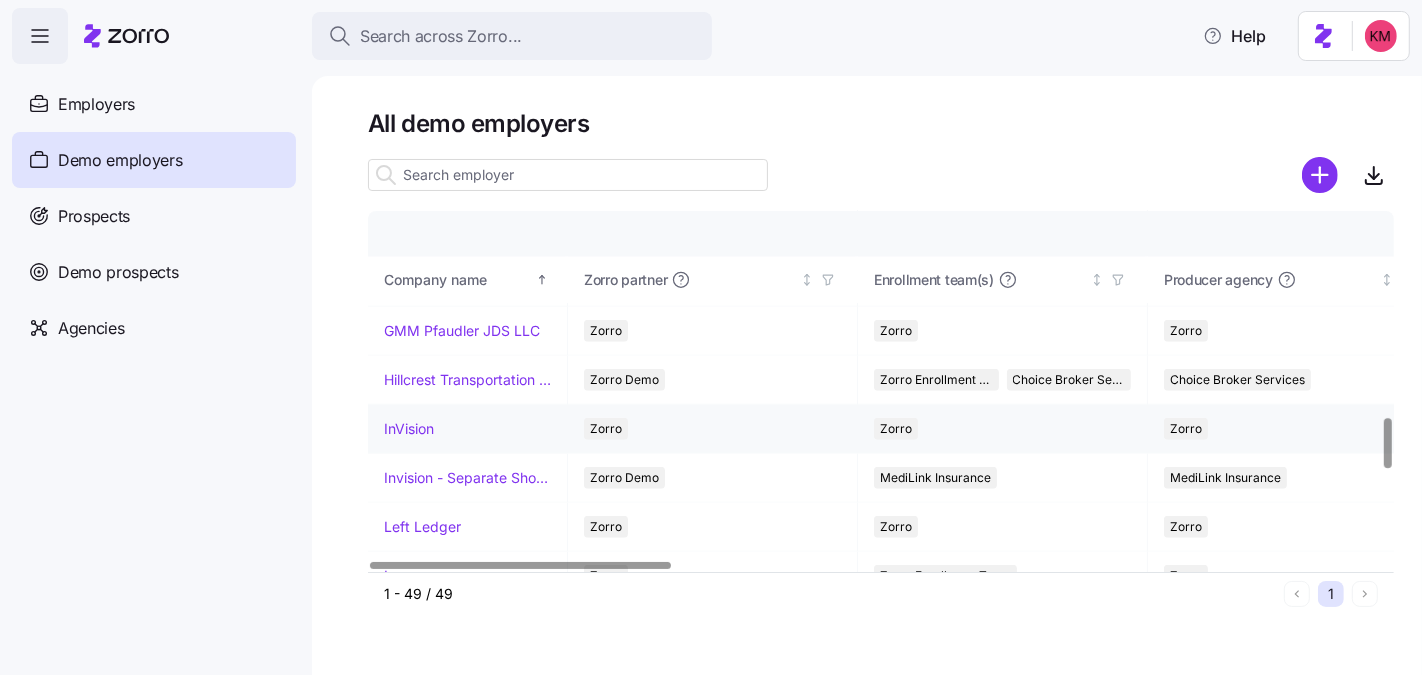 click on "InVision" at bounding box center (409, 429) 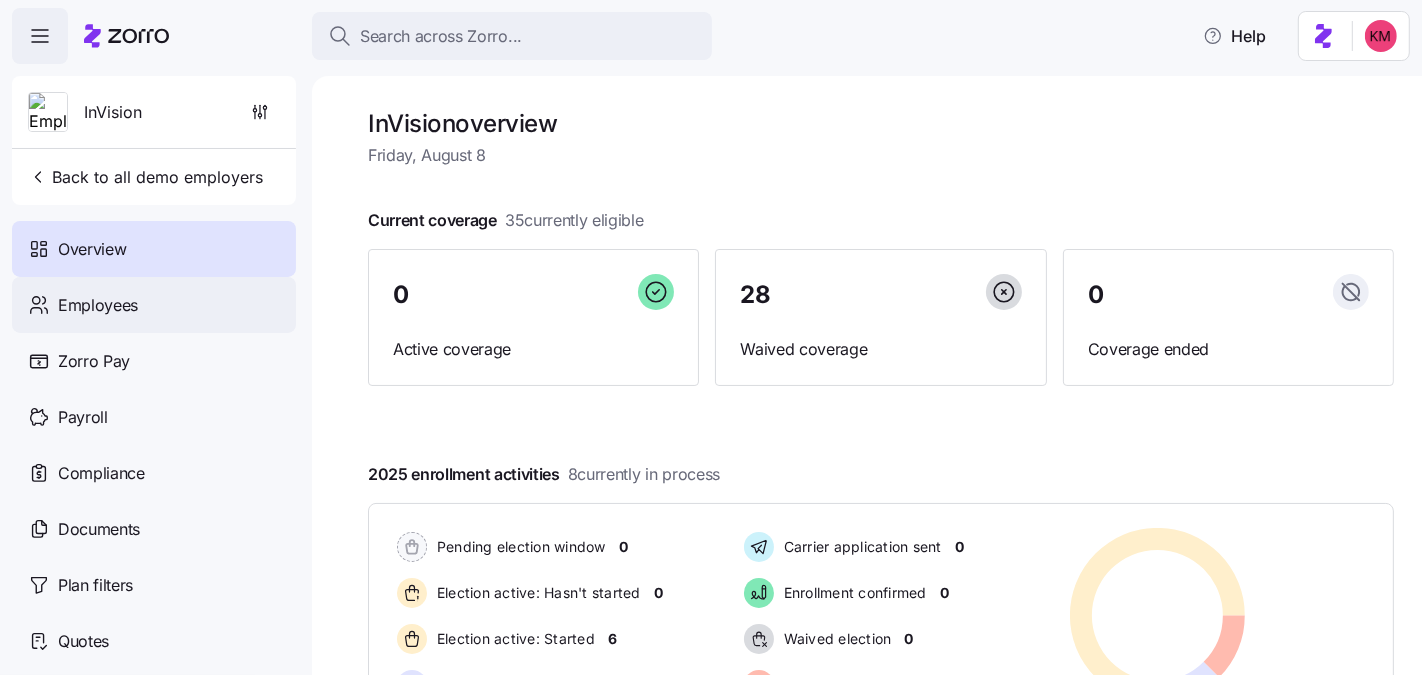 click on "Employees" at bounding box center (154, 305) 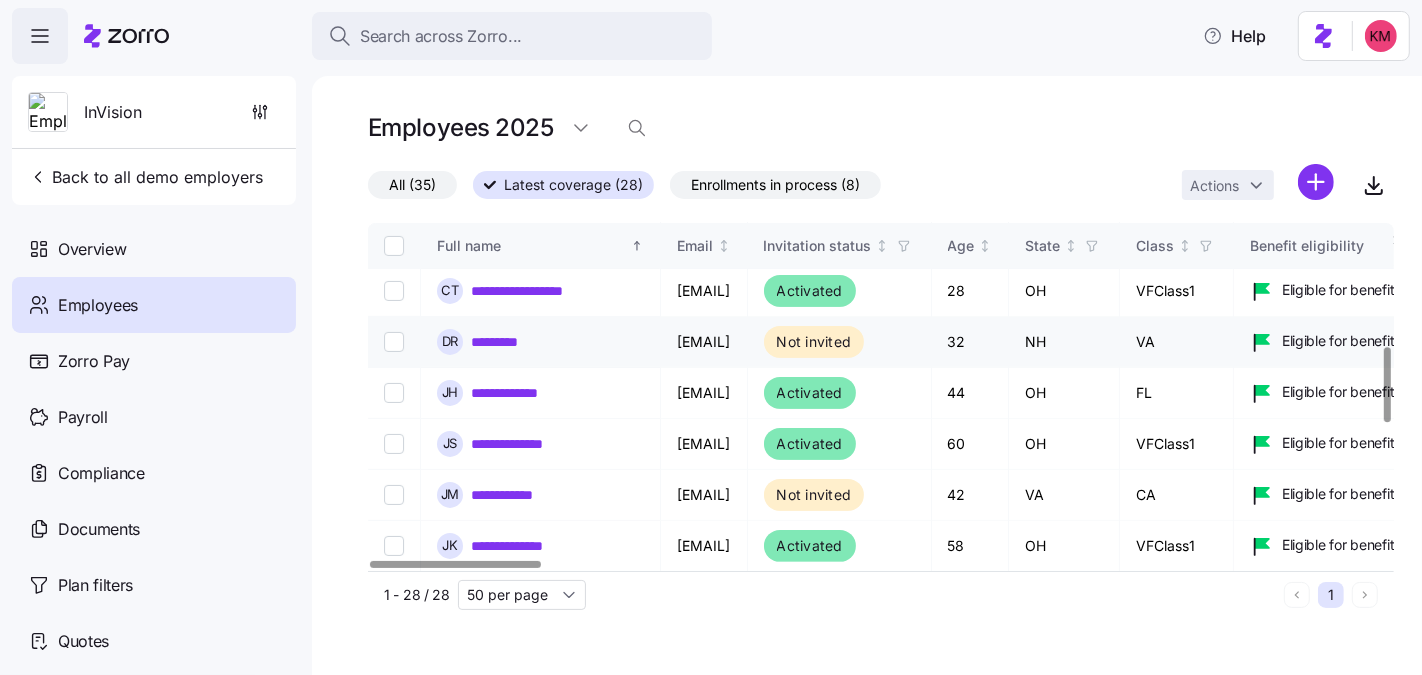 scroll, scrollTop: 566, scrollLeft: 0, axis: vertical 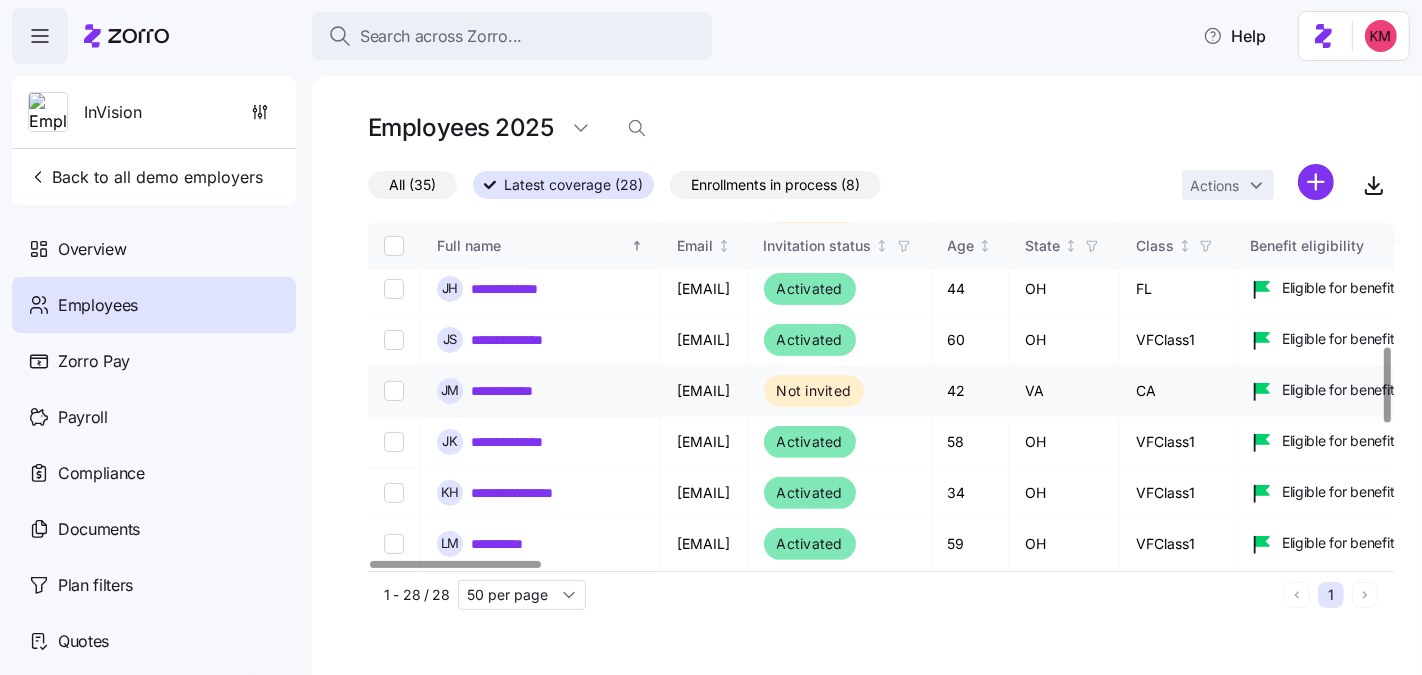 click on "**********" at bounding box center [518, 391] 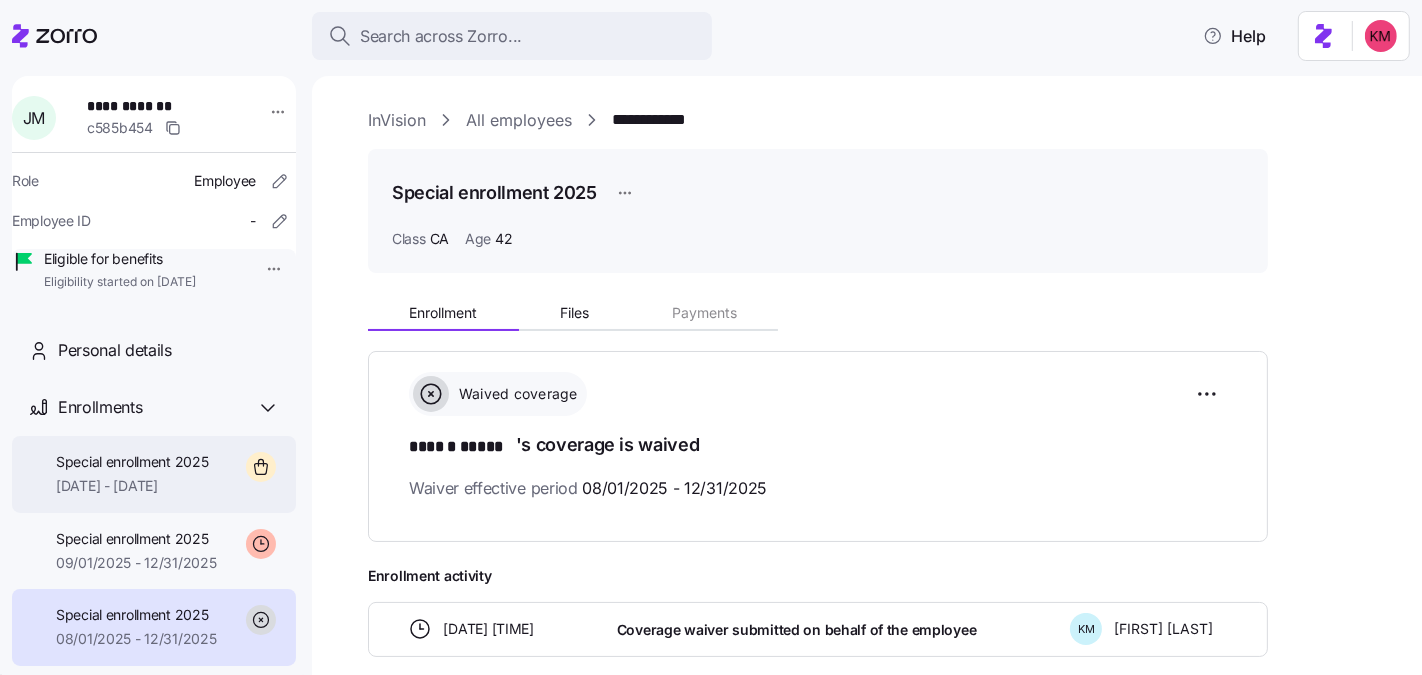 click on "Special enrollment 2025" at bounding box center (132, 462) 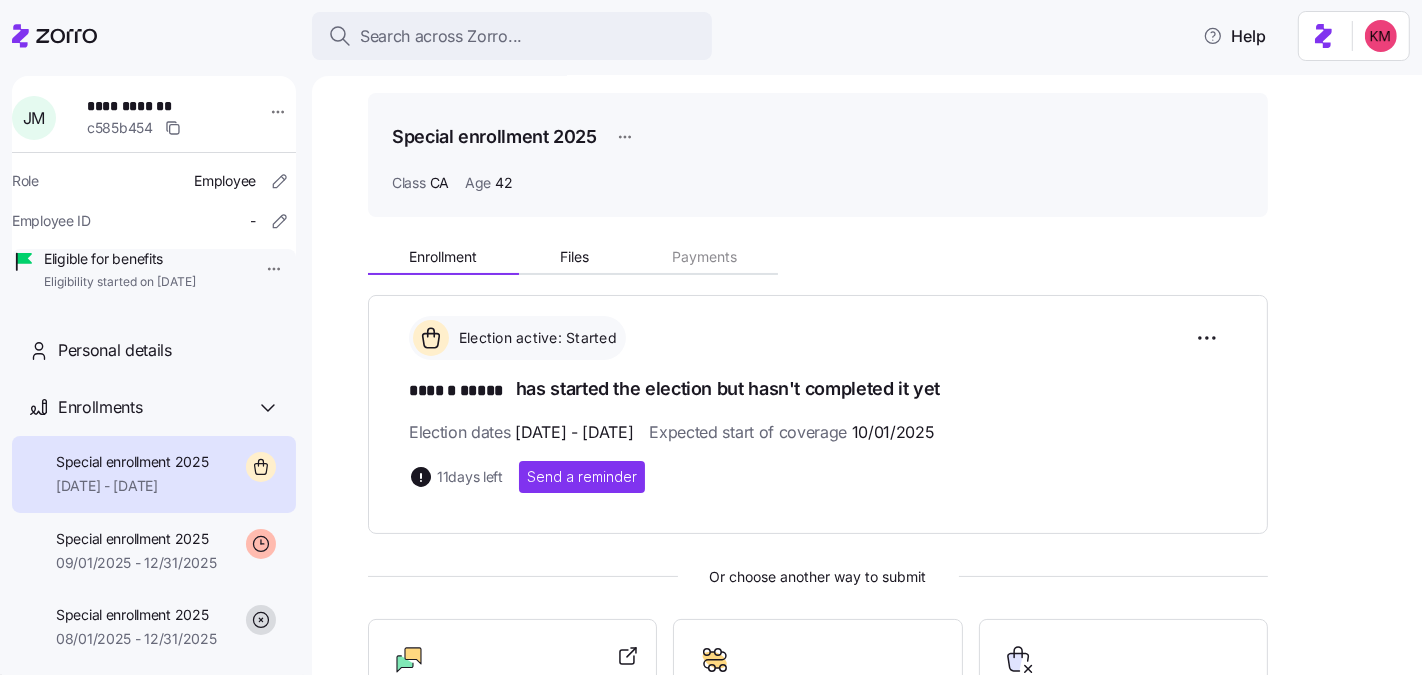 scroll, scrollTop: 157, scrollLeft: 0, axis: vertical 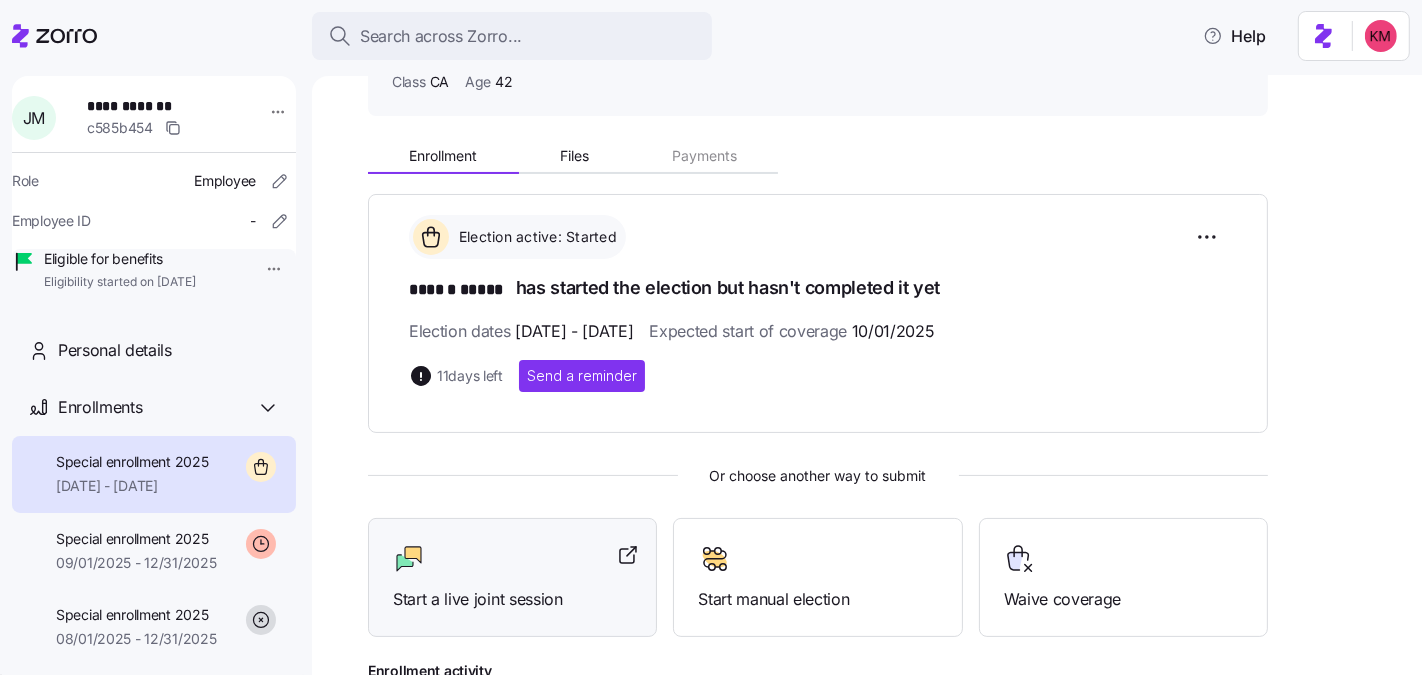 click at bounding box center [512, 559] 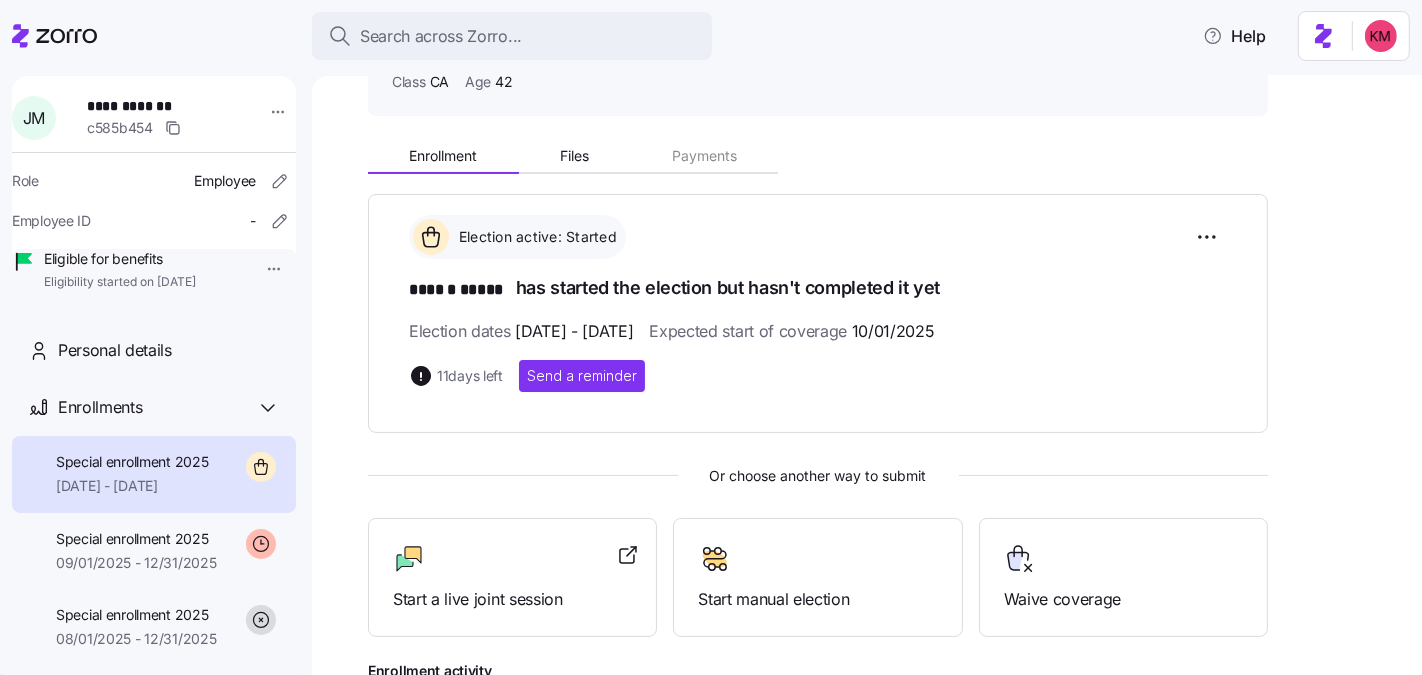 click 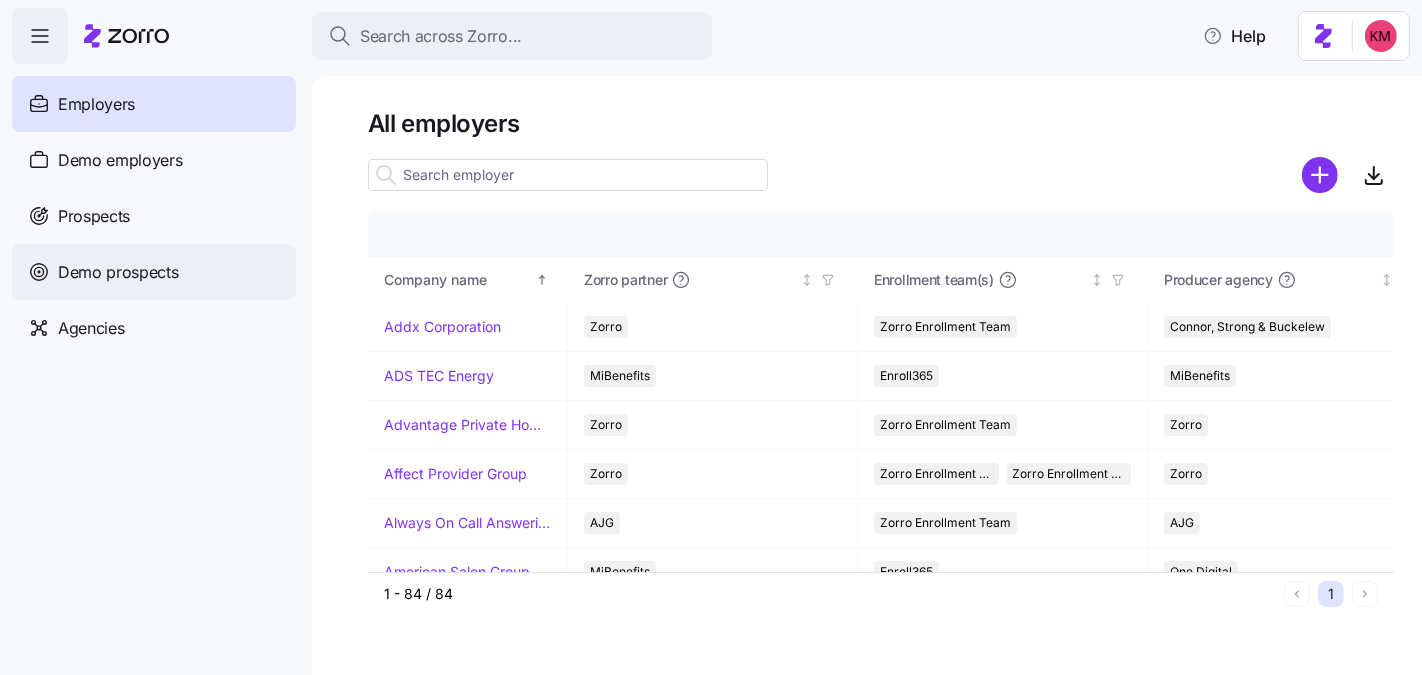 click on "Demo prospects" at bounding box center (118, 272) 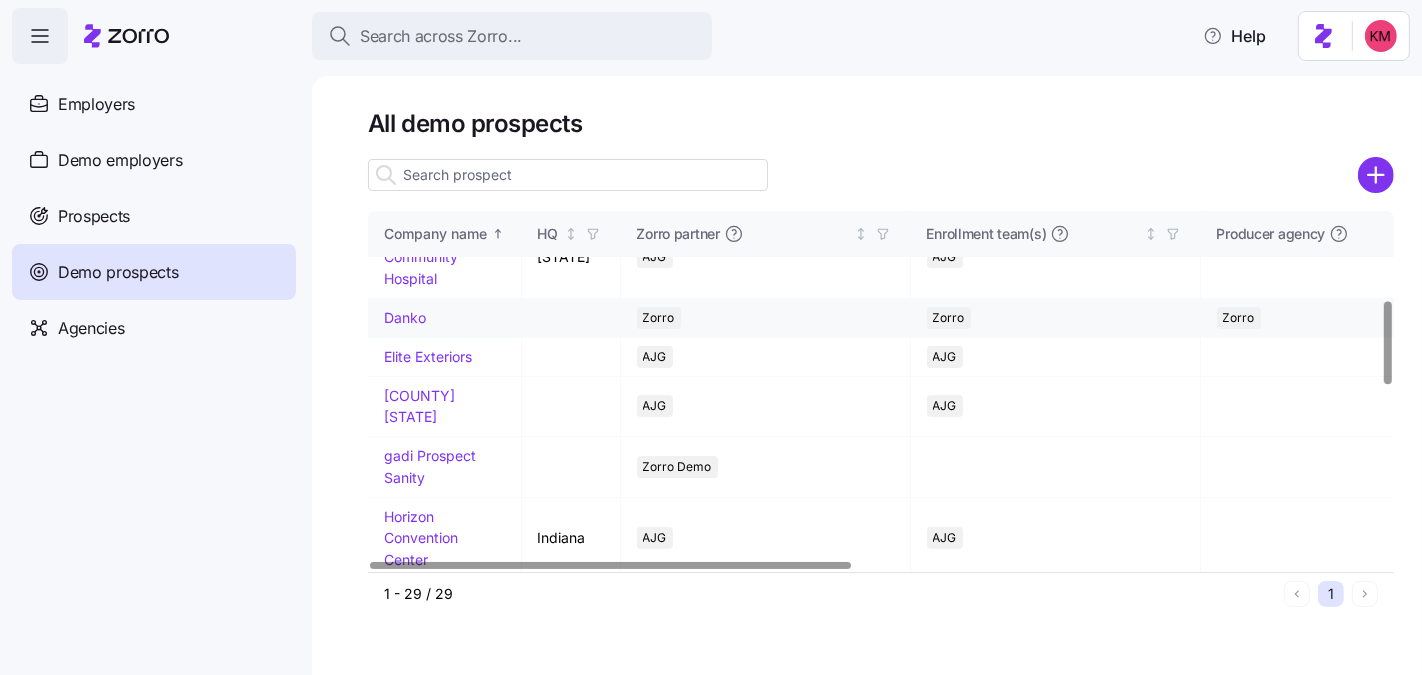 scroll, scrollTop: 780, scrollLeft: 0, axis: vertical 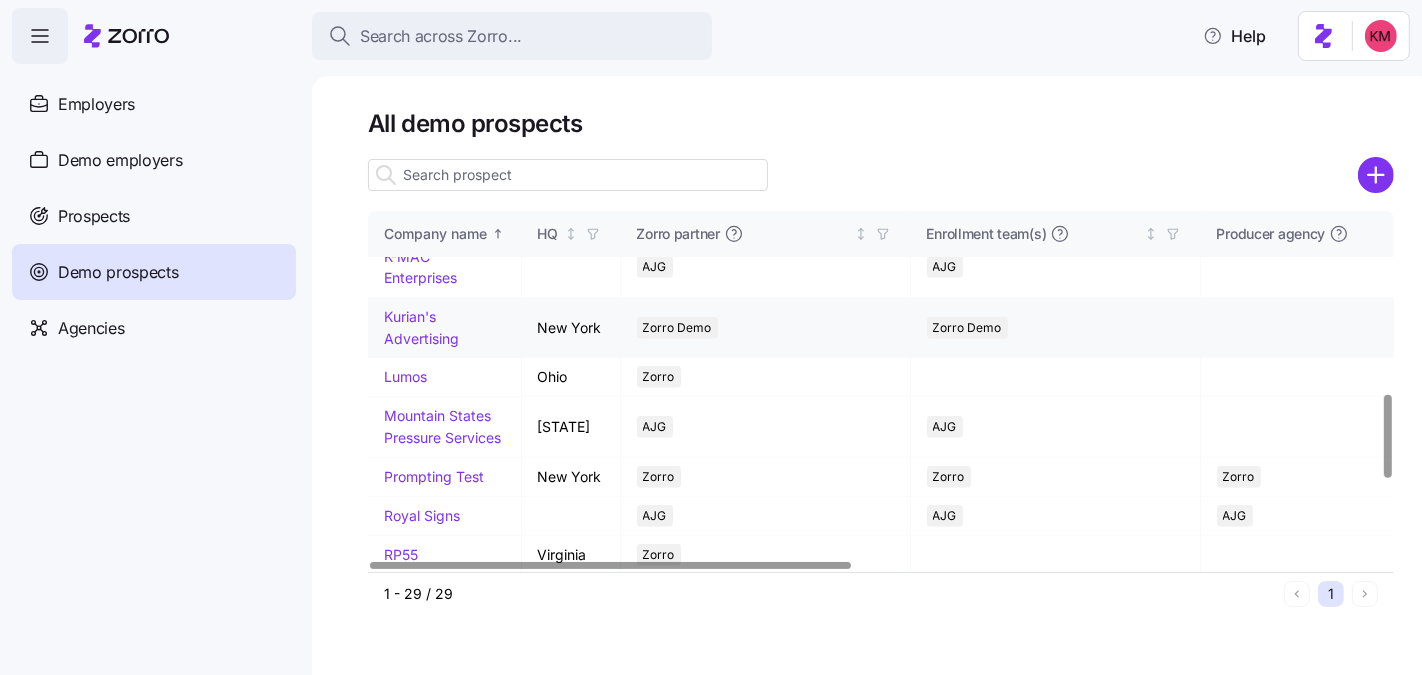 click on "Kurian's Advertising" at bounding box center [421, 327] 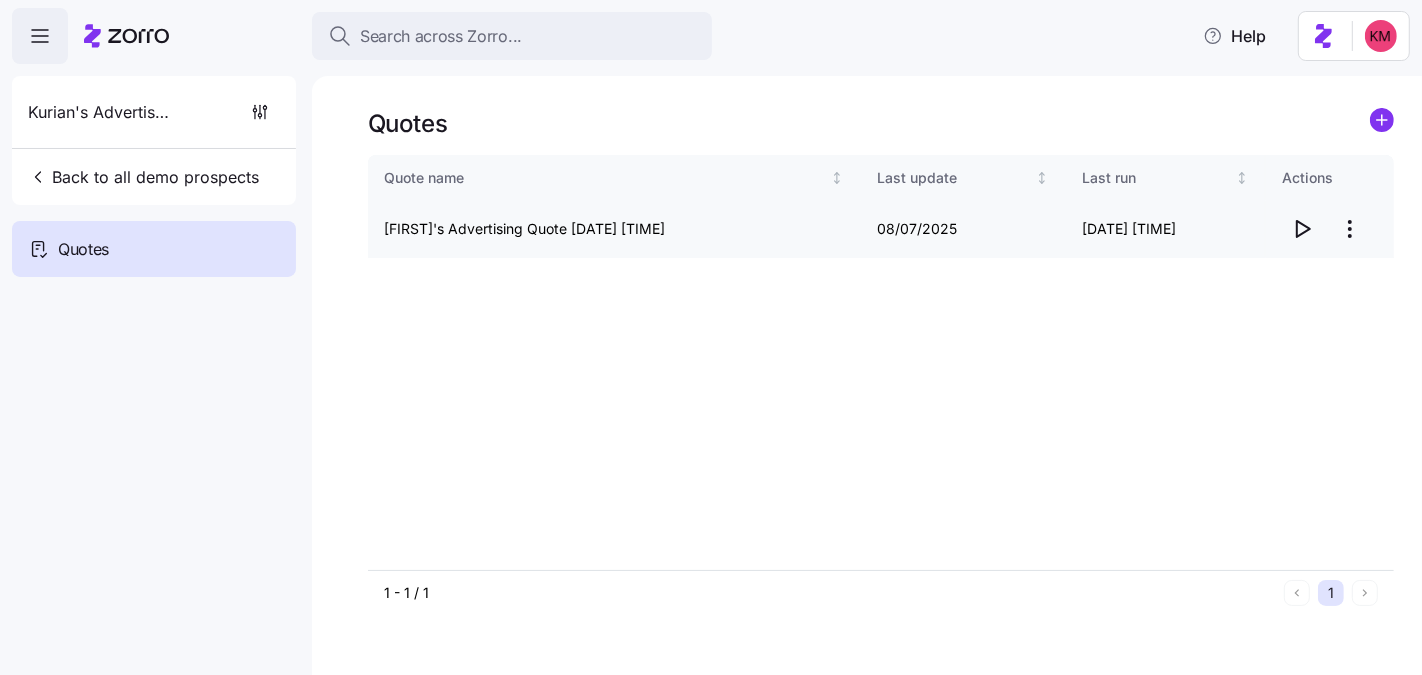 click 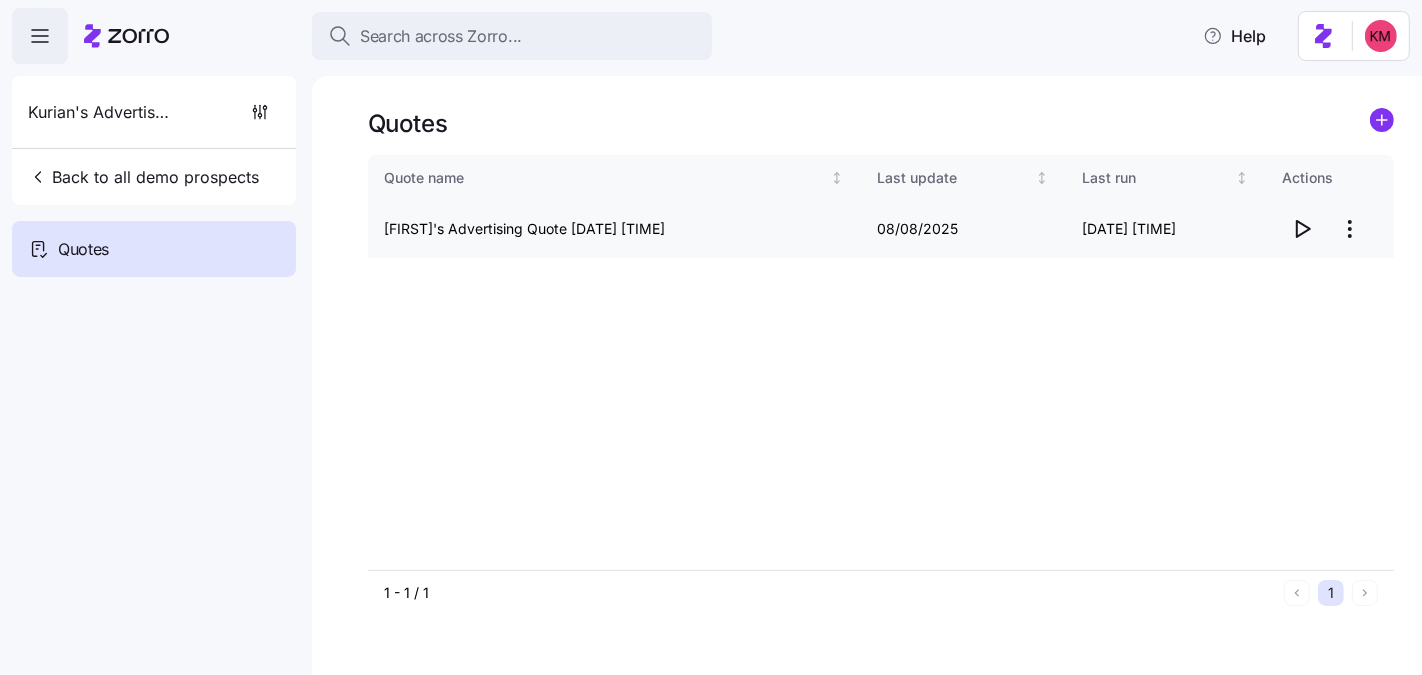 click 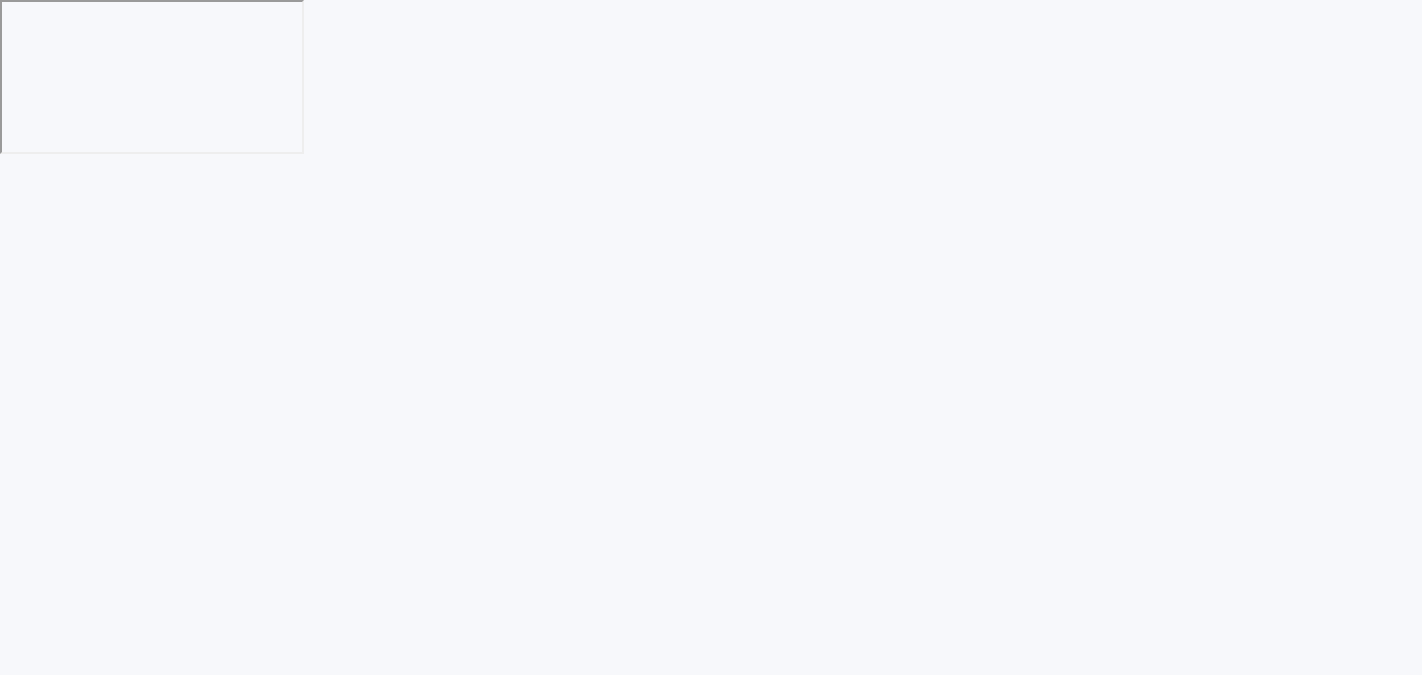 scroll, scrollTop: 0, scrollLeft: 0, axis: both 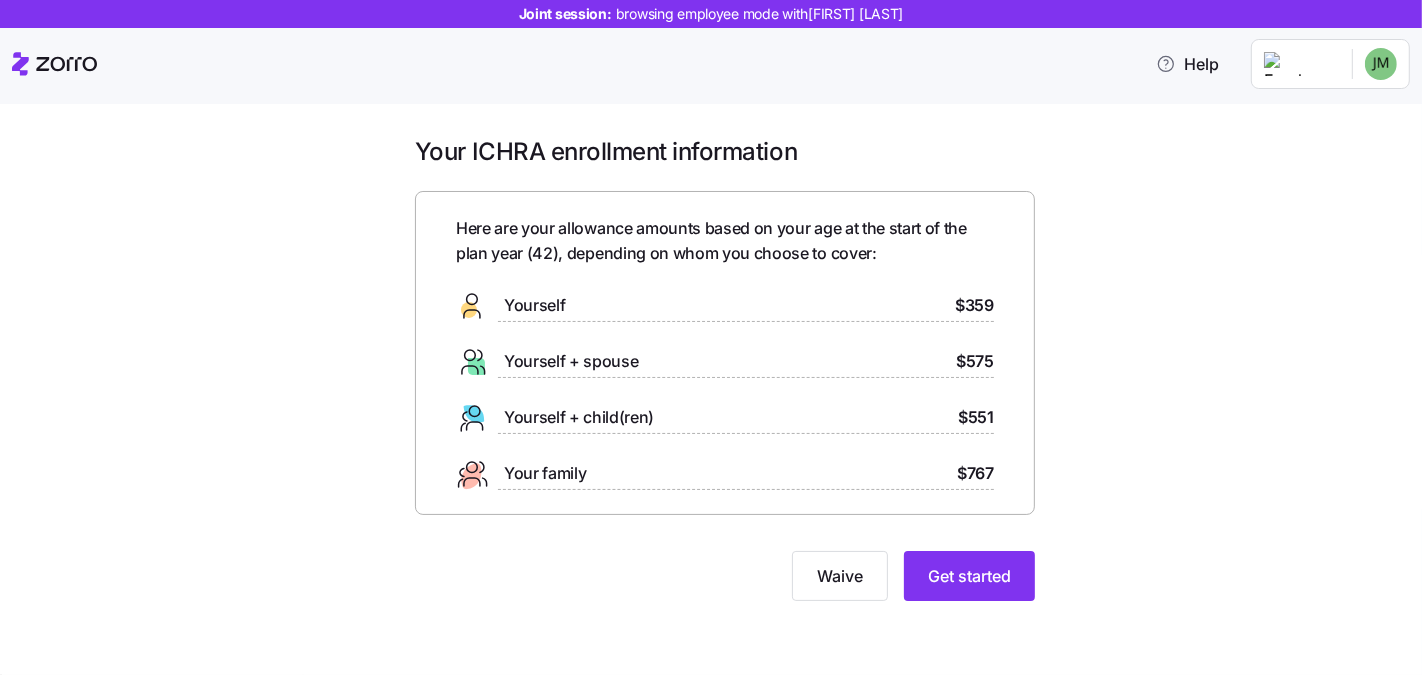 click on "Your ICHRA enrollment information Here are your allowance amounts based on your age at the start of the plan year ( 42 ), depending on whom you choose to cover: Yourself $359 Yourself + spouse $575 Yourself + child(ren) $551 Your family $767 Waive Get started" at bounding box center (725, 380) 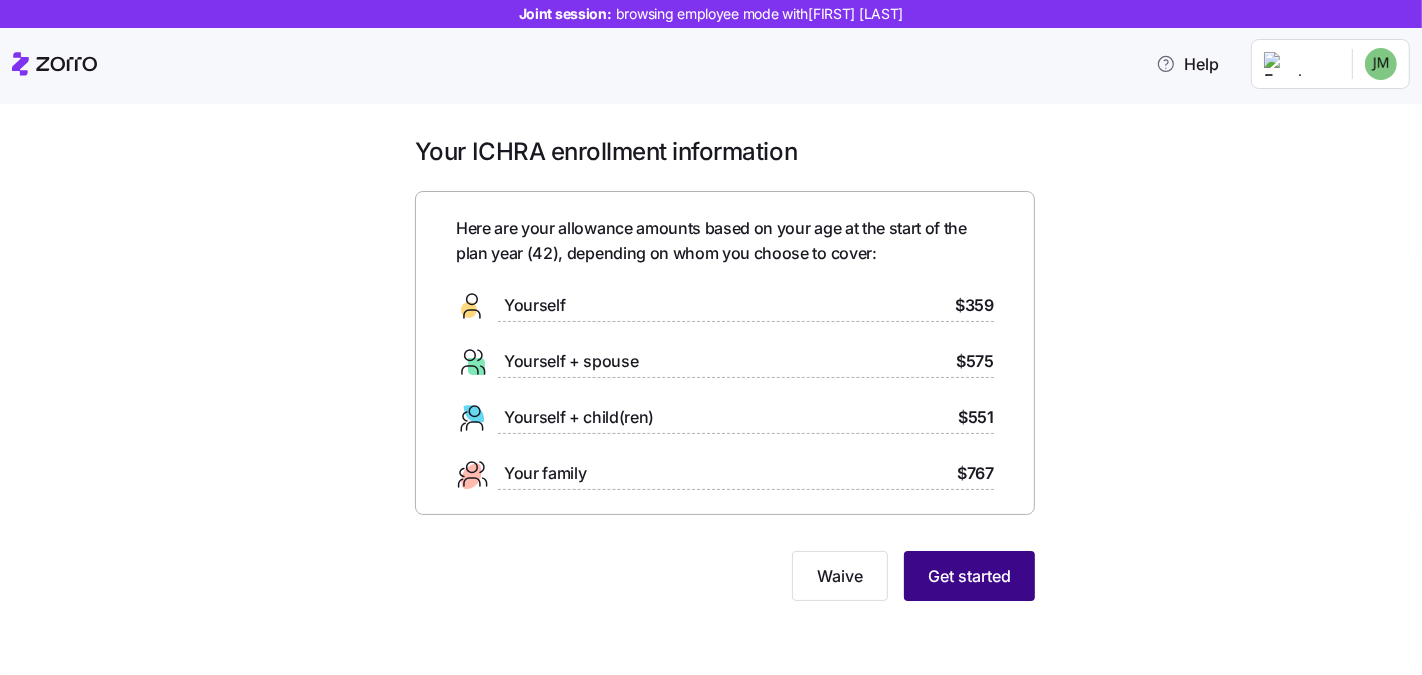 click on "Get started" at bounding box center (969, 576) 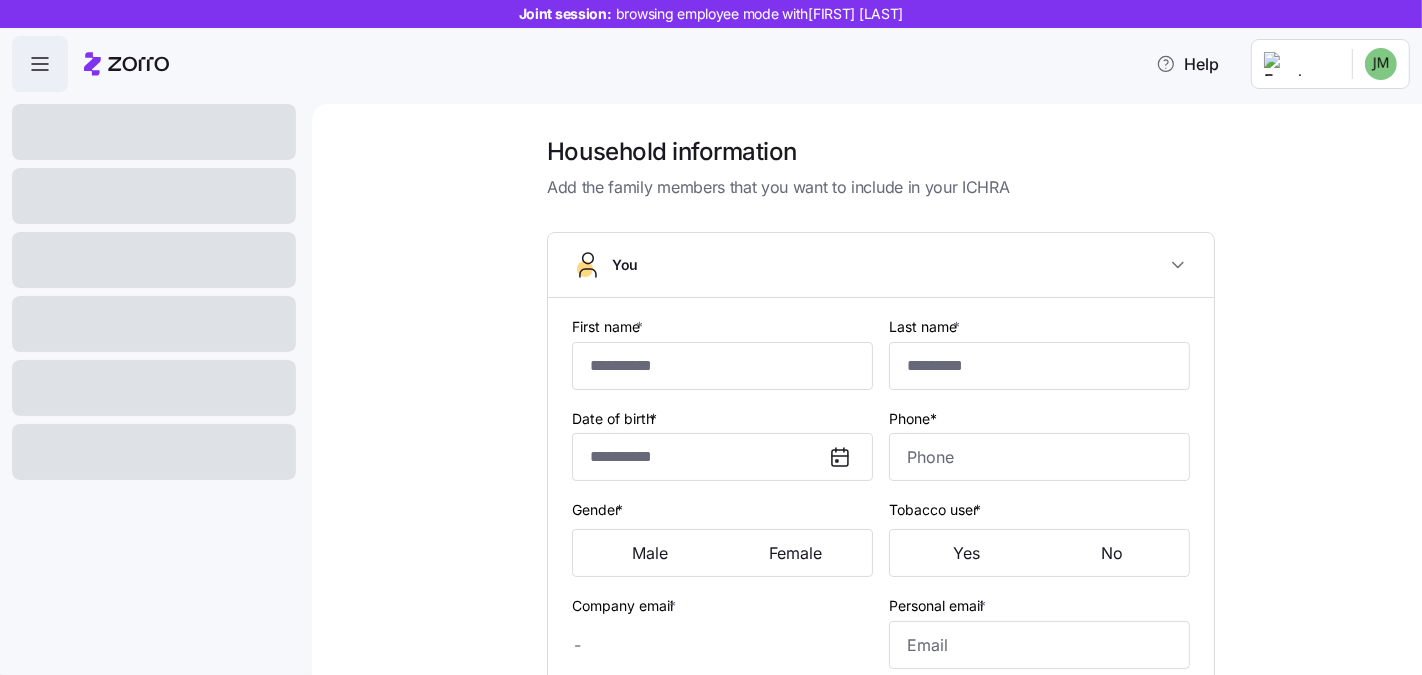 type on "******" 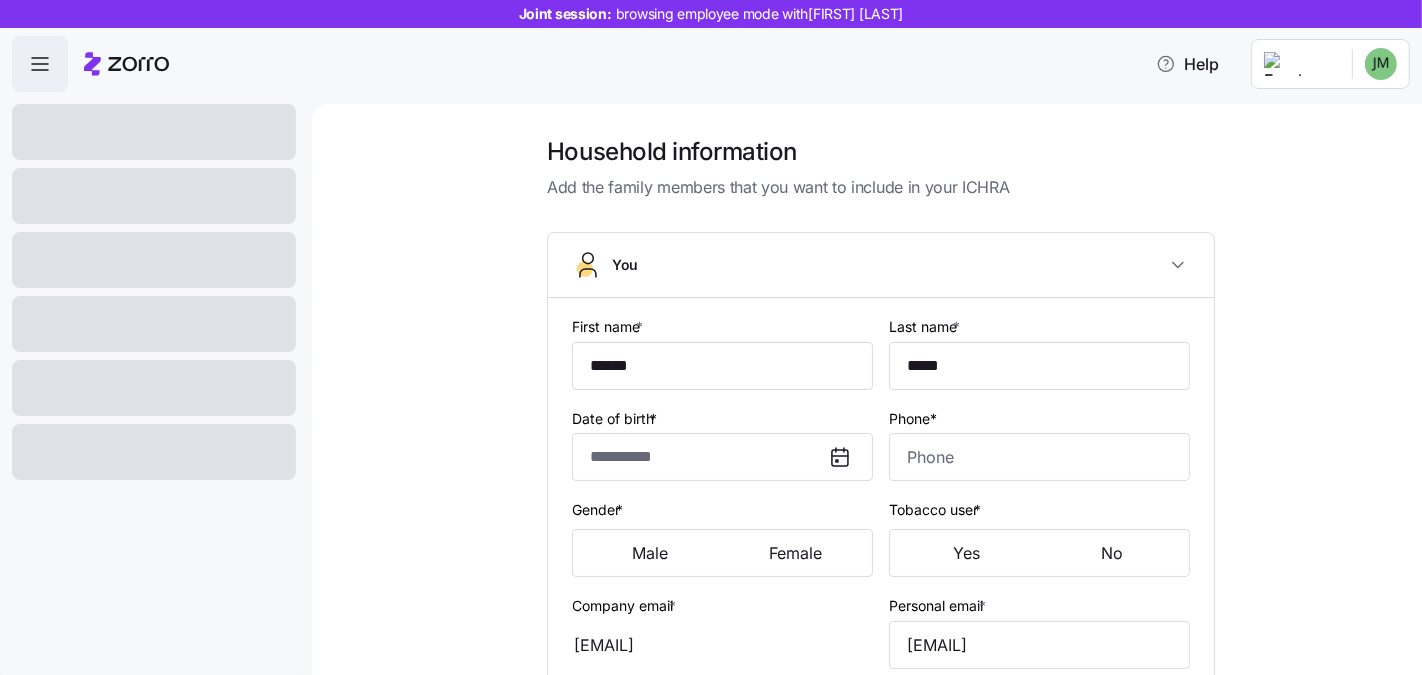 type on "**********" 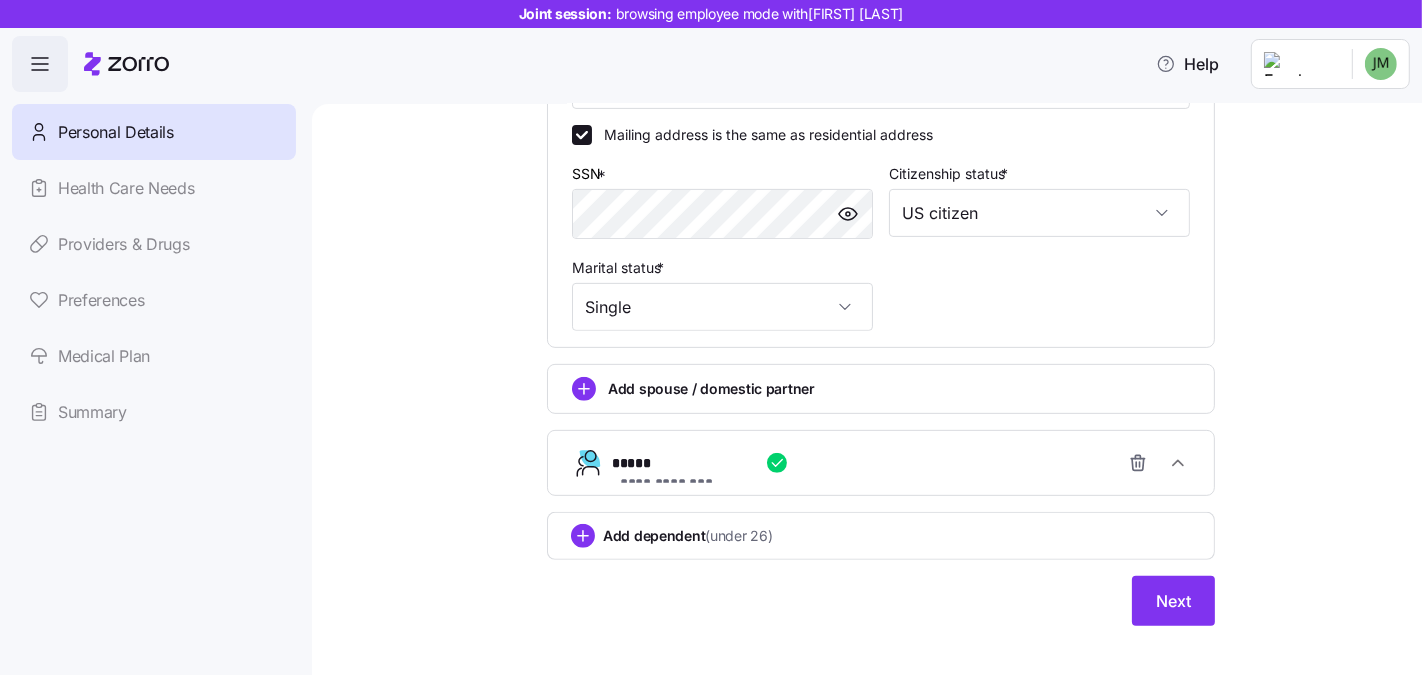 scroll, scrollTop: 671, scrollLeft: 0, axis: vertical 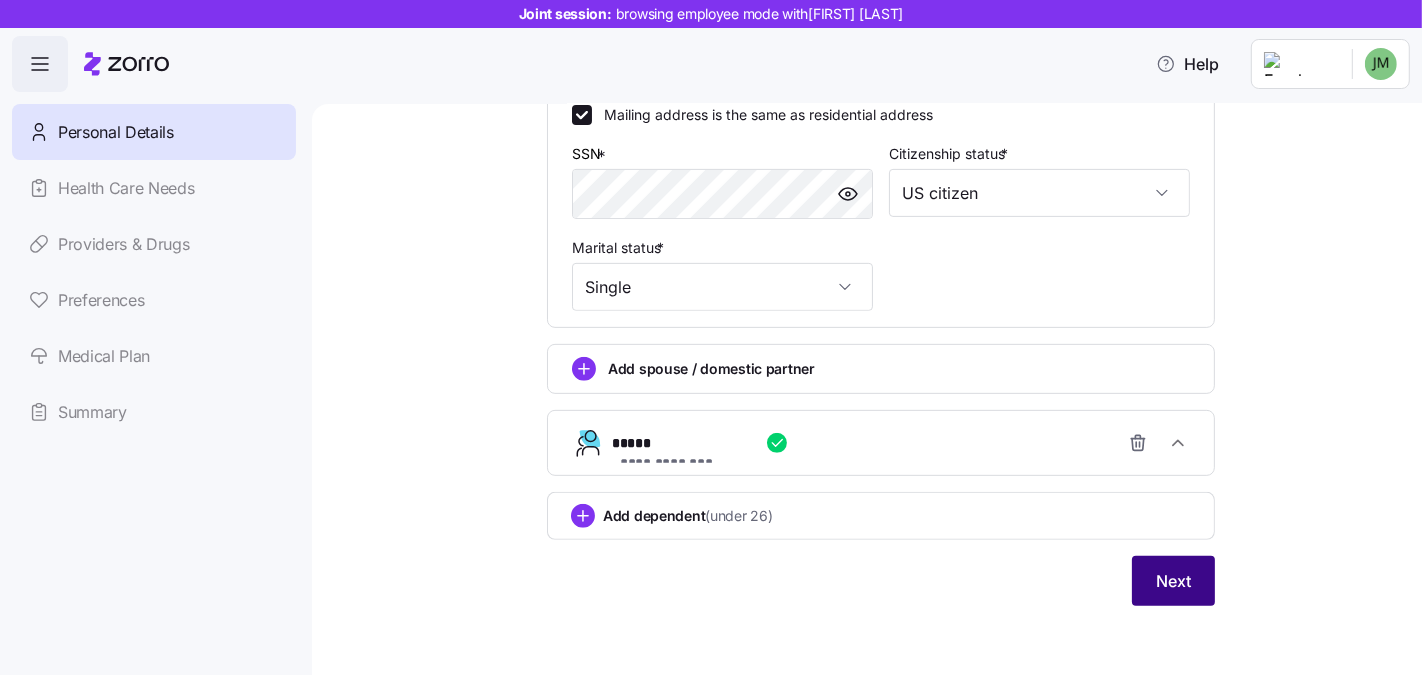 click on "Next" at bounding box center (1173, 581) 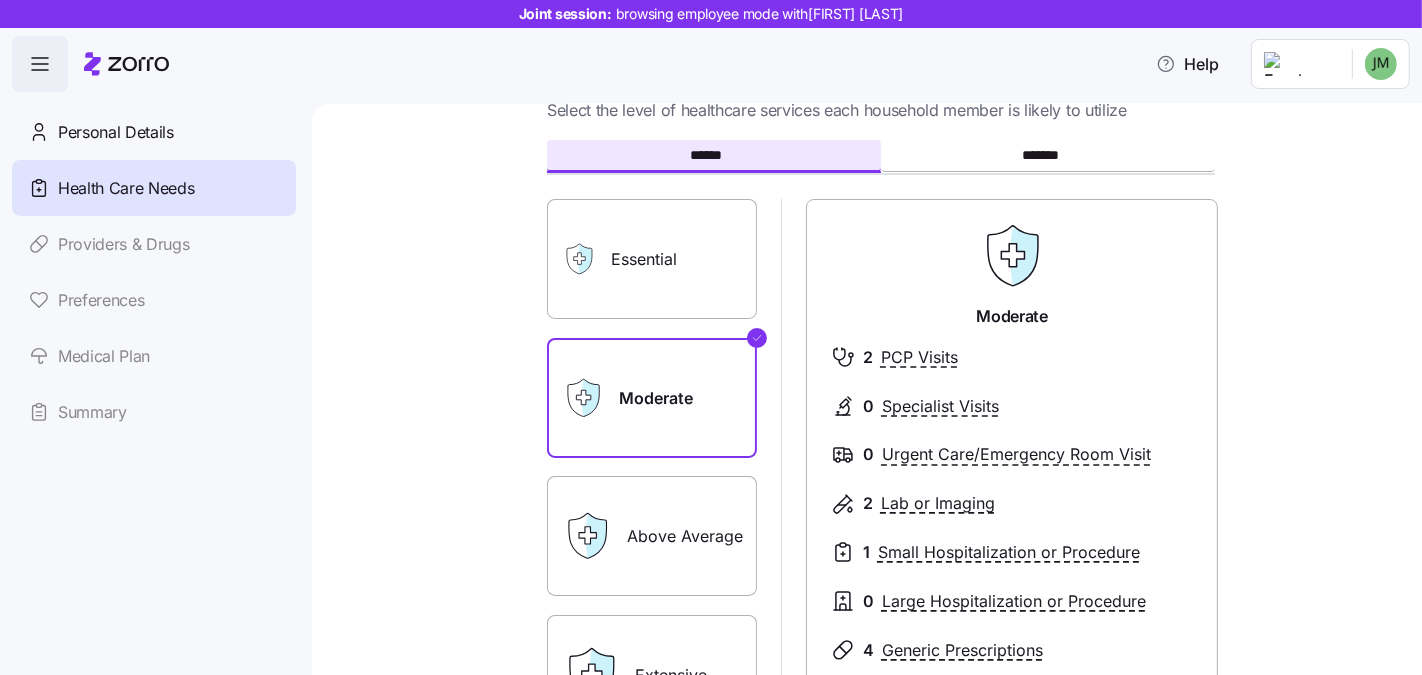 scroll, scrollTop: 402, scrollLeft: 0, axis: vertical 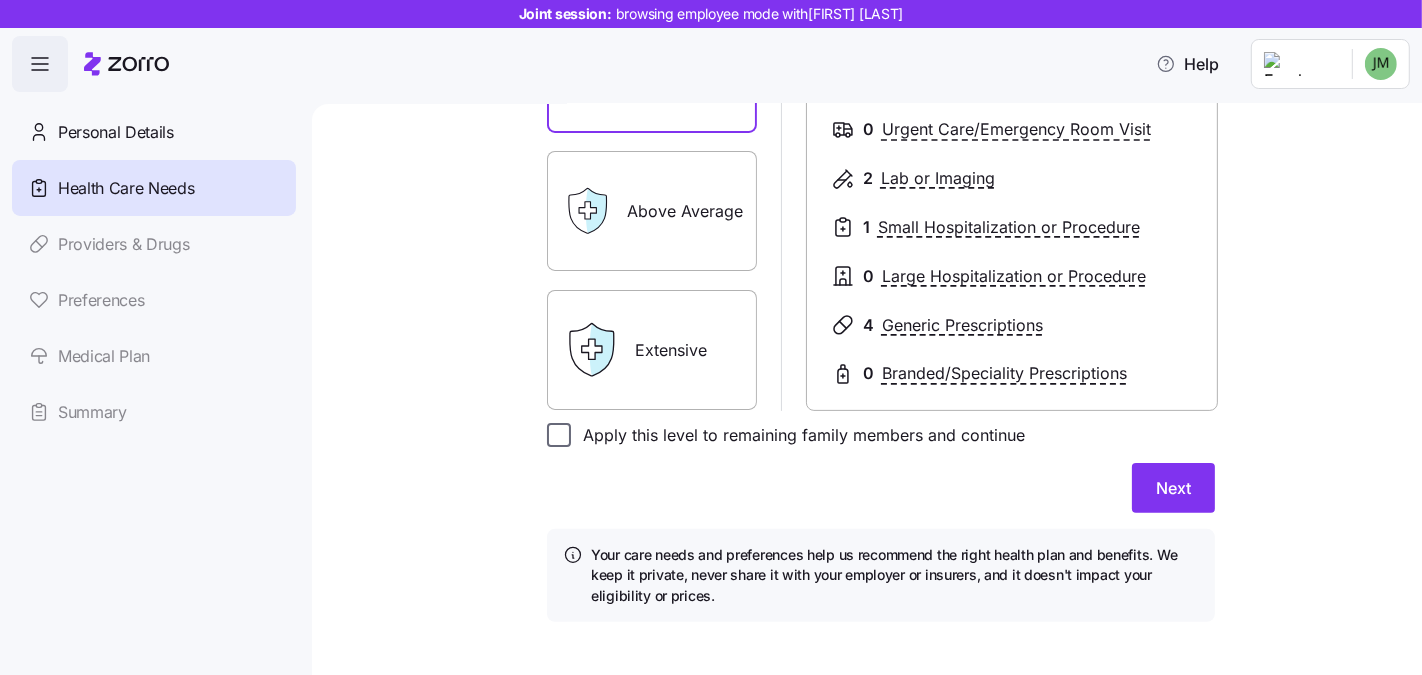 click on "Apply this level to remaining family members and continue" at bounding box center [559, 435] 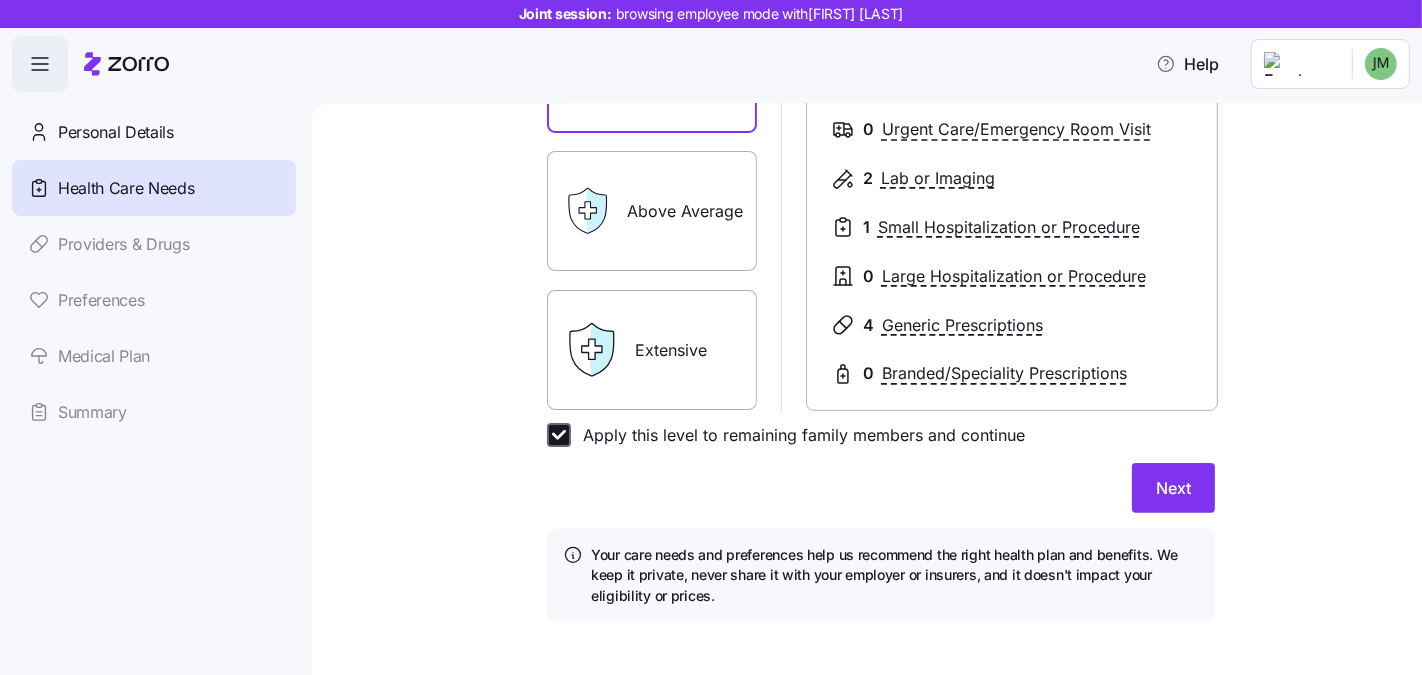 checkbox on "true" 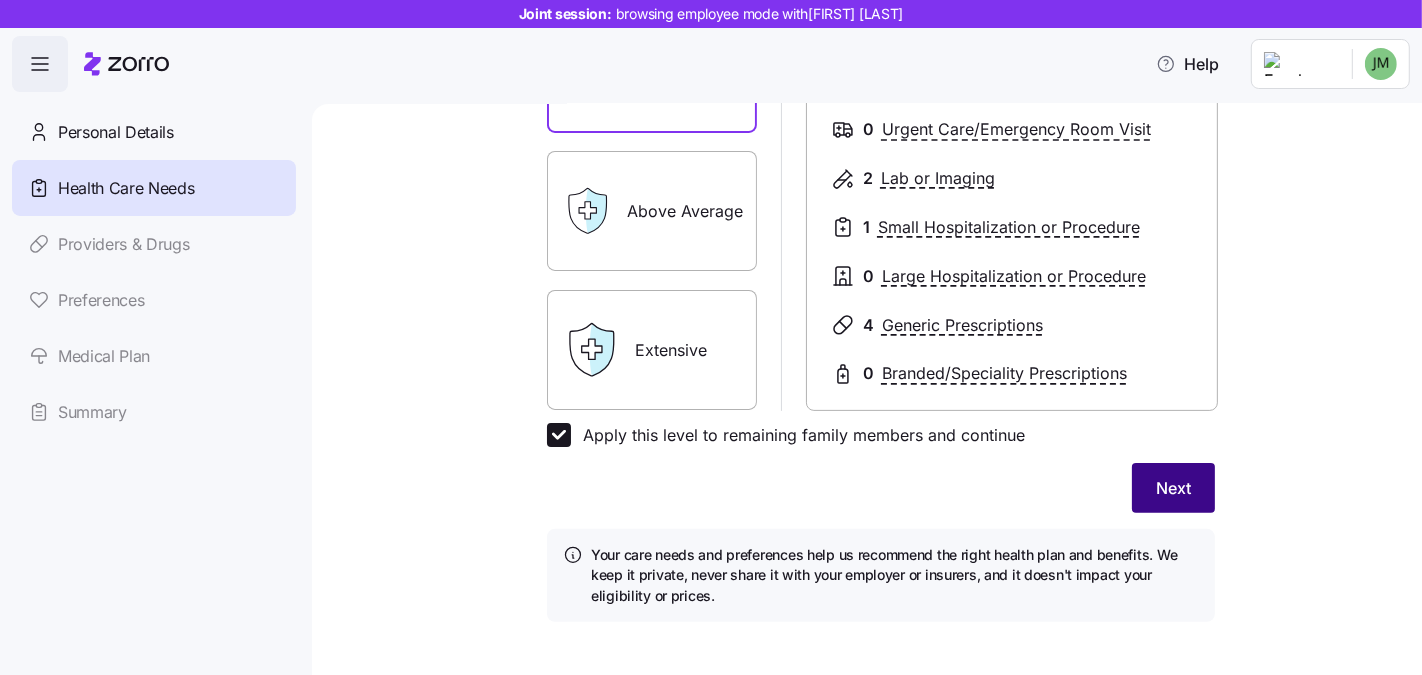 click on "Next" at bounding box center (1173, 488) 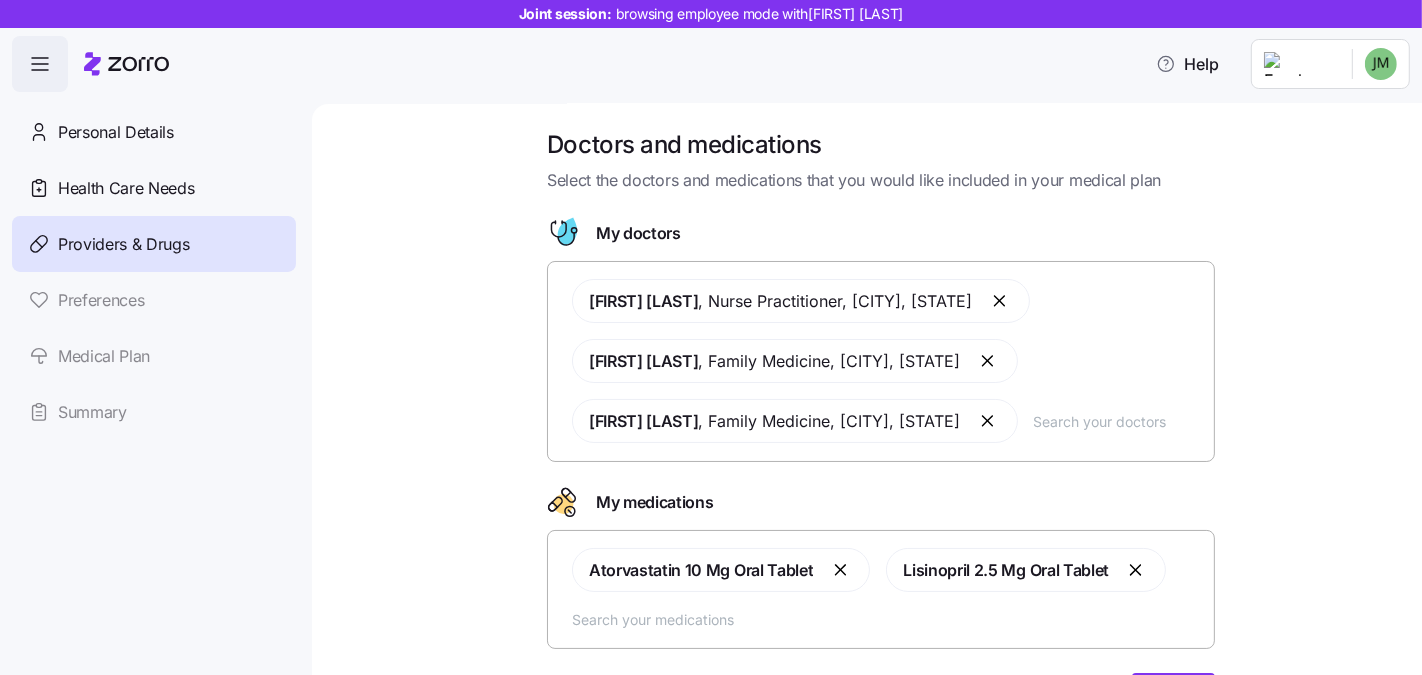 scroll, scrollTop: 22, scrollLeft: 0, axis: vertical 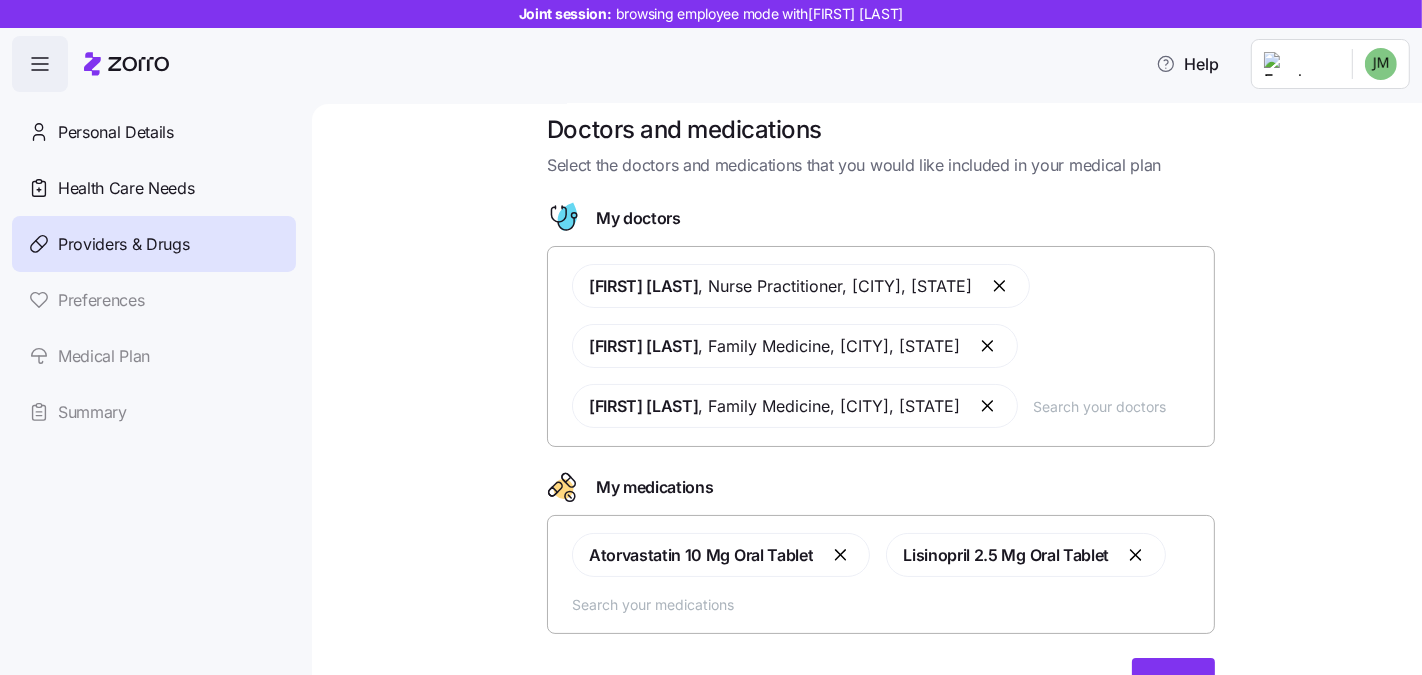 click at bounding box center [1118, 406] 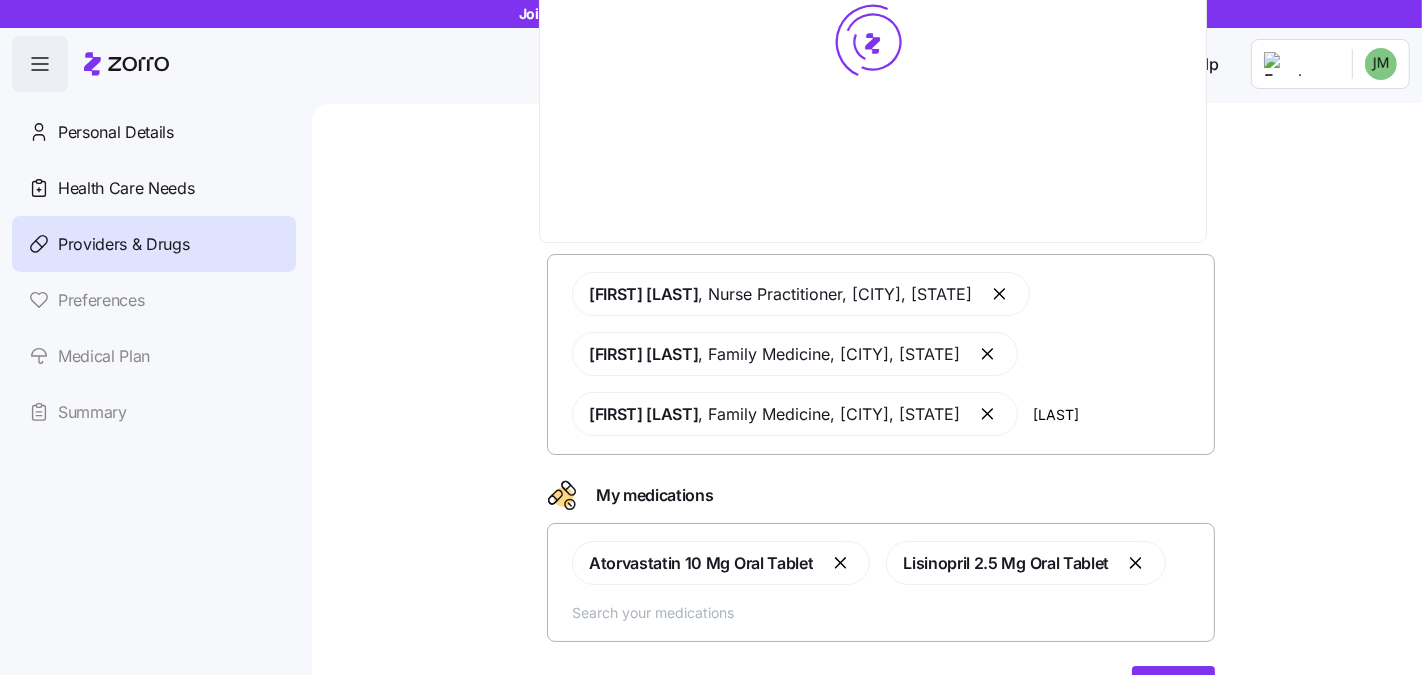 scroll, scrollTop: 0, scrollLeft: 0, axis: both 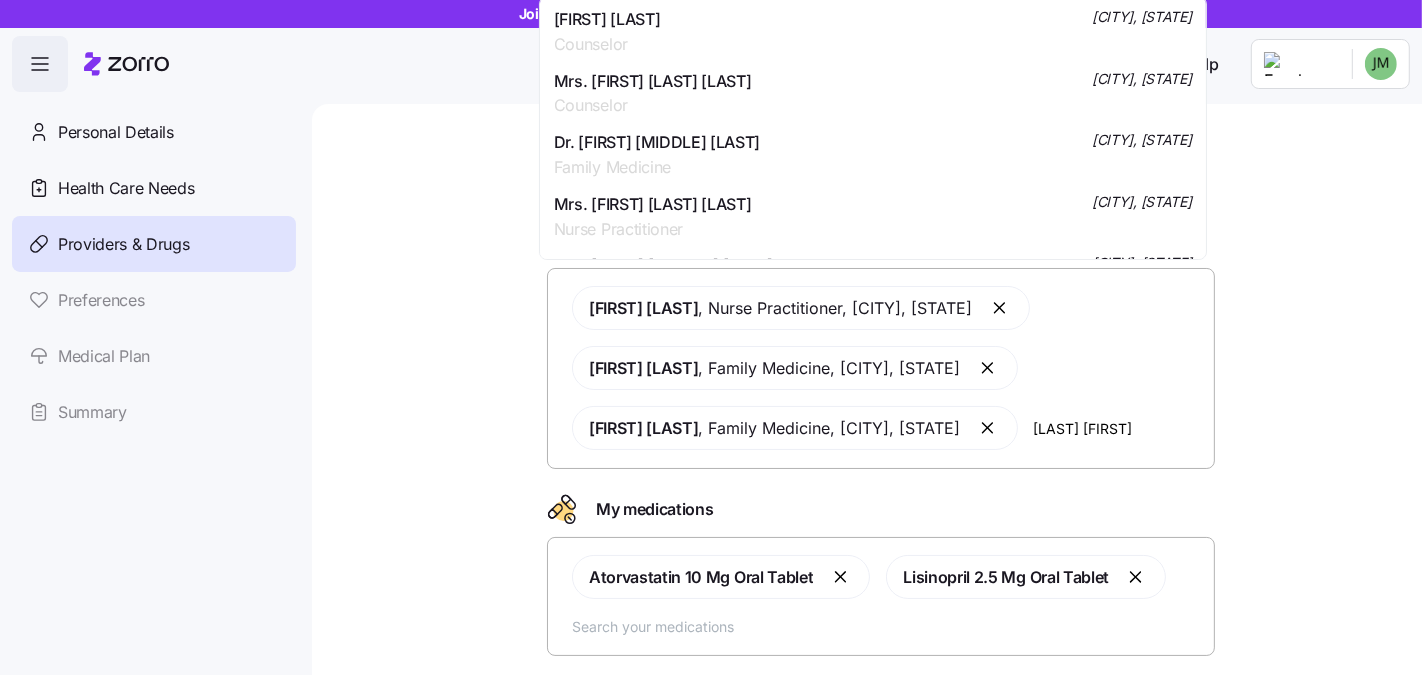 type on "[LAST] [FIRST]" 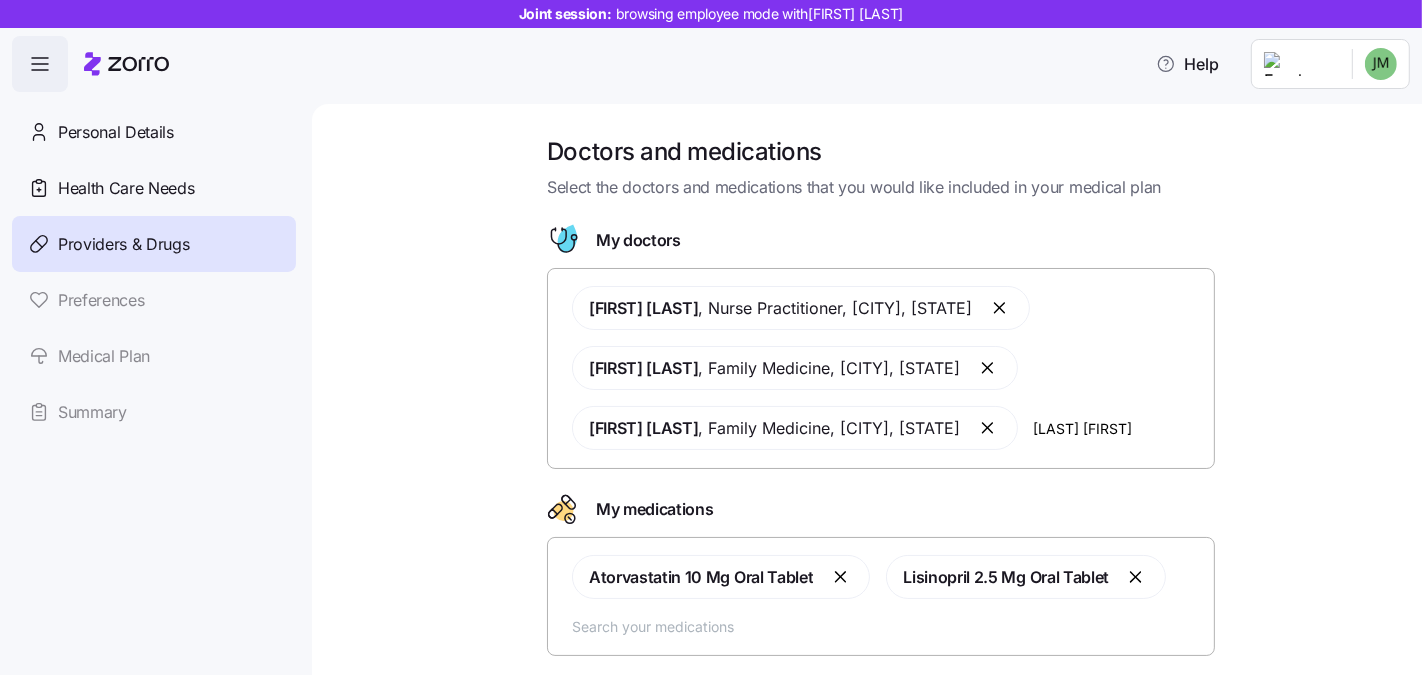 click at bounding box center (887, 626) 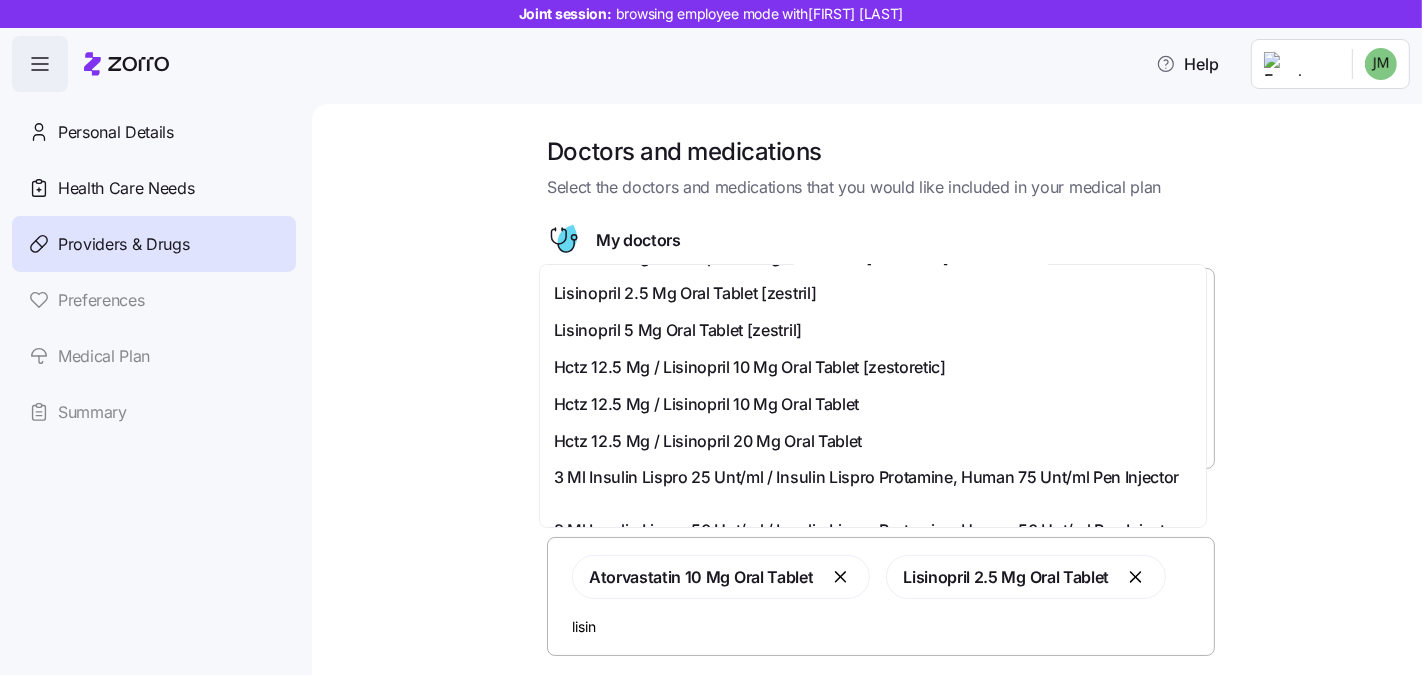 scroll, scrollTop: 518, scrollLeft: 0, axis: vertical 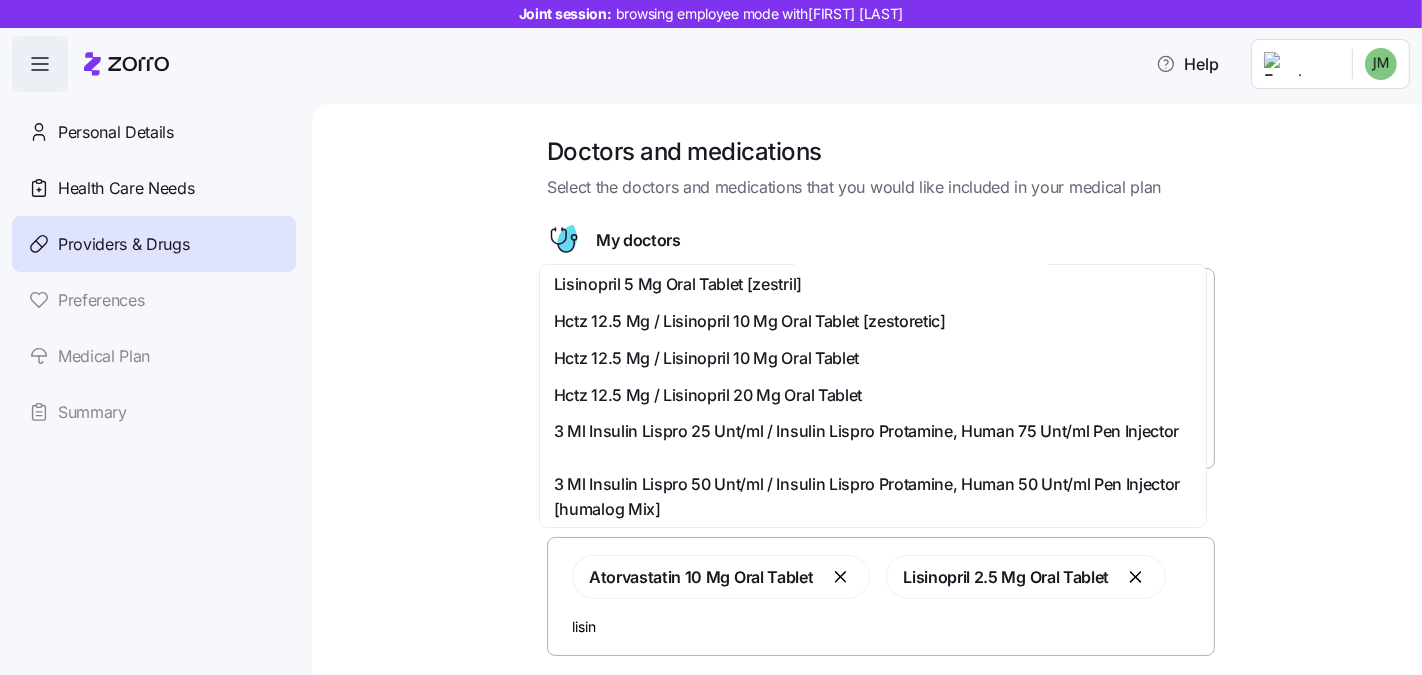 type on "lisin" 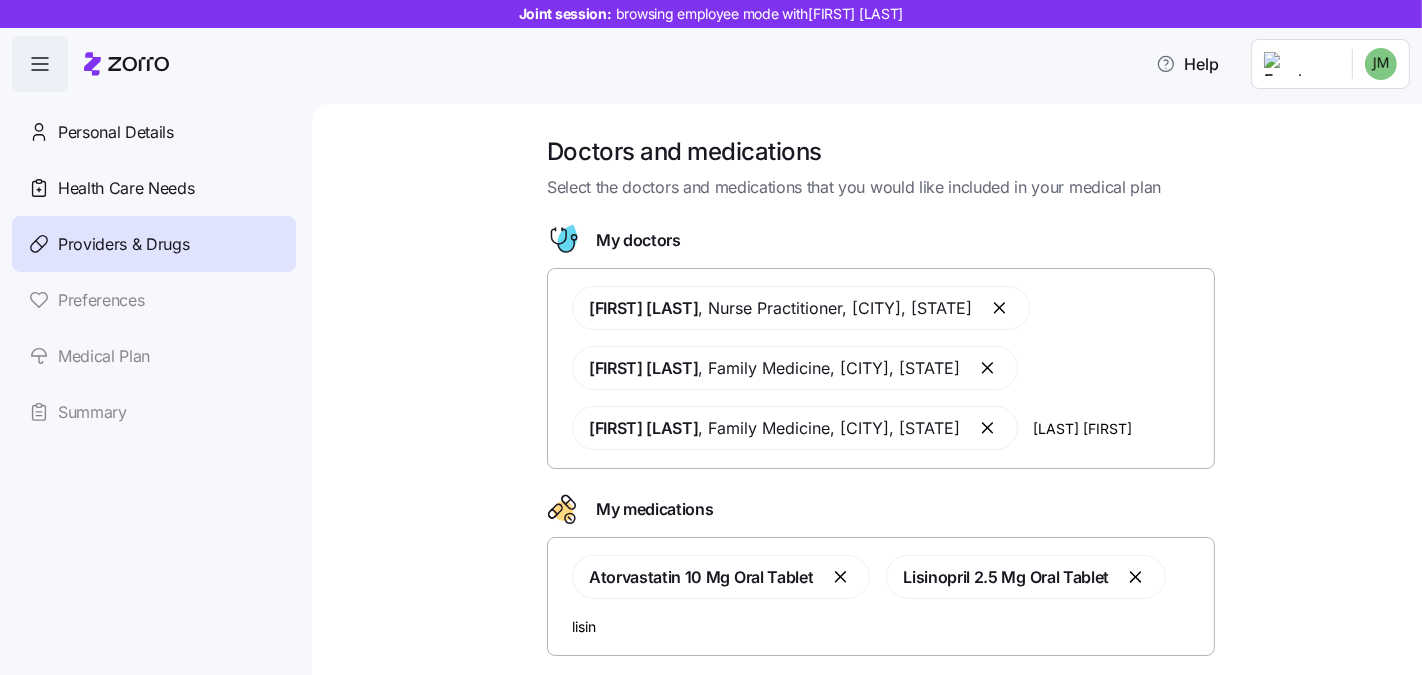 scroll, scrollTop: 125, scrollLeft: 0, axis: vertical 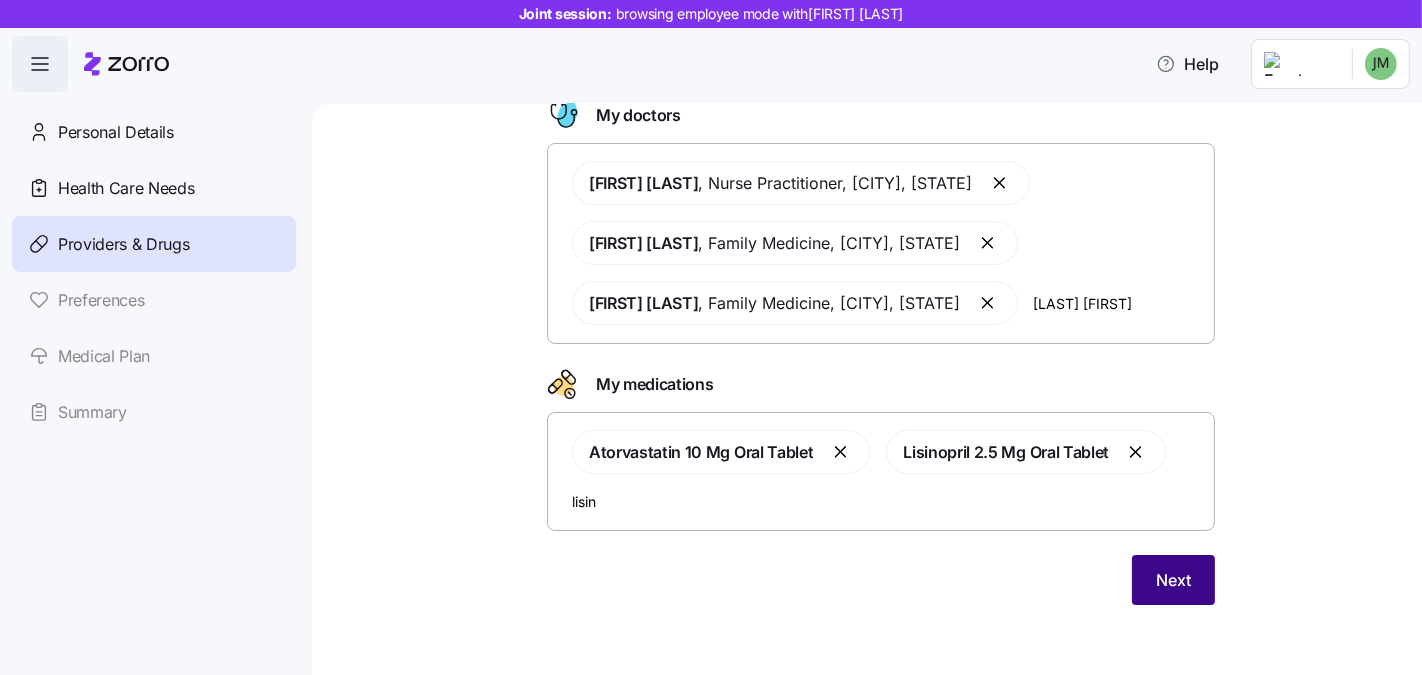 click on "Next" at bounding box center (1173, 580) 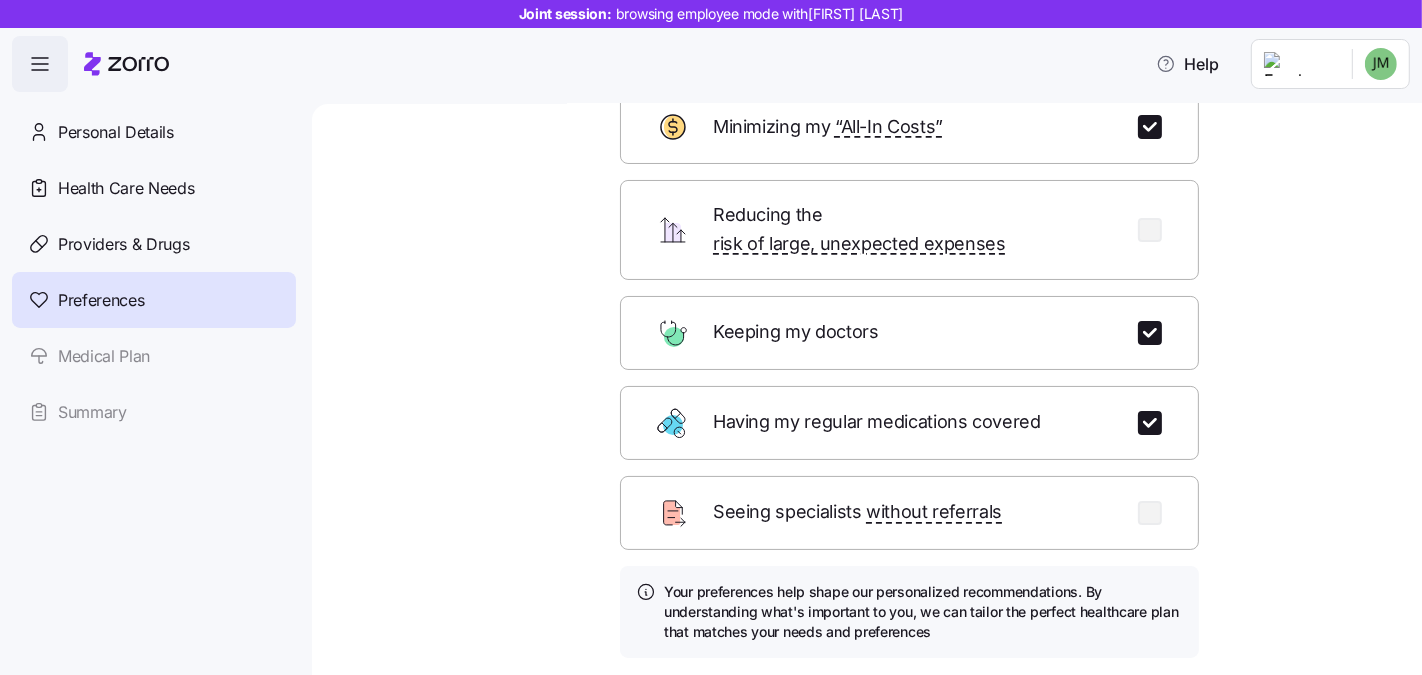 scroll, scrollTop: 146, scrollLeft: 0, axis: vertical 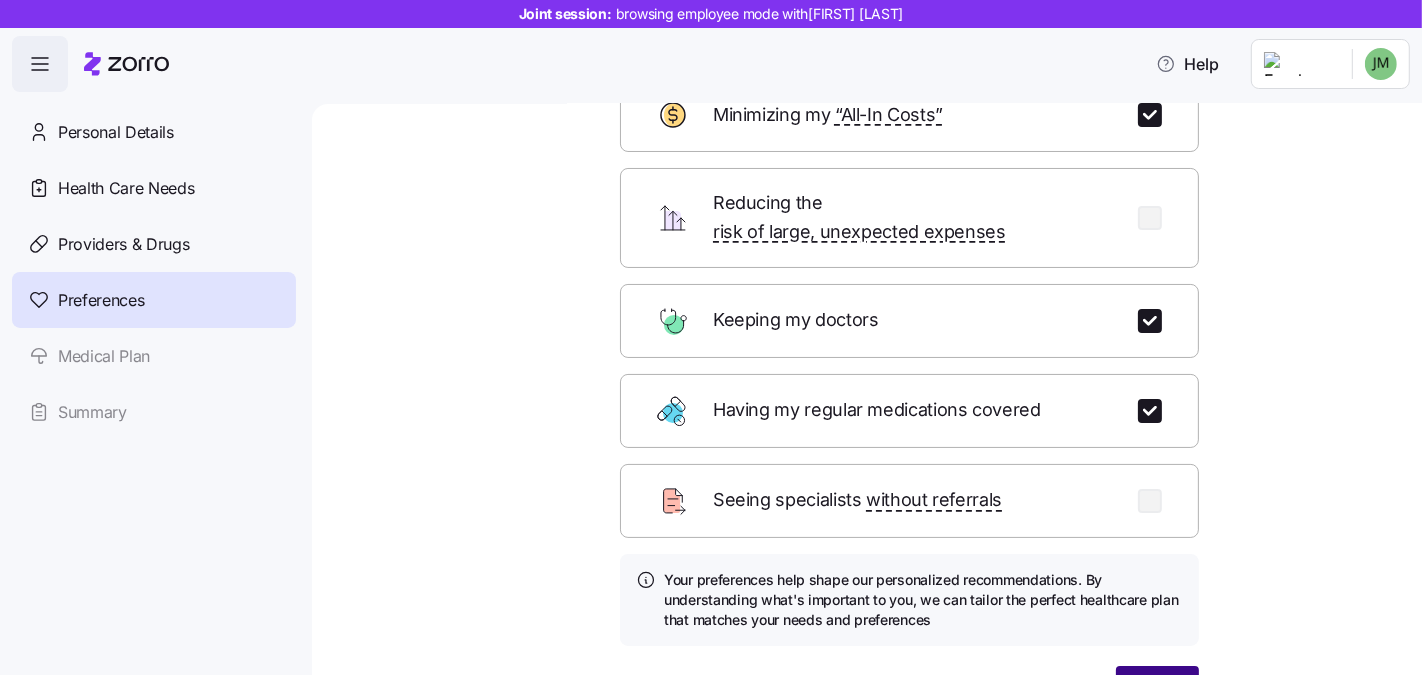 click on "Next" at bounding box center (1157, 691) 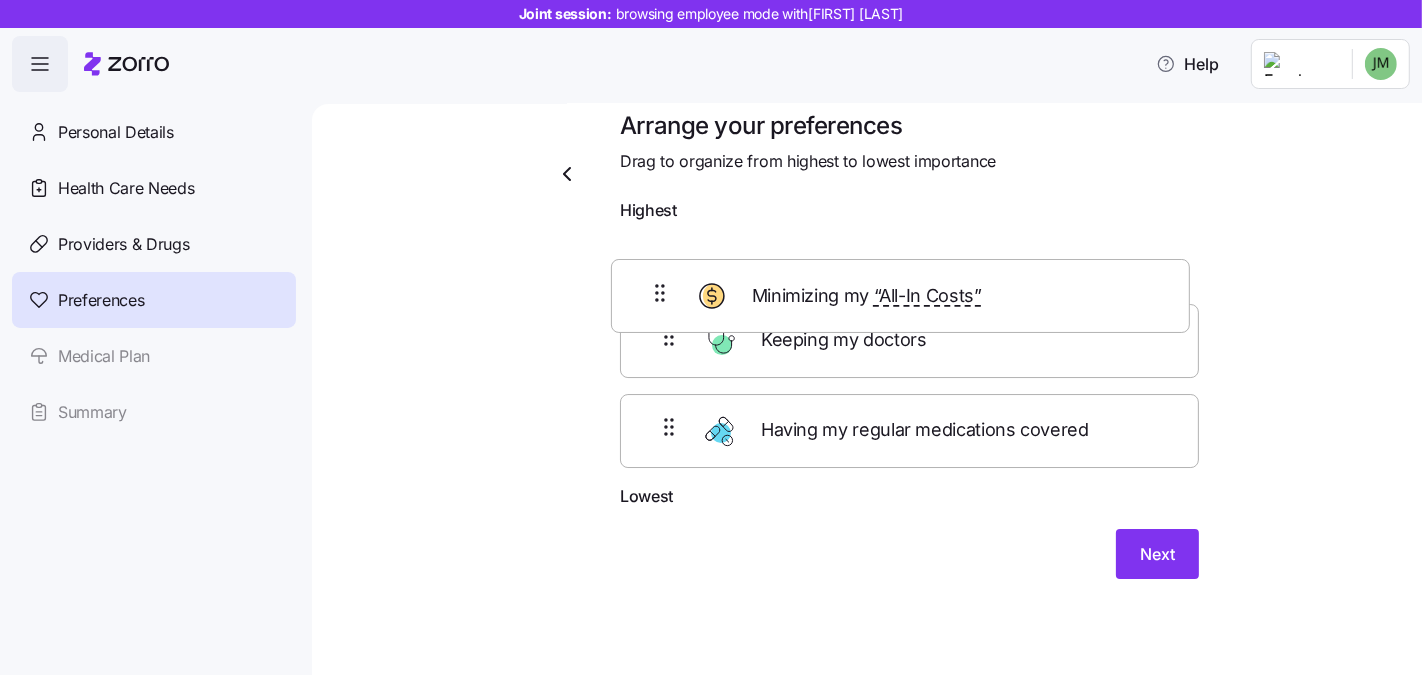 scroll, scrollTop: 23, scrollLeft: 0, axis: vertical 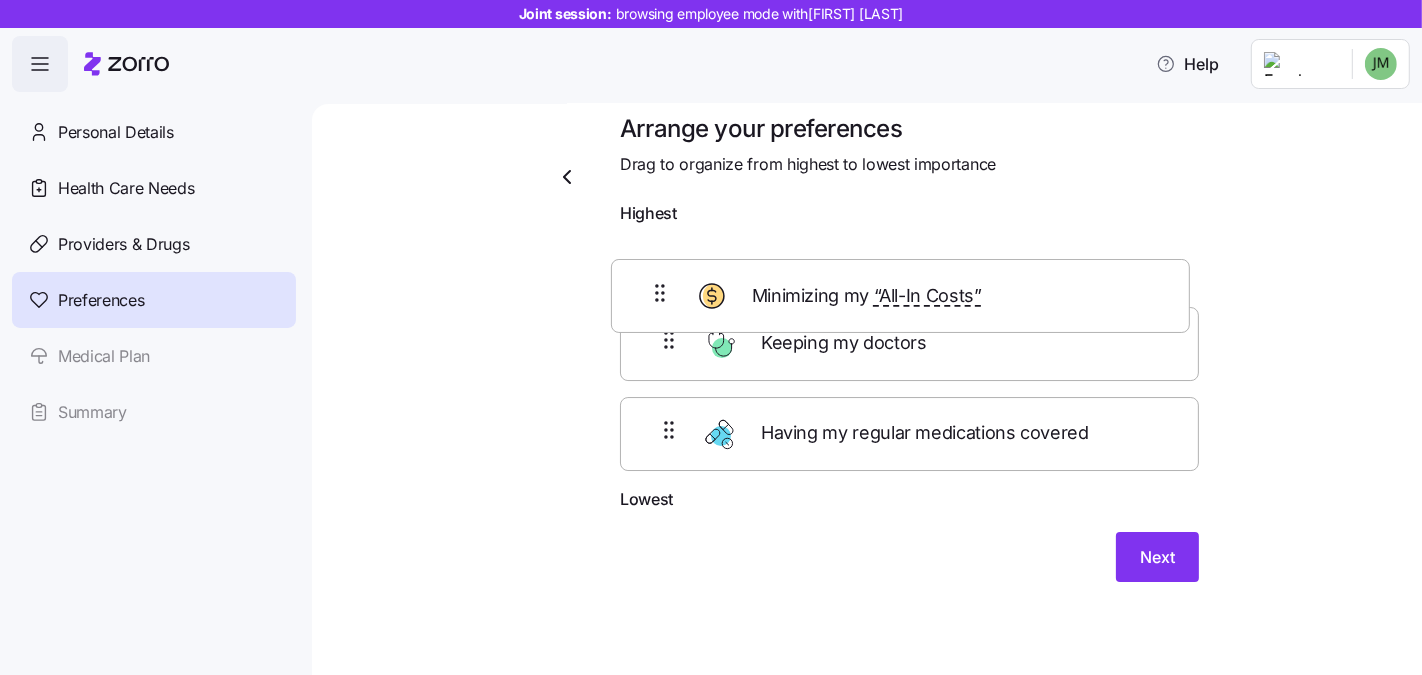 drag, startPoint x: 639, startPoint y: 348, endPoint x: 635, endPoint y: 258, distance: 90.088844 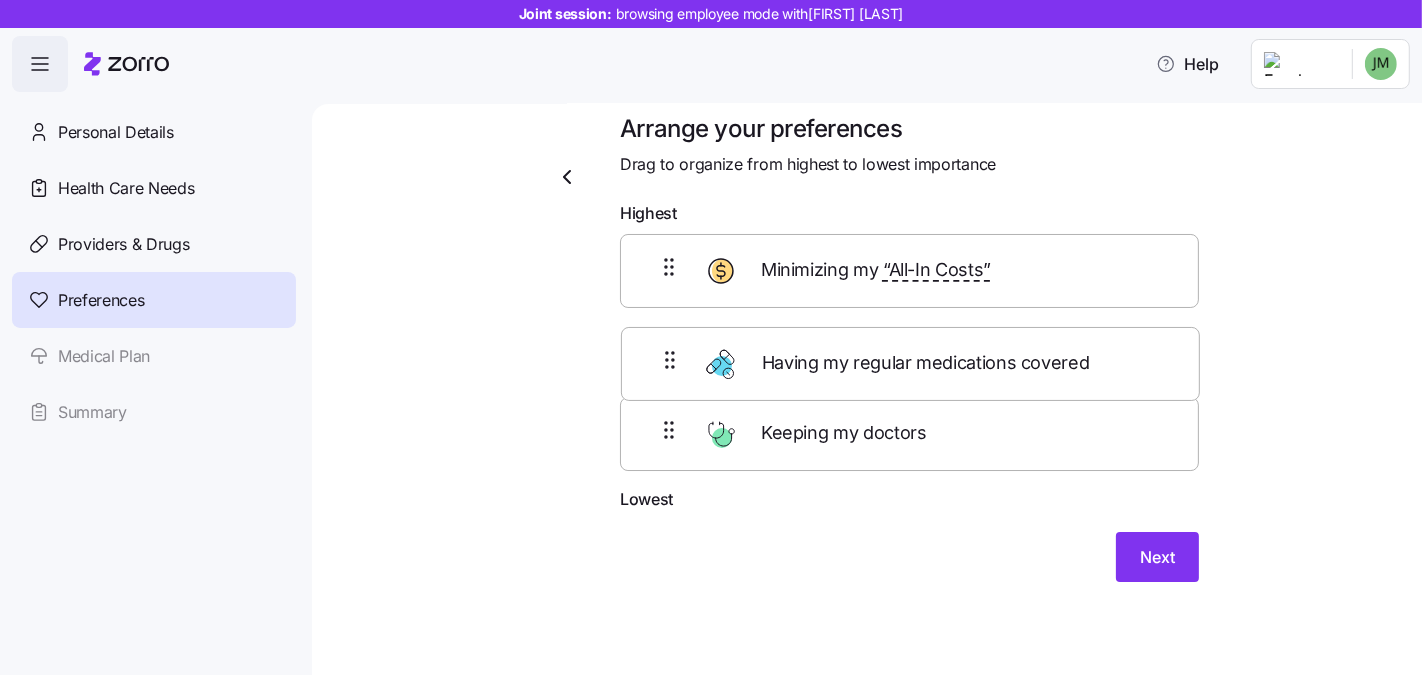 drag, startPoint x: 647, startPoint y: 450, endPoint x: 655, endPoint y: 356, distance: 94.33981 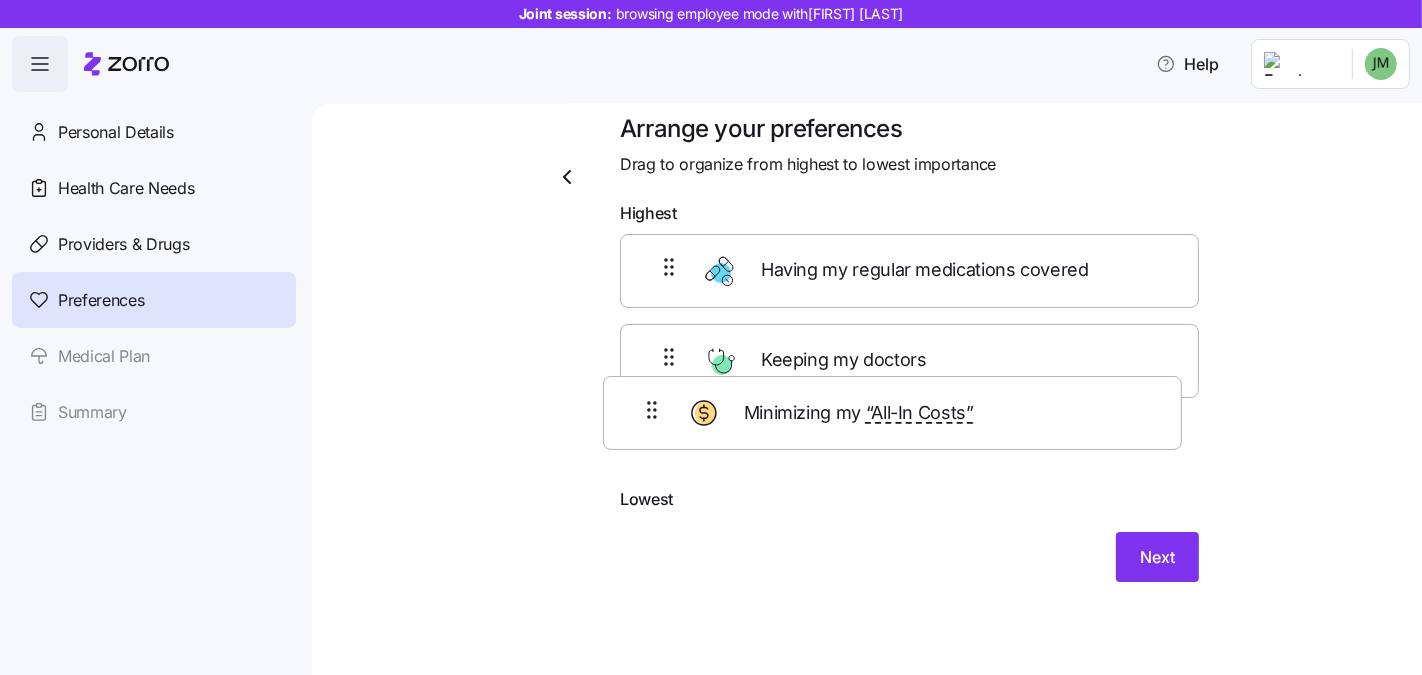 drag, startPoint x: 647, startPoint y: 265, endPoint x: 640, endPoint y: 426, distance: 161.1521 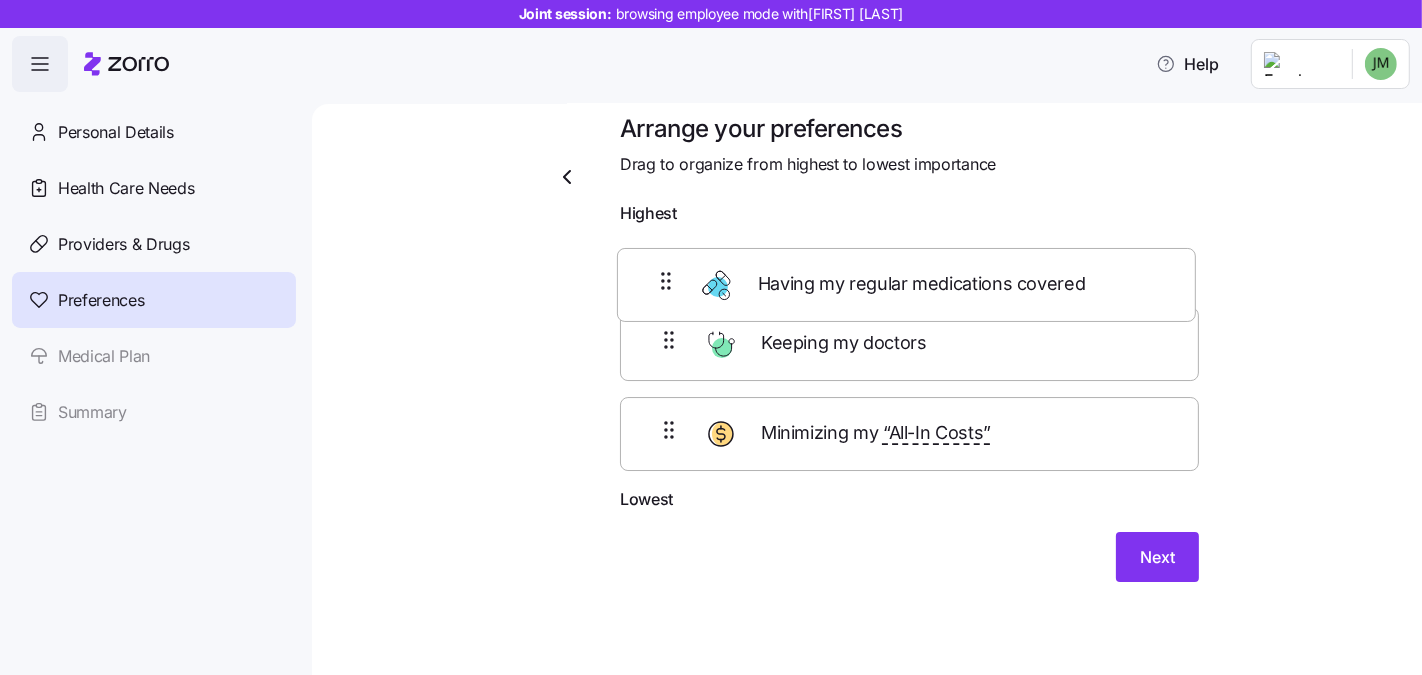 drag, startPoint x: 646, startPoint y: 385, endPoint x: 651, endPoint y: 302, distance: 83.15047 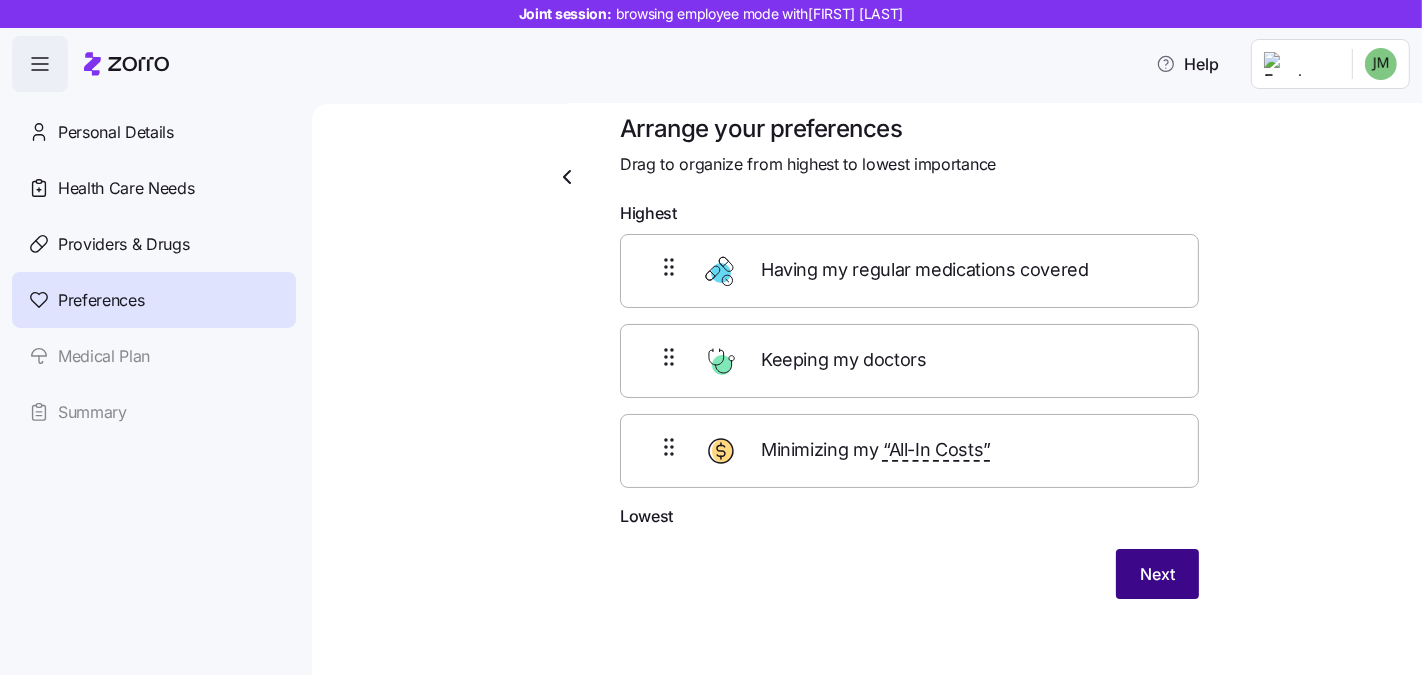 click on "Next" at bounding box center [1157, 574] 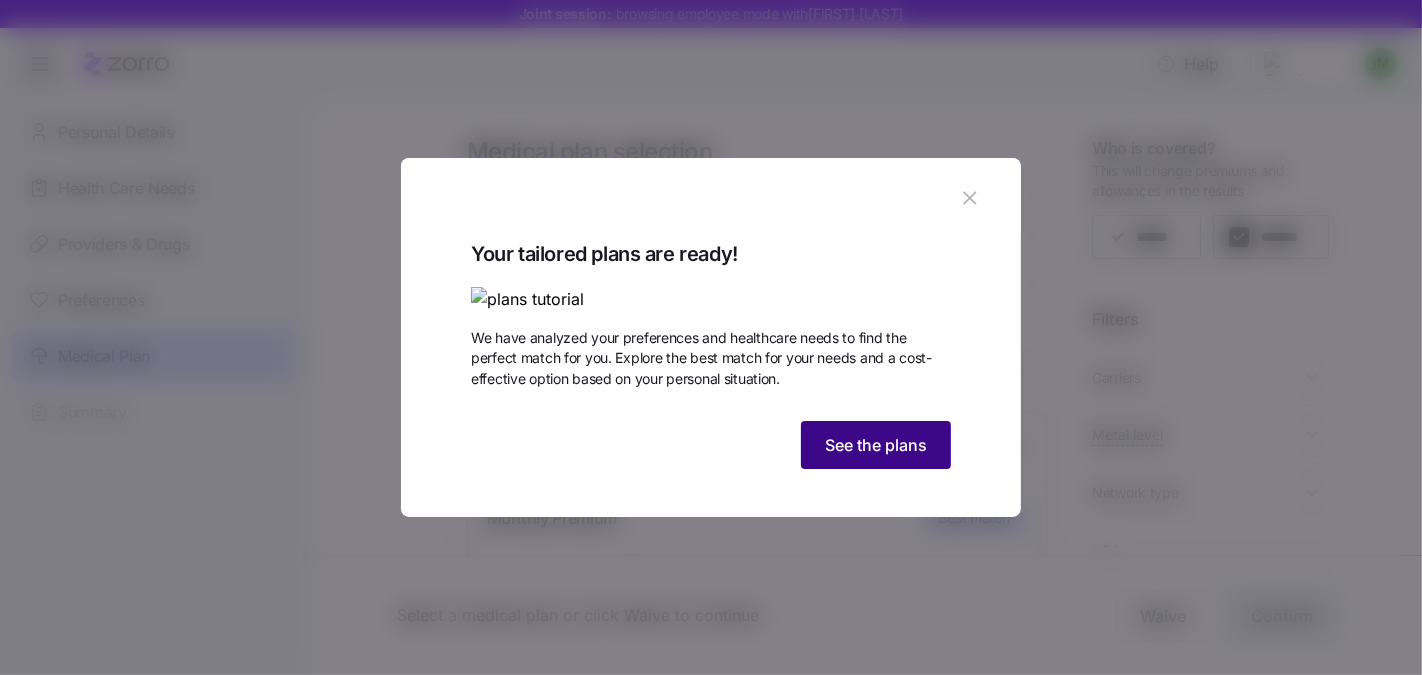 click on "See the plans" at bounding box center [876, 445] 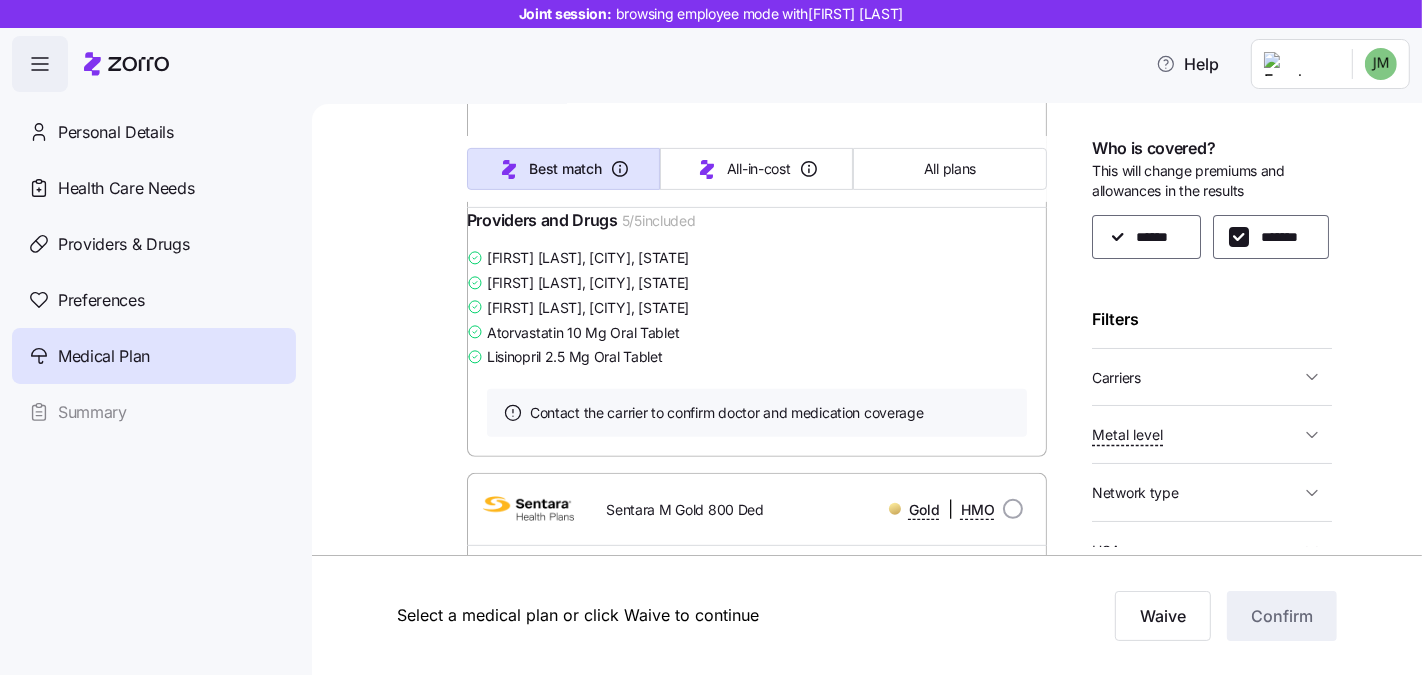 scroll, scrollTop: 66, scrollLeft: 0, axis: vertical 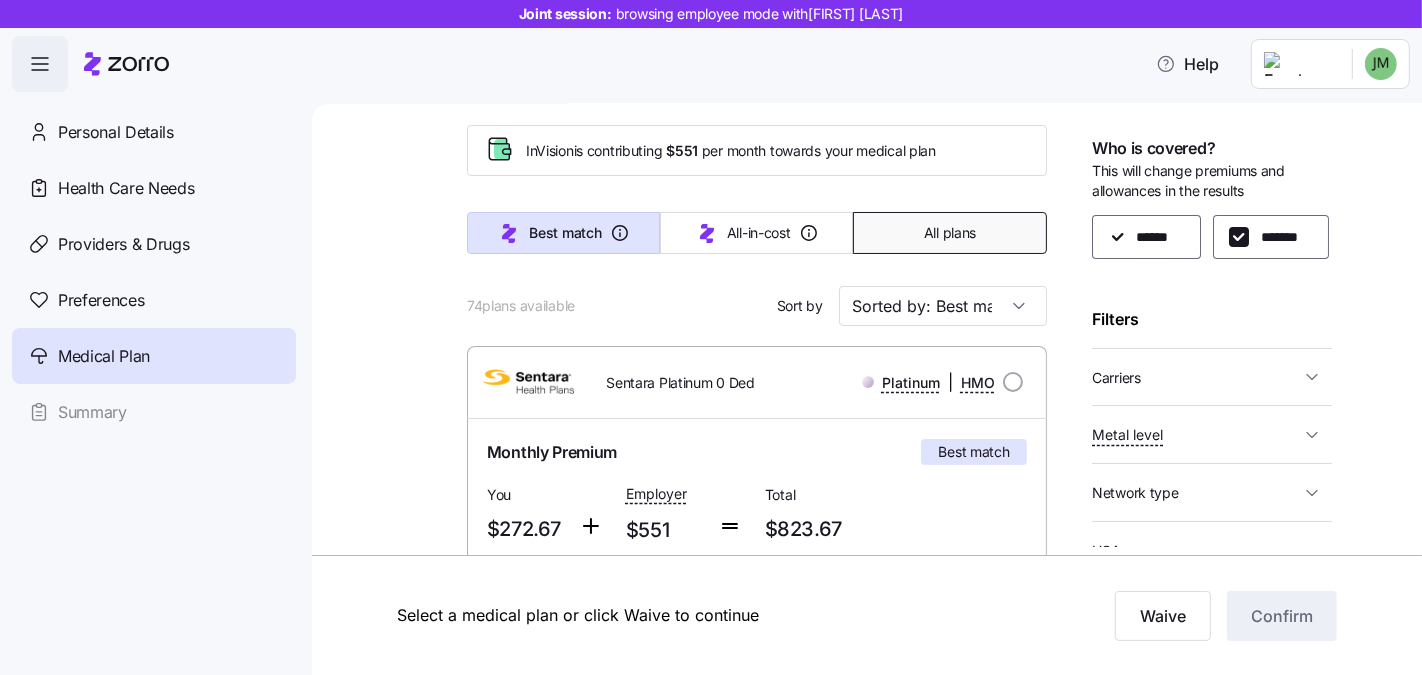 click on "All plans" at bounding box center (950, 233) 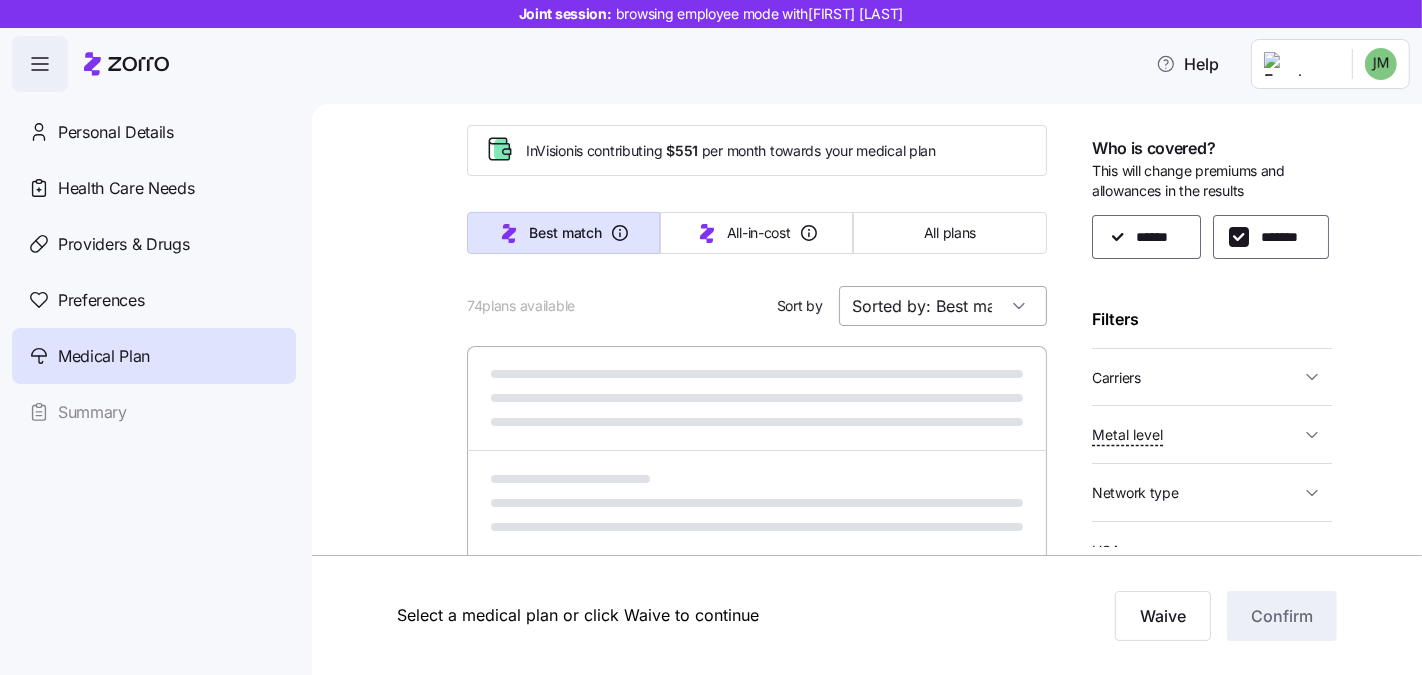 type on "Sorted by: Premium" 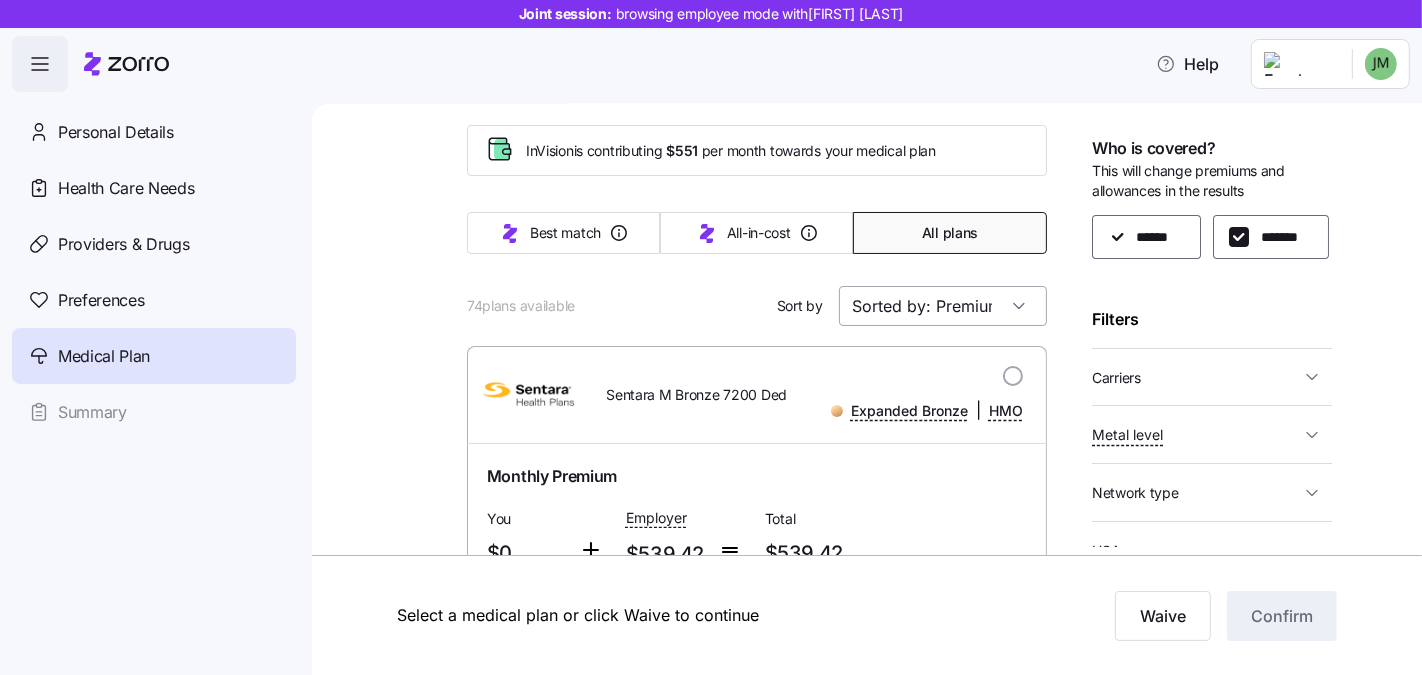 click on "Sorted by: Premium" at bounding box center (943, 306) 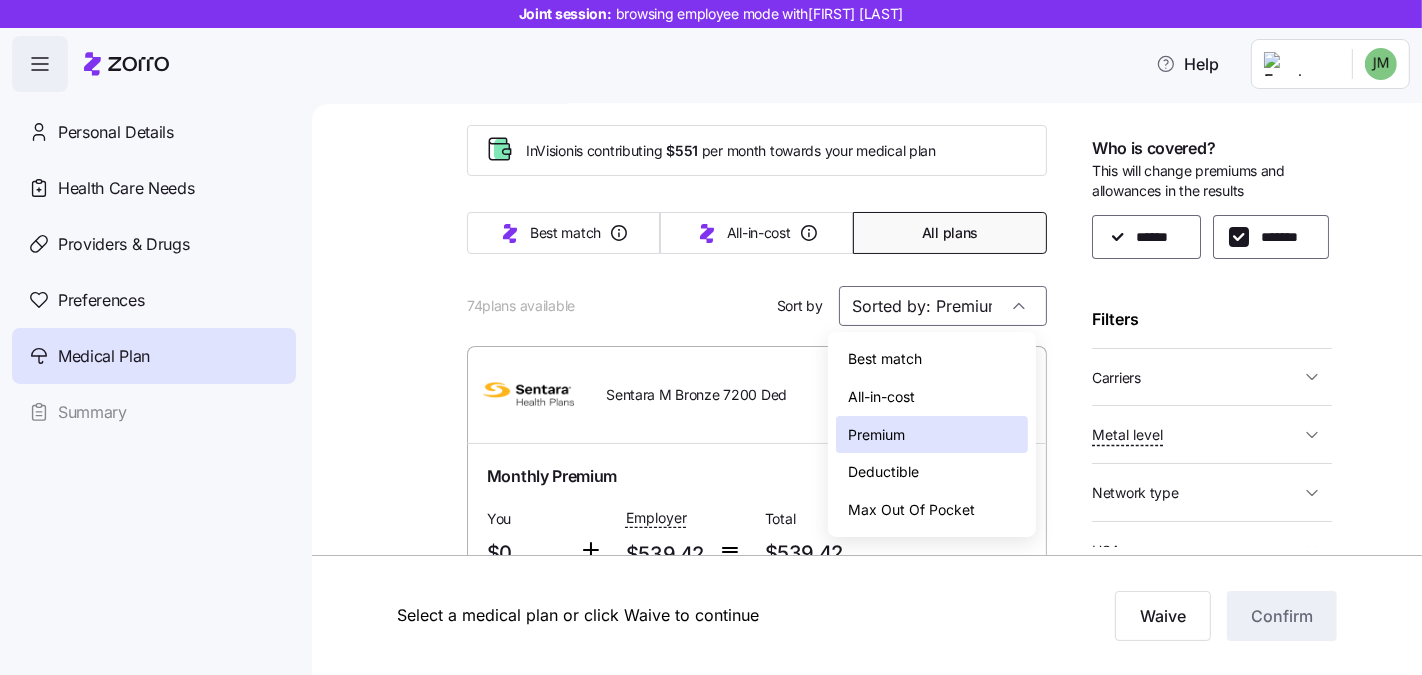 click on "Medical plan selection InVision  is contributing   $551   per month towards your medical plan Best match All-in-cost All plans 74  plans available Sort by Sorted by: Premium Sentara M Bronze 7200 Ded   Expanded Bronze | HMO Monthly Premium You $0 Employer $539.42 Total $539.42 Plan Information Deductible $14,400 Family total Max-out-of-pocket $18,400 Family total All-In-Cost $ $$$ Not HSA eligible Referral-free Joseph   Mauer ,  06/15/1983 ,   7300 Ashlake Parkway, Chesterfield, VA 23832-2827, USA ; Who is covered:   Me & child(ren) ;   Employer contribution:  up to $551 Medical Plan Sentara M Bronze 7200 Ded   Expanded Bronze  |  HMO Summary of benefits Select Your current choice Premium Total Premium $539.42 After allowance $0 Deductible Individual: Medical $7,200 Individual: Drug 0 Family: Medical $14,400 Family: Drug 0 Max Out of Pocket Individual: Medical $9,200 Individual: Drug 0 Family: Medical $18,400 Family: Drug 0 HSA Eligible HSA Eligible No Doctor visits Primary Care Specialist Emergency room 5" at bounding box center (881, 2046) 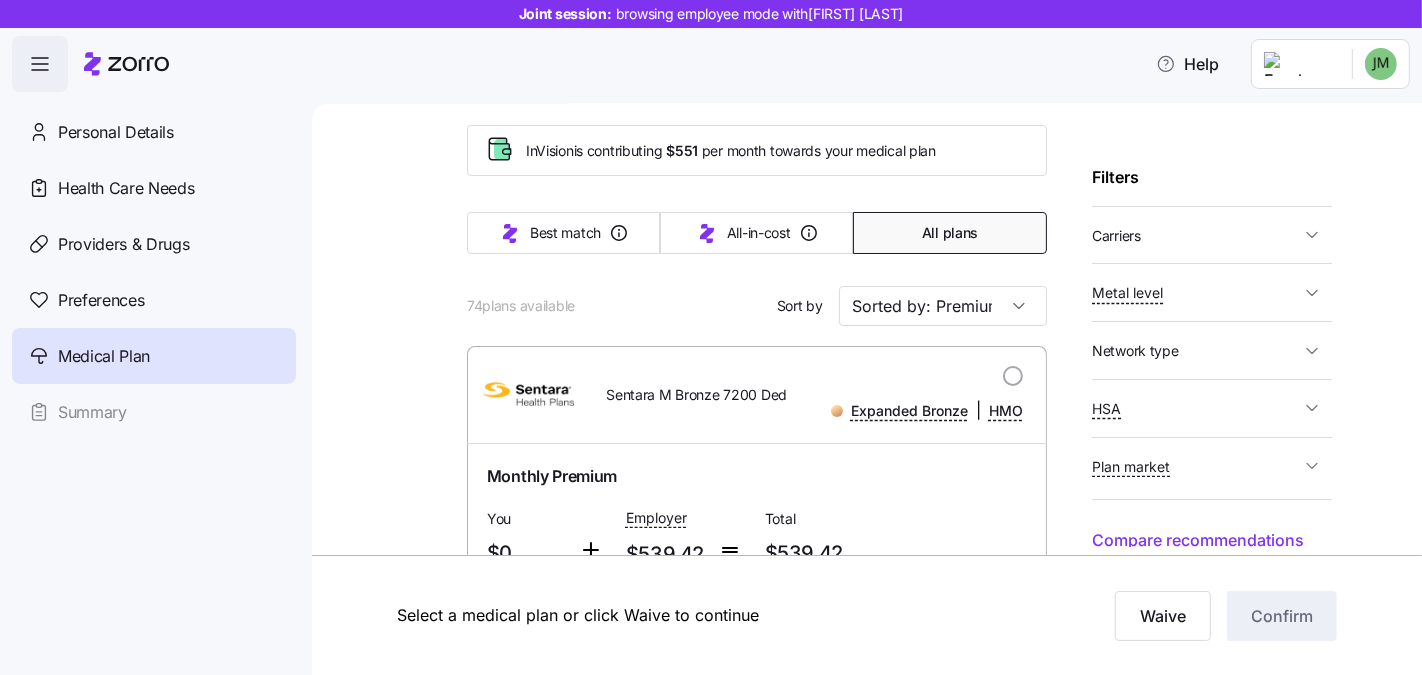 scroll, scrollTop: 142, scrollLeft: 0, axis: vertical 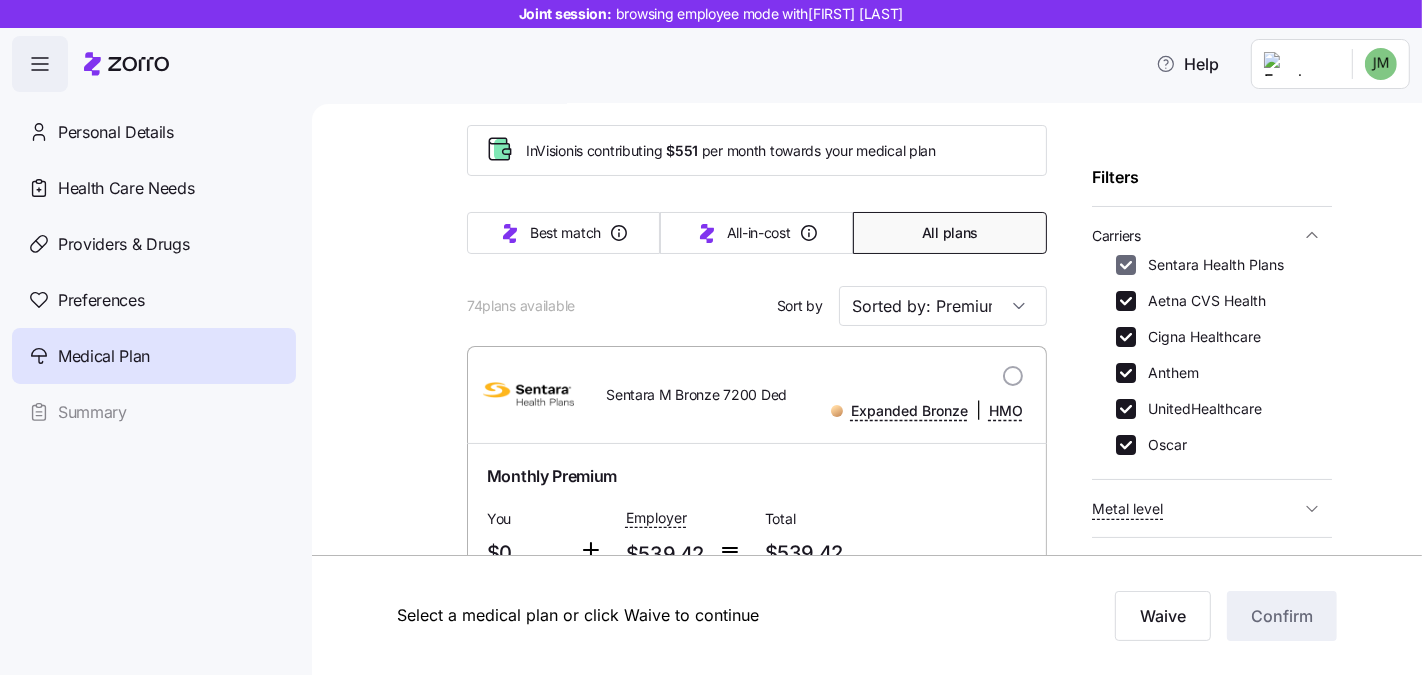 click on "Sentara Health Plans" at bounding box center (1126, 265) 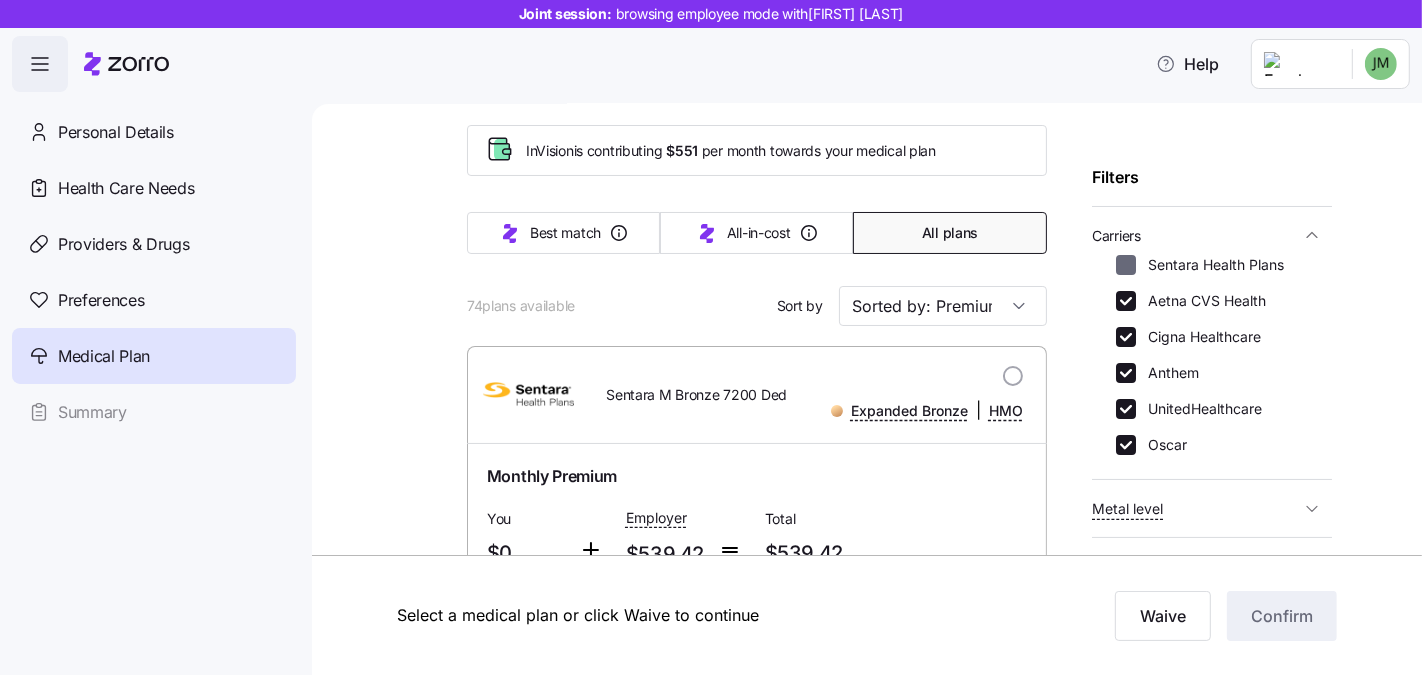 checkbox on "false" 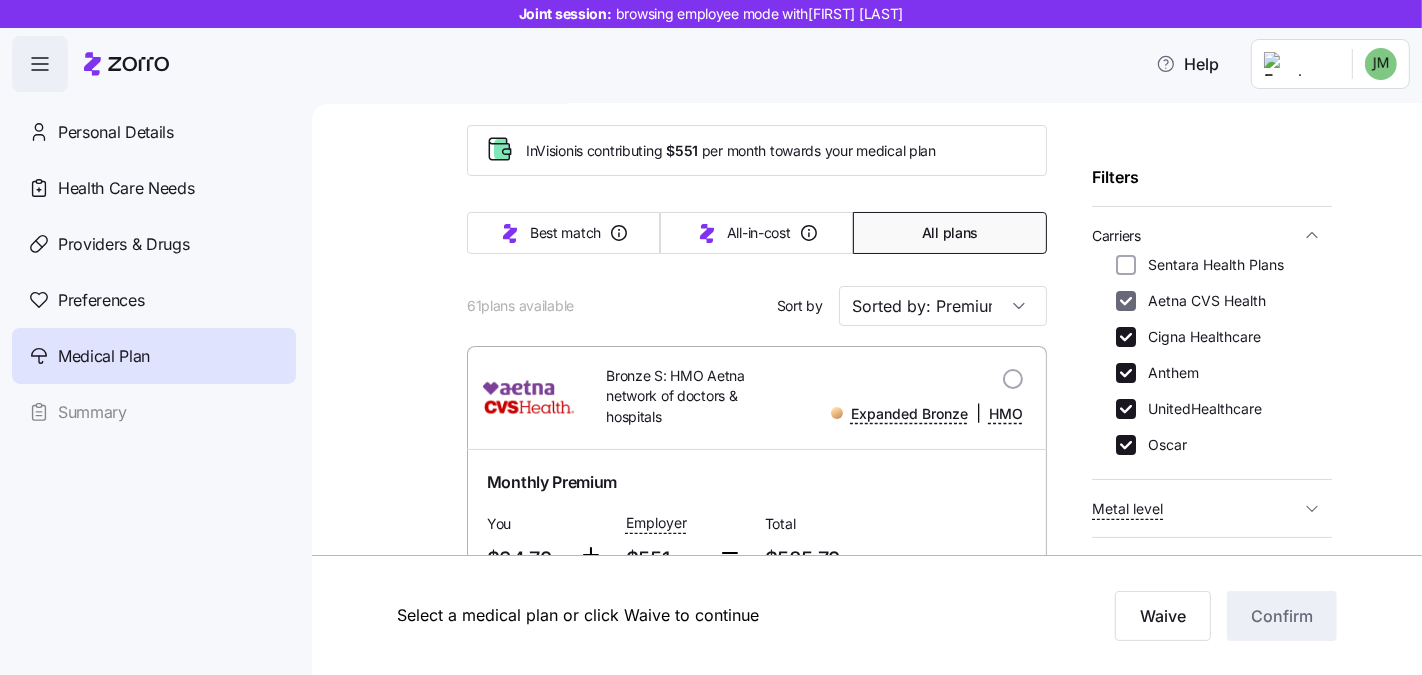 click on "Aetna CVS Health" at bounding box center [1126, 301] 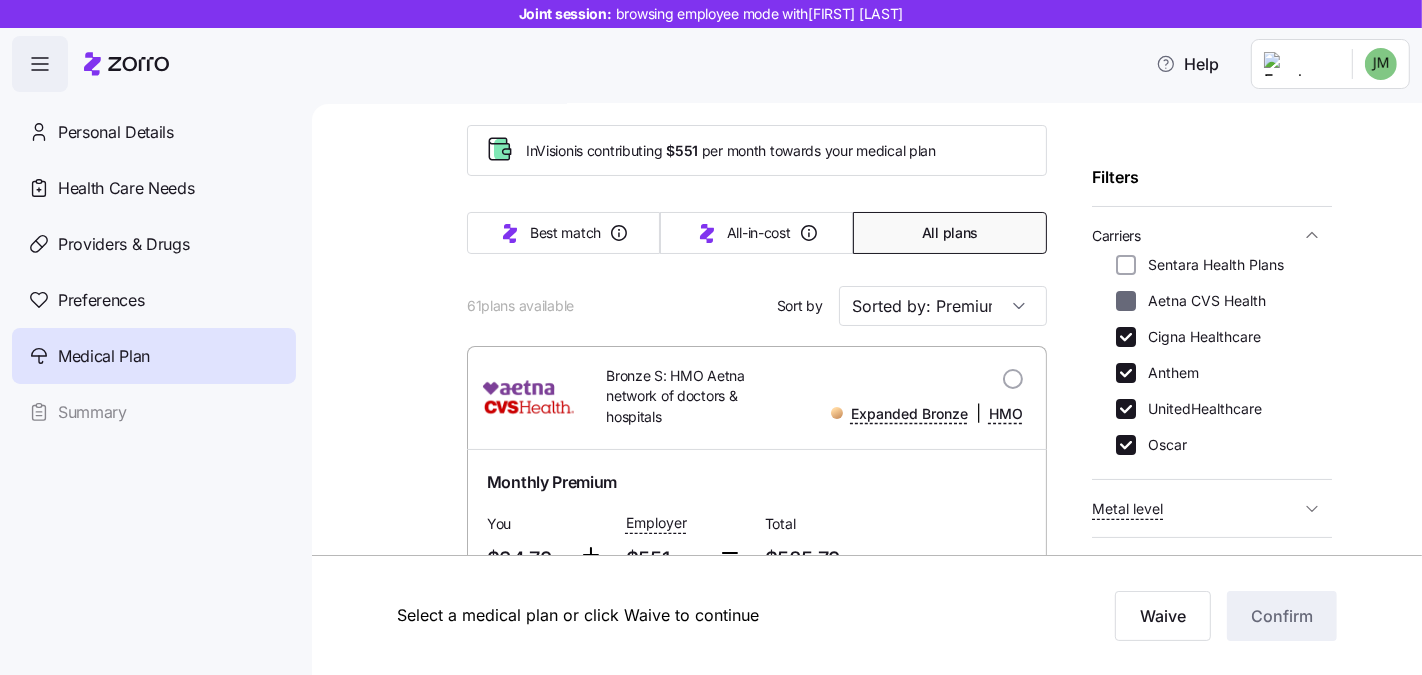 checkbox on "false" 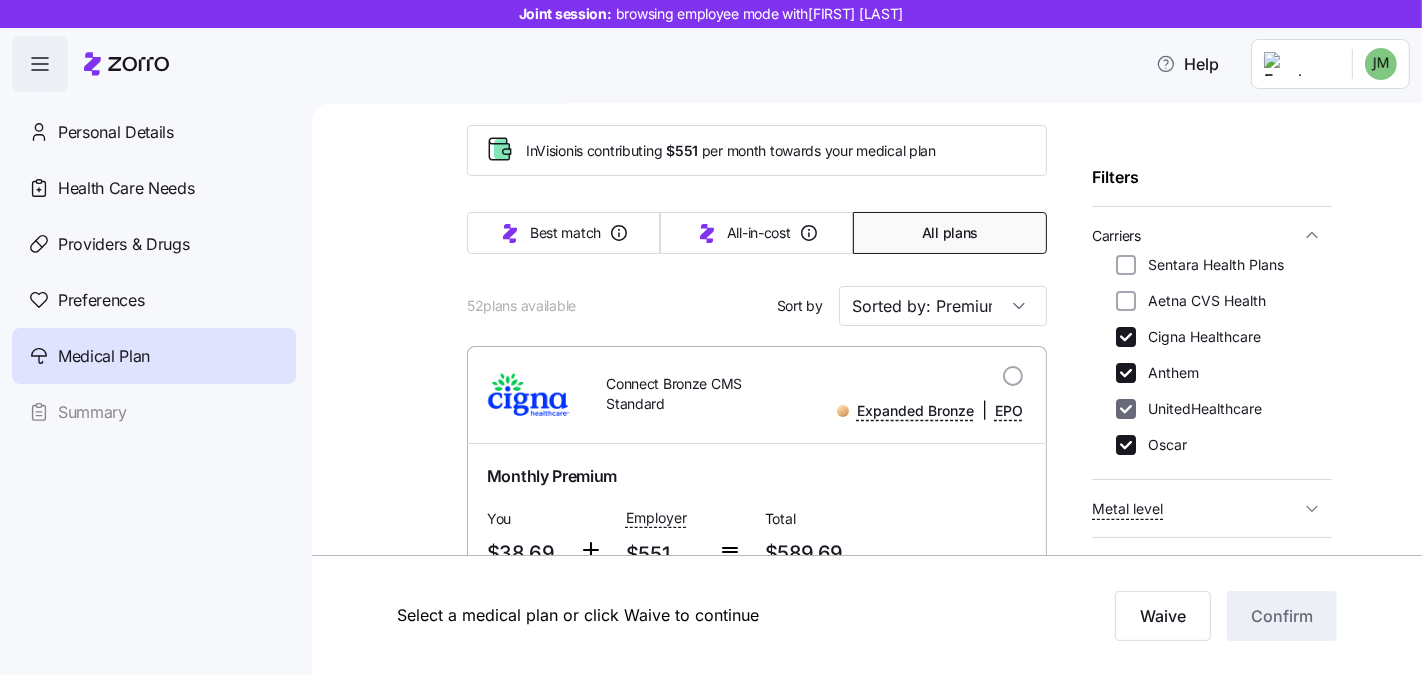 click on "UnitedHealthcare" at bounding box center [1126, 409] 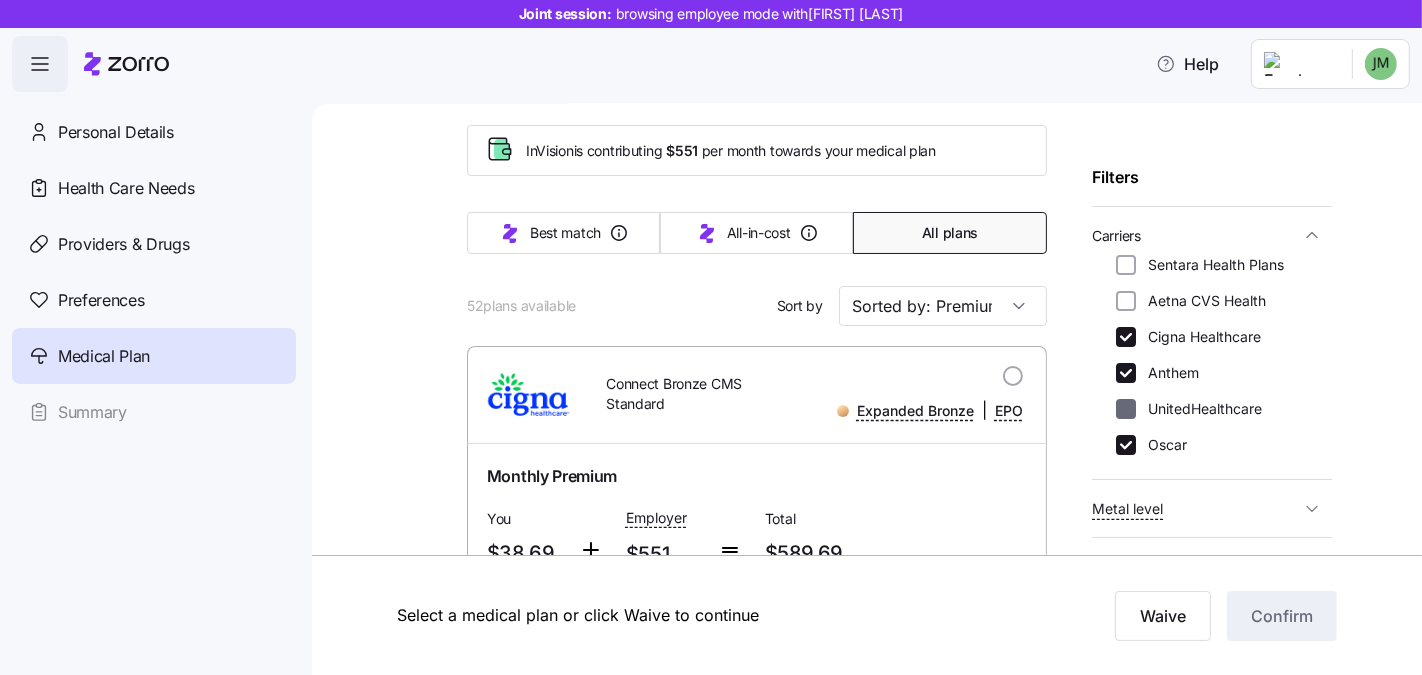 checkbox on "false" 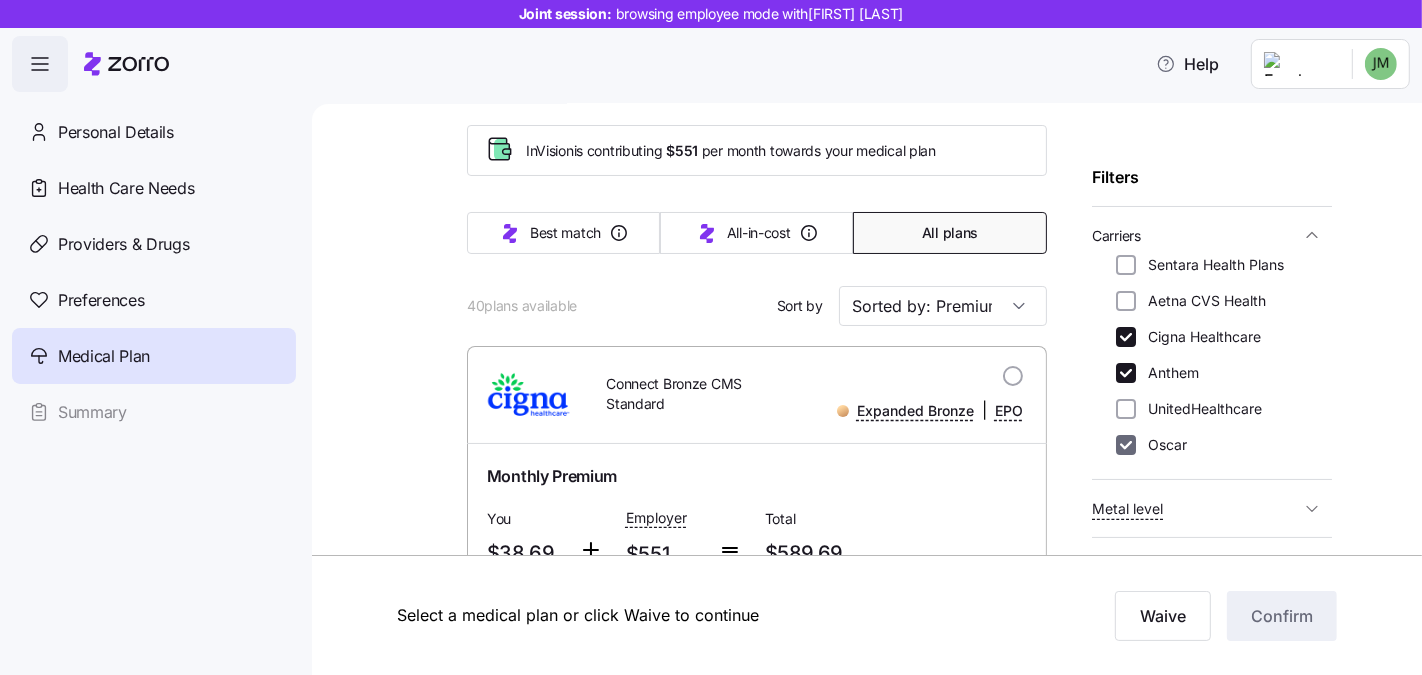 click on "Oscar" at bounding box center (1126, 445) 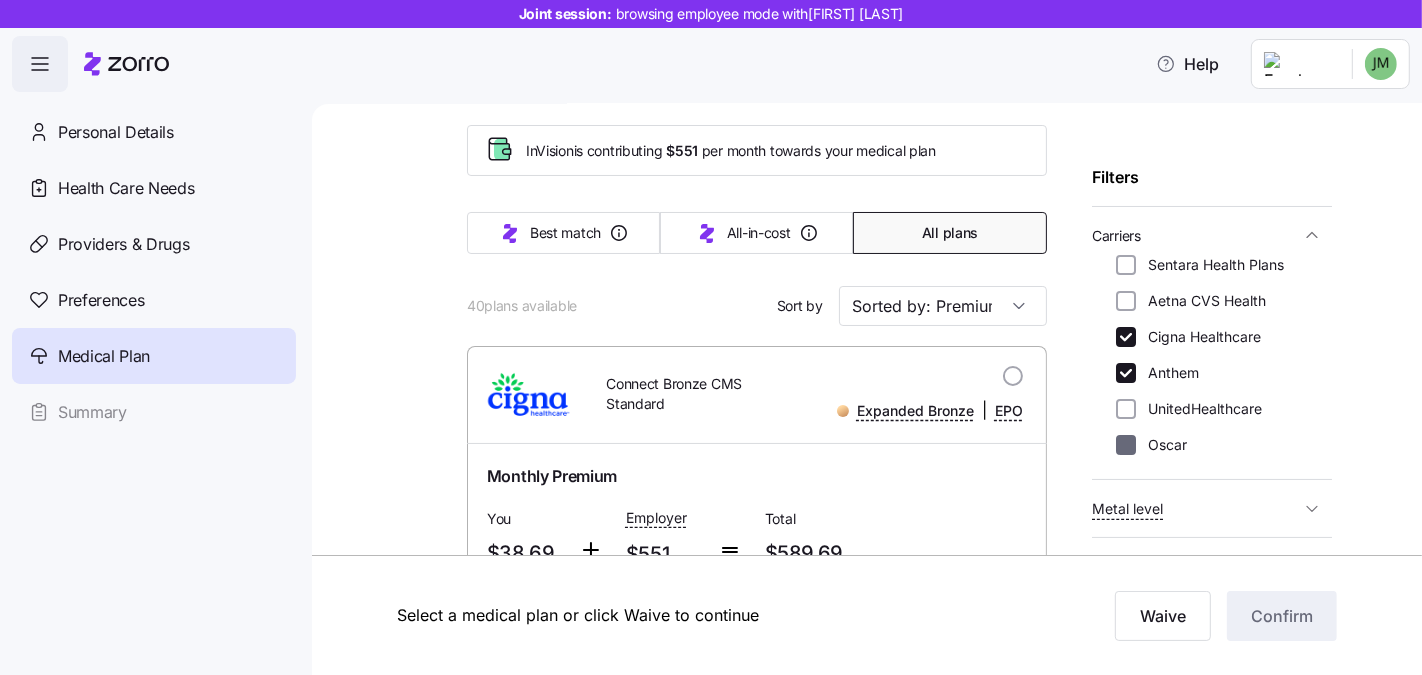 checkbox on "false" 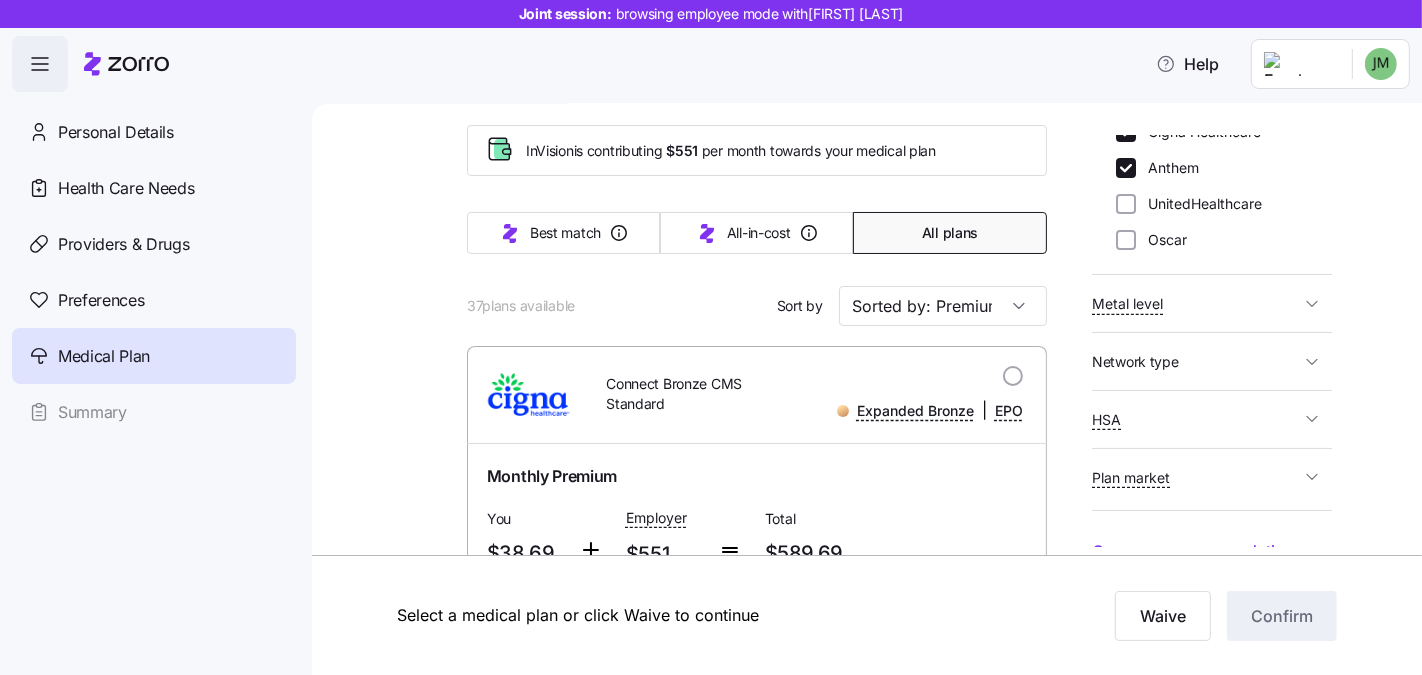 scroll, scrollTop: 392, scrollLeft: 0, axis: vertical 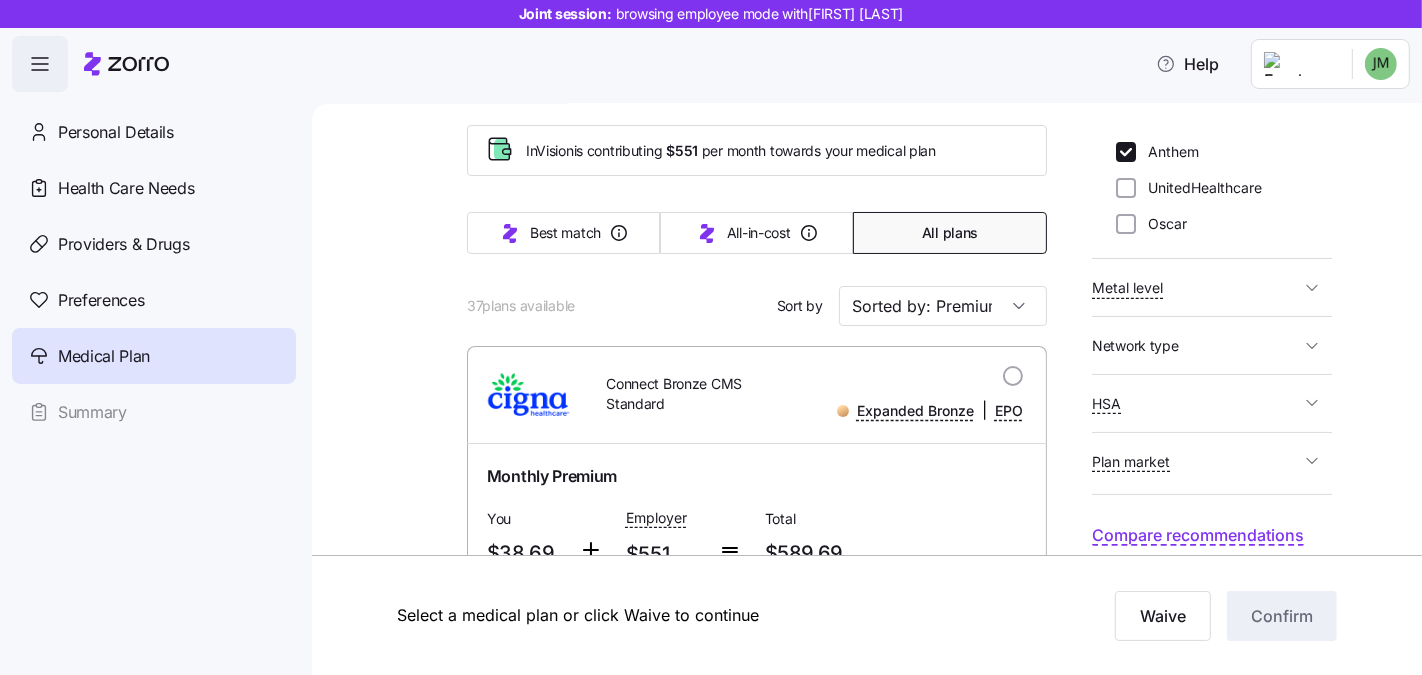 click on "HSA" at bounding box center (1196, 403) 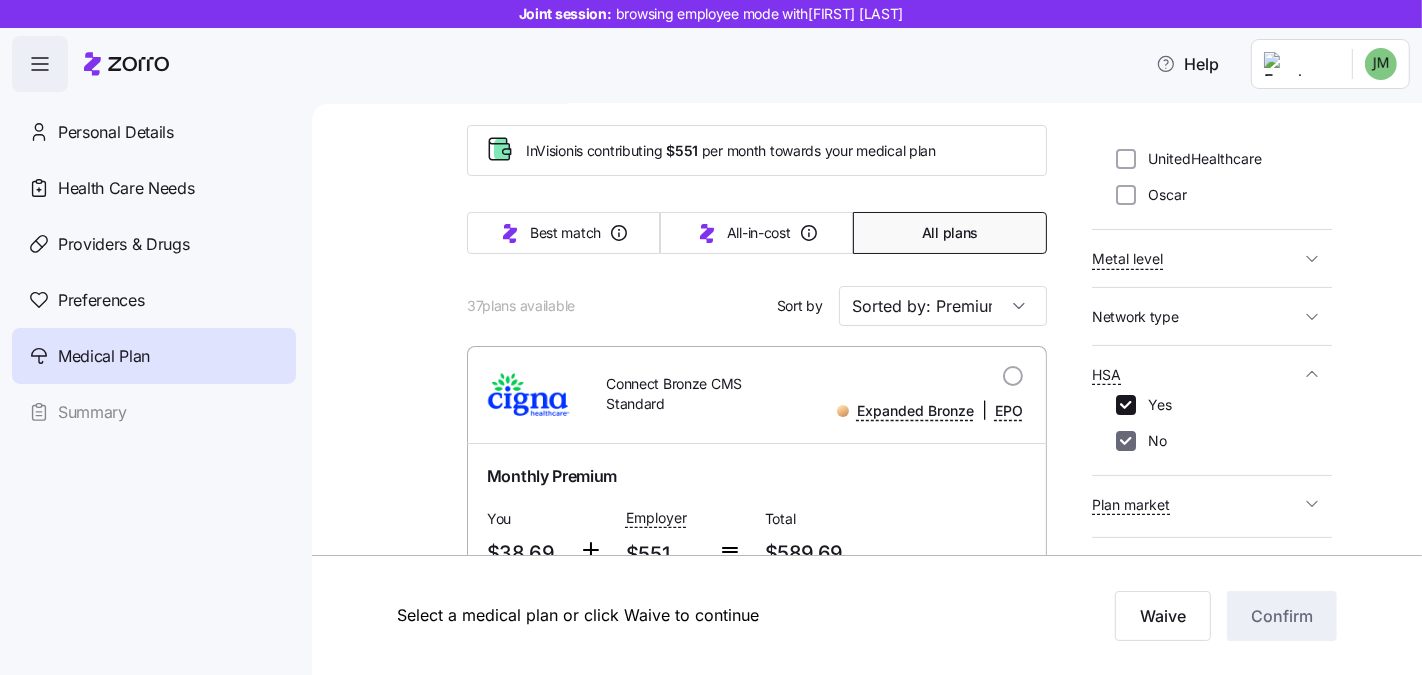 click on "No" at bounding box center (1126, 441) 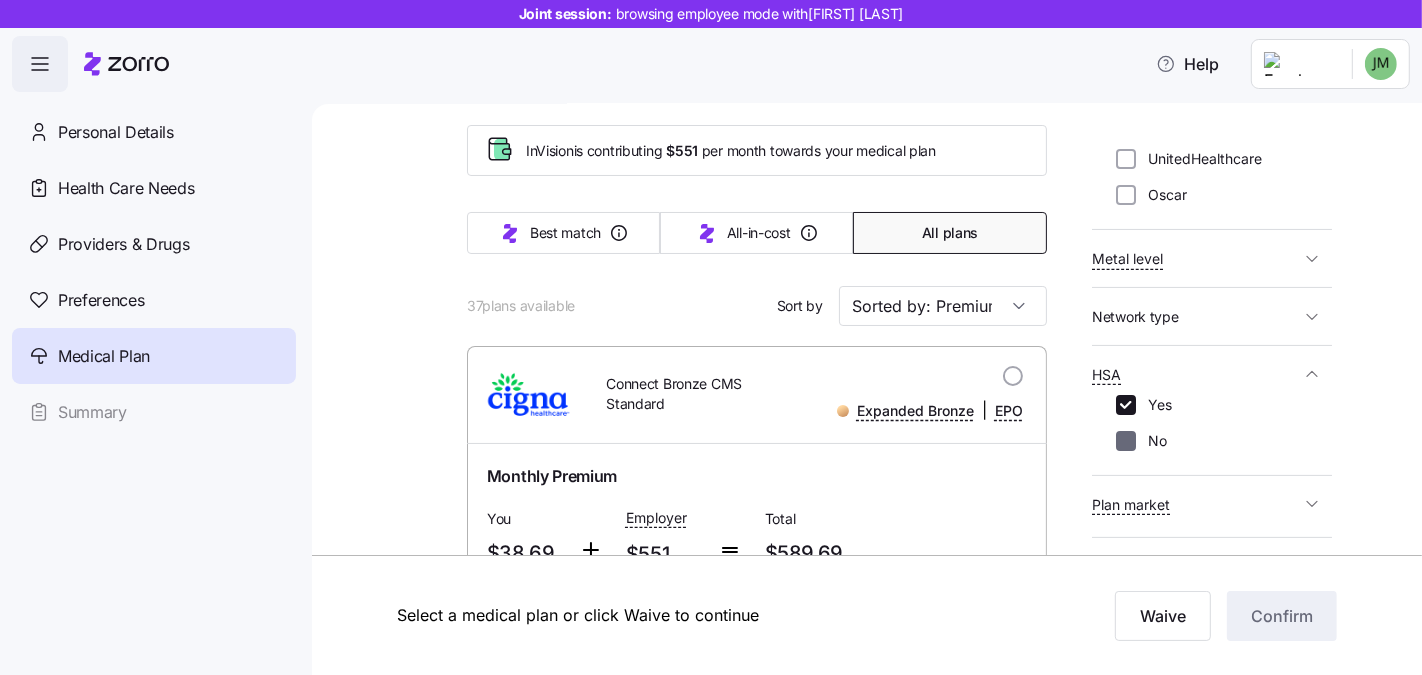 checkbox on "false" 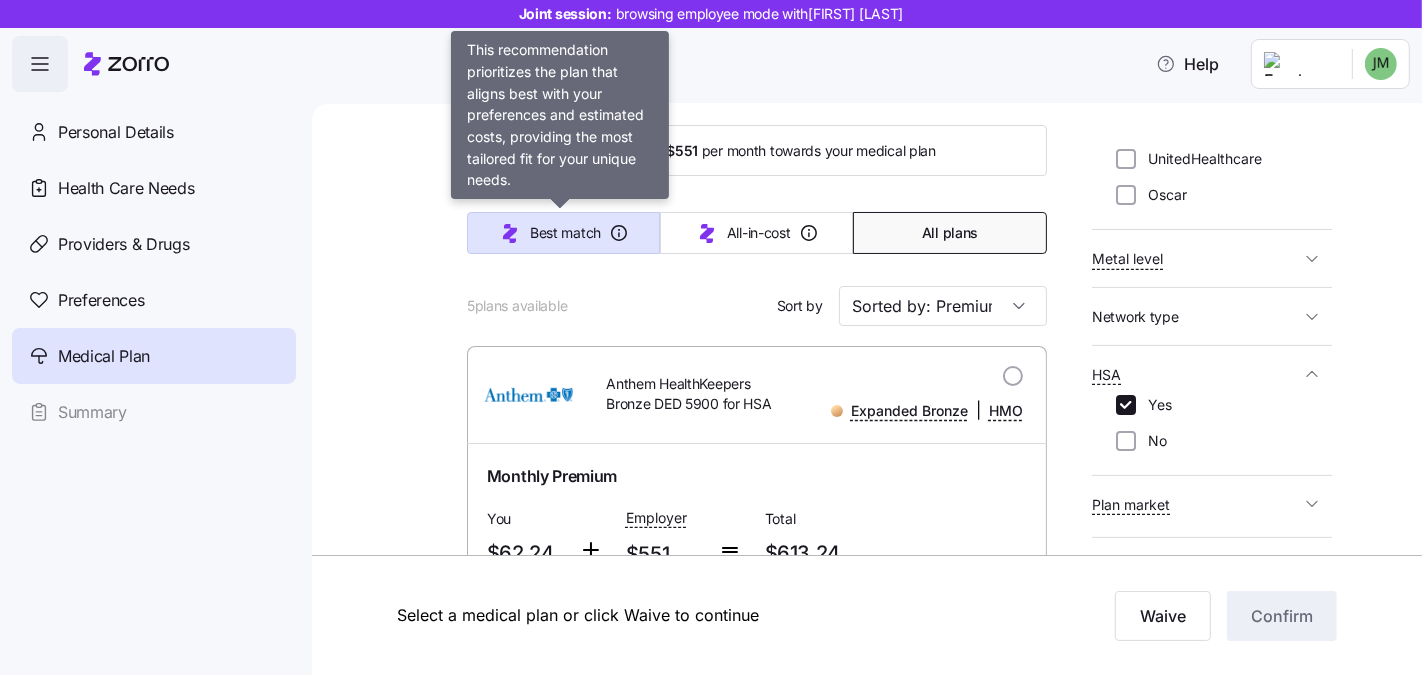click on "Best match" at bounding box center [565, 233] 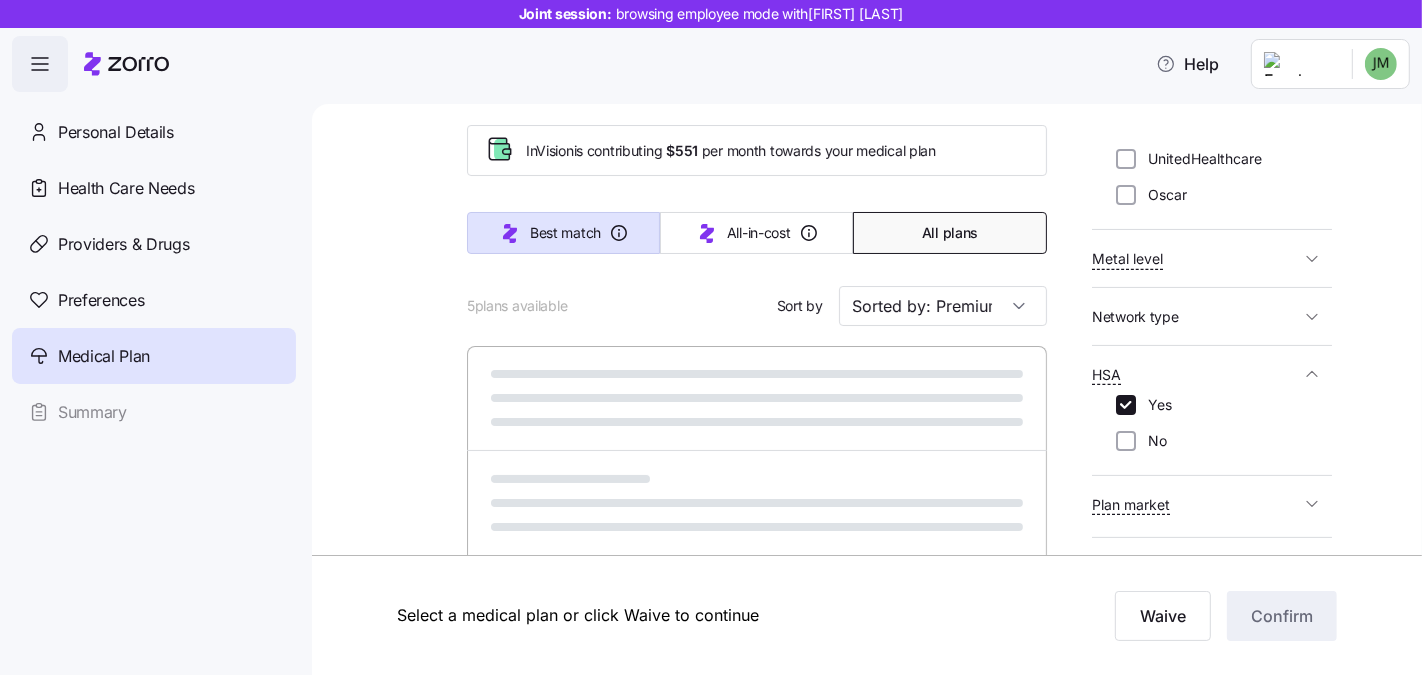 type on "Sorted by: Best match" 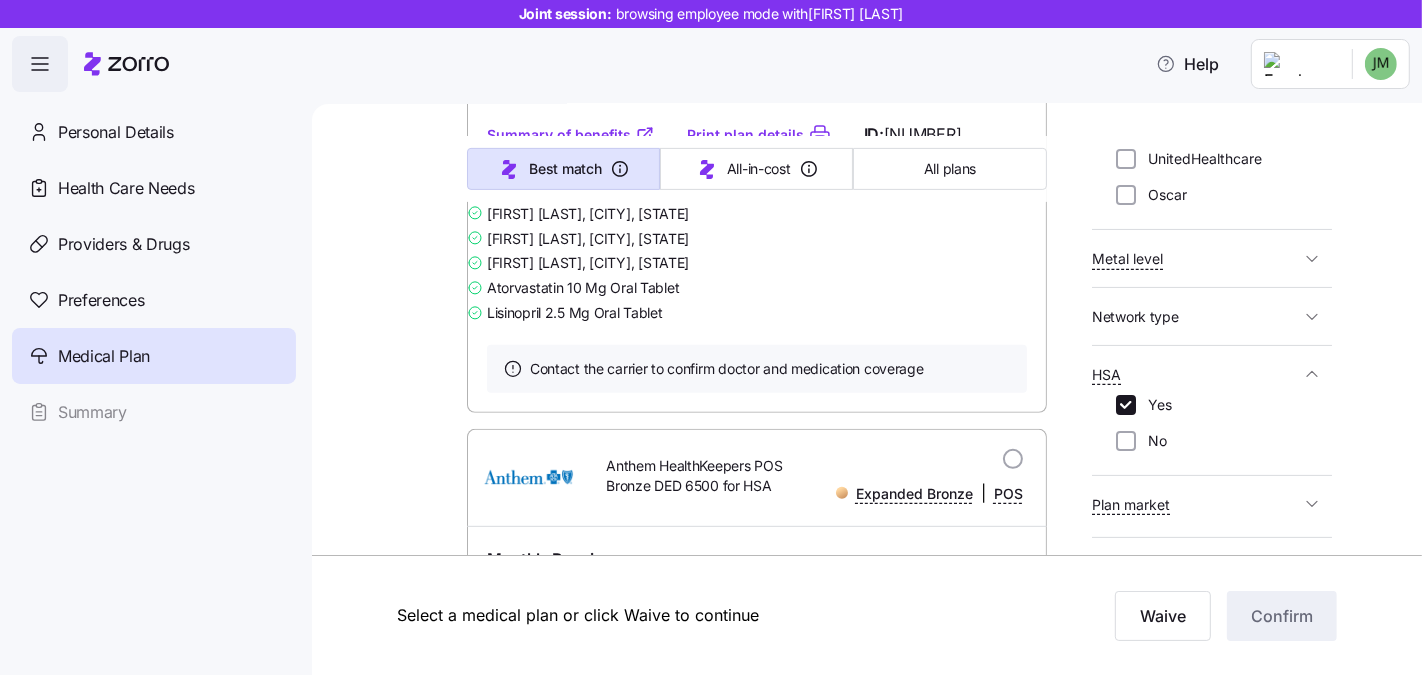 scroll, scrollTop: 468, scrollLeft: 0, axis: vertical 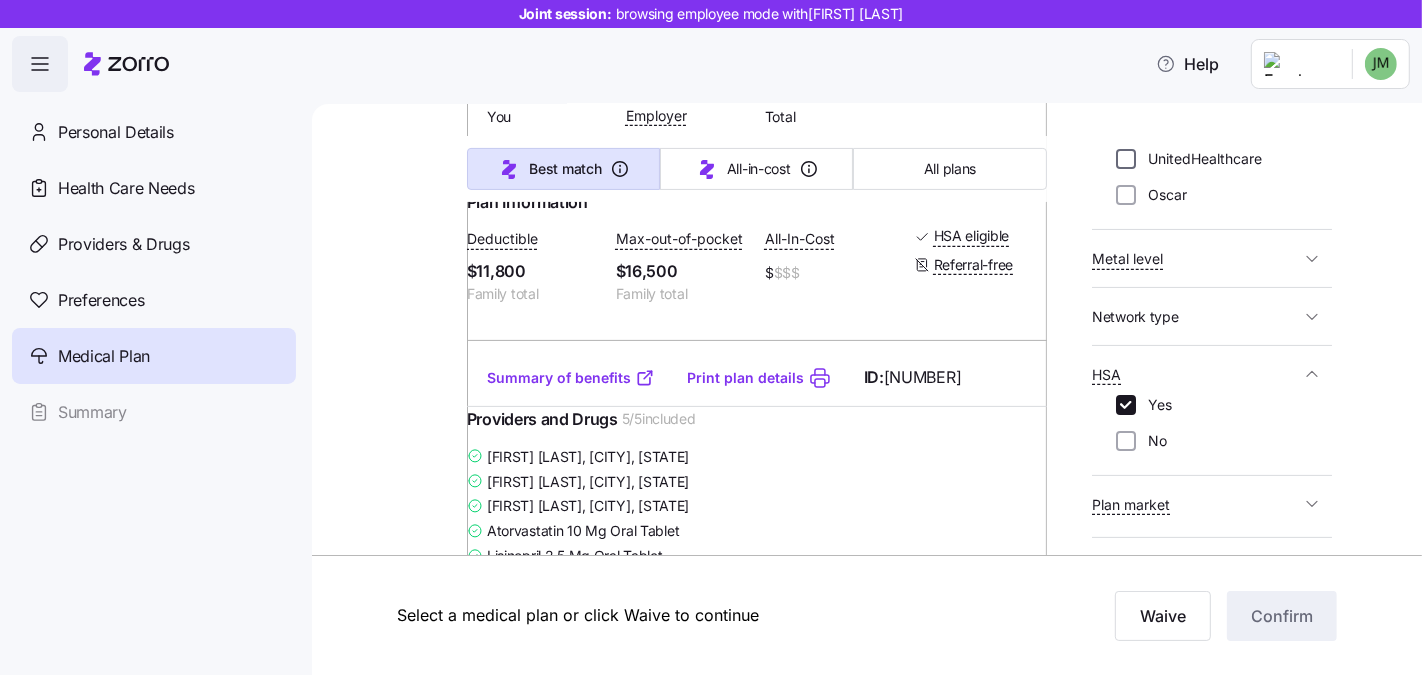 click on "UnitedHealthcare" at bounding box center [1126, 159] 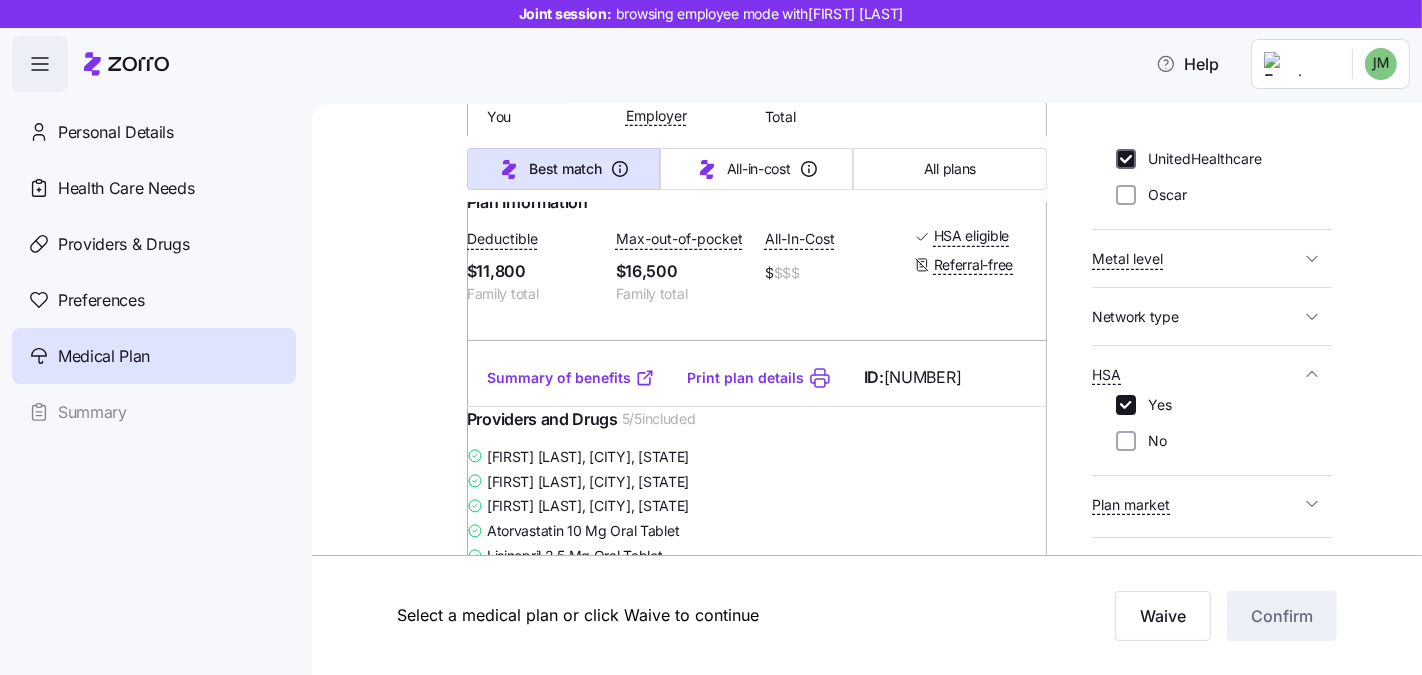 checkbox on "true" 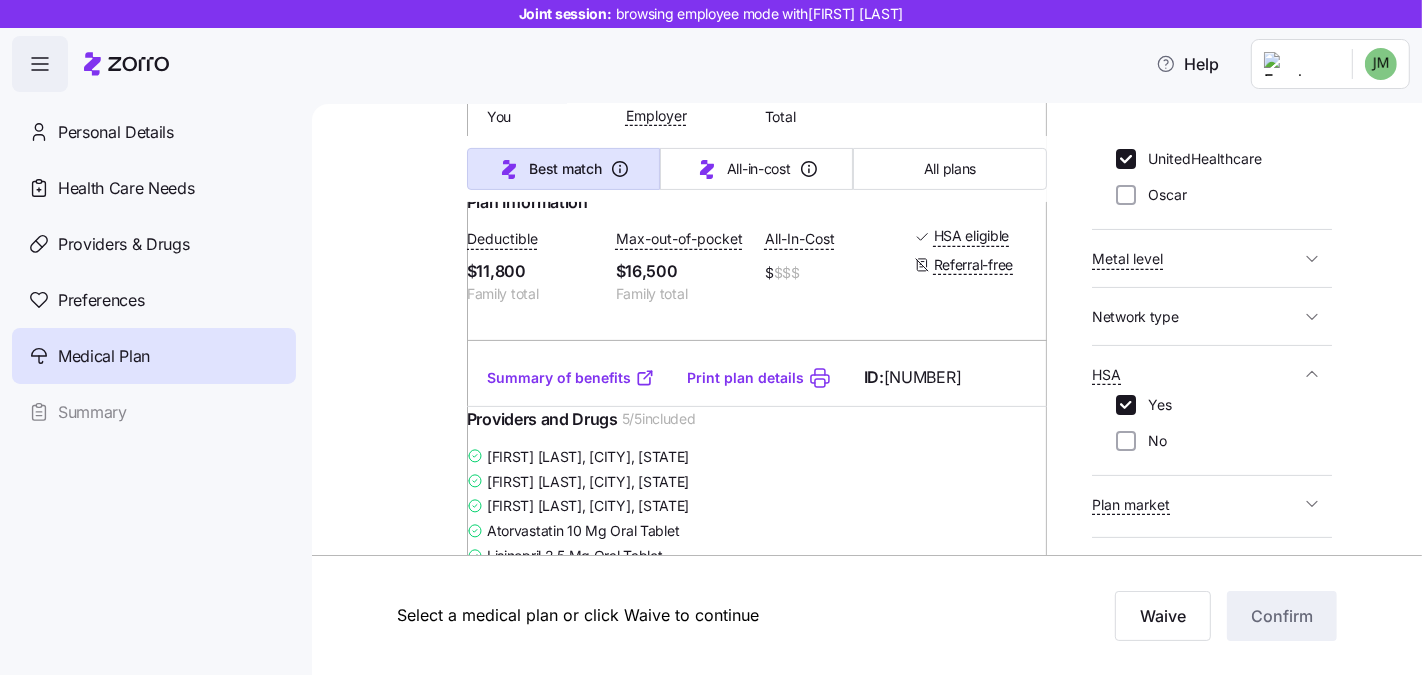 click on "Sentara Health Plans Aetna CVS Health Cigna Healthcare Anthem UnitedHealthcare Oscar" at bounding box center (1212, 113) 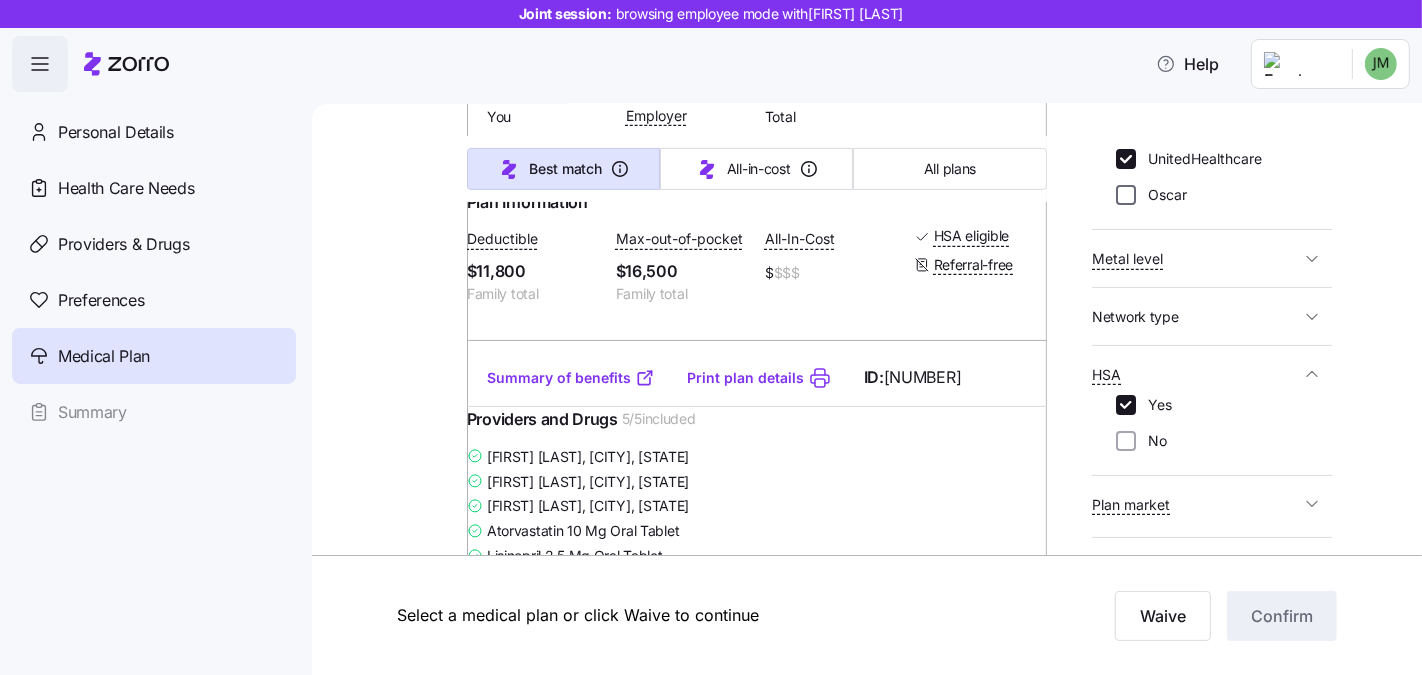 click on "Oscar" at bounding box center [1126, 195] 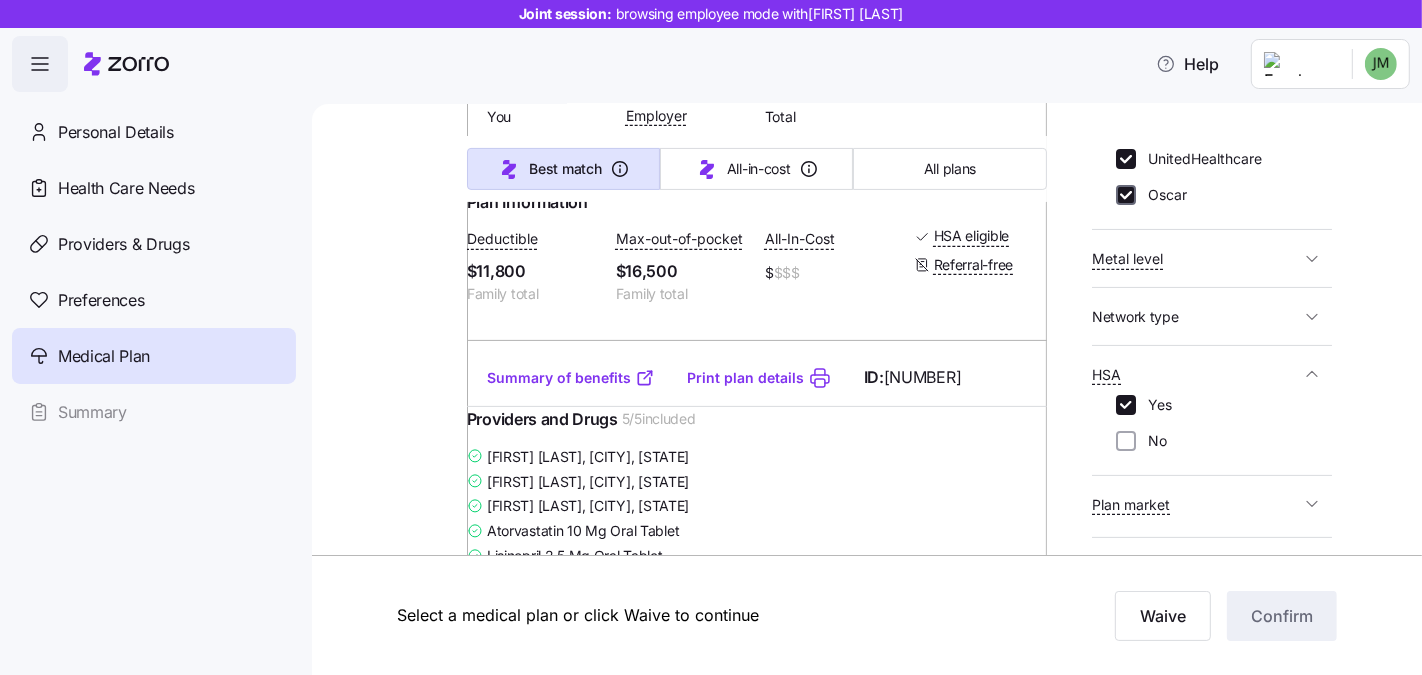 checkbox on "true" 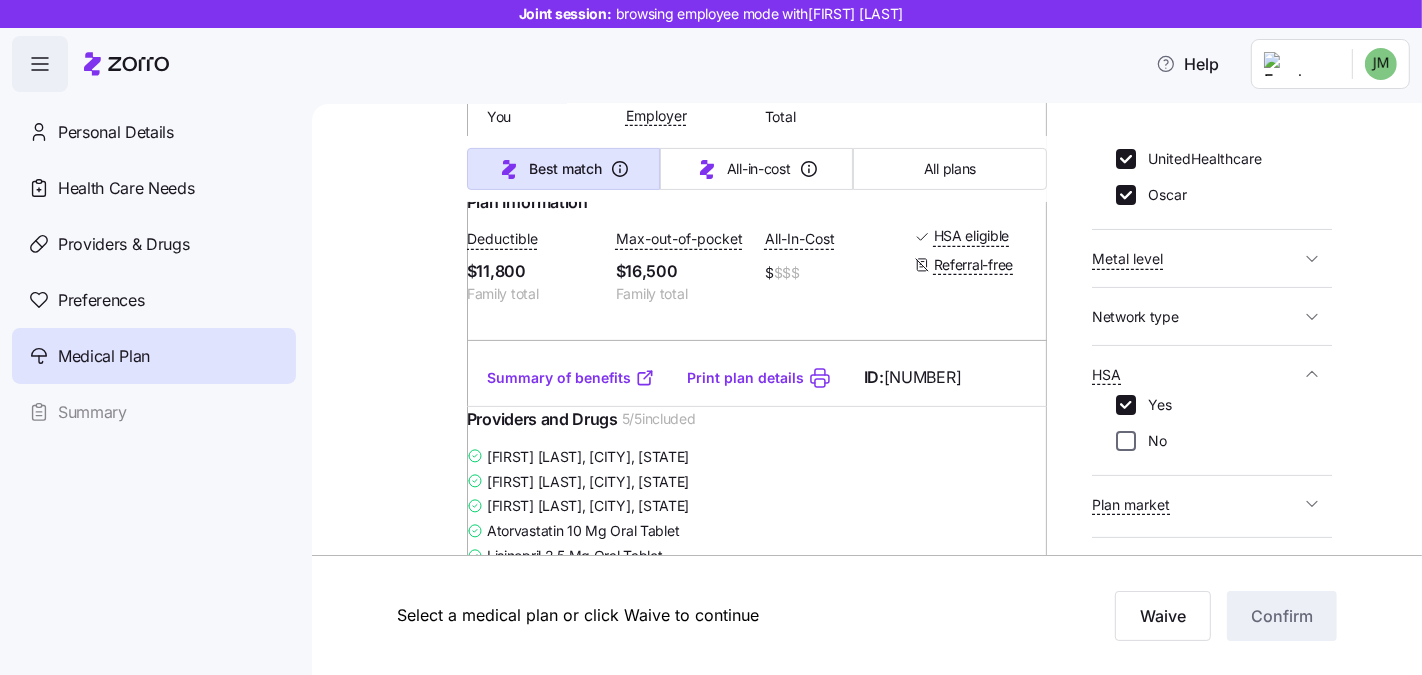 click on "No" at bounding box center (1126, 441) 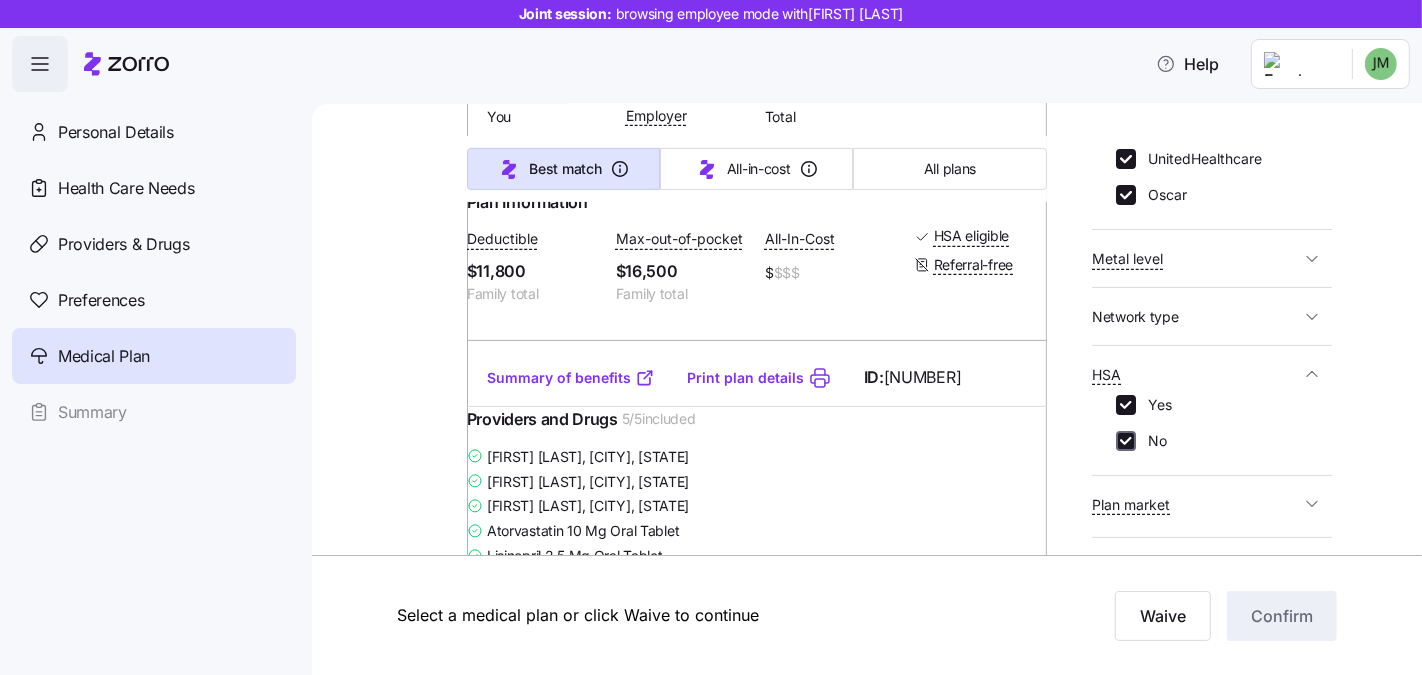 checkbox on "true" 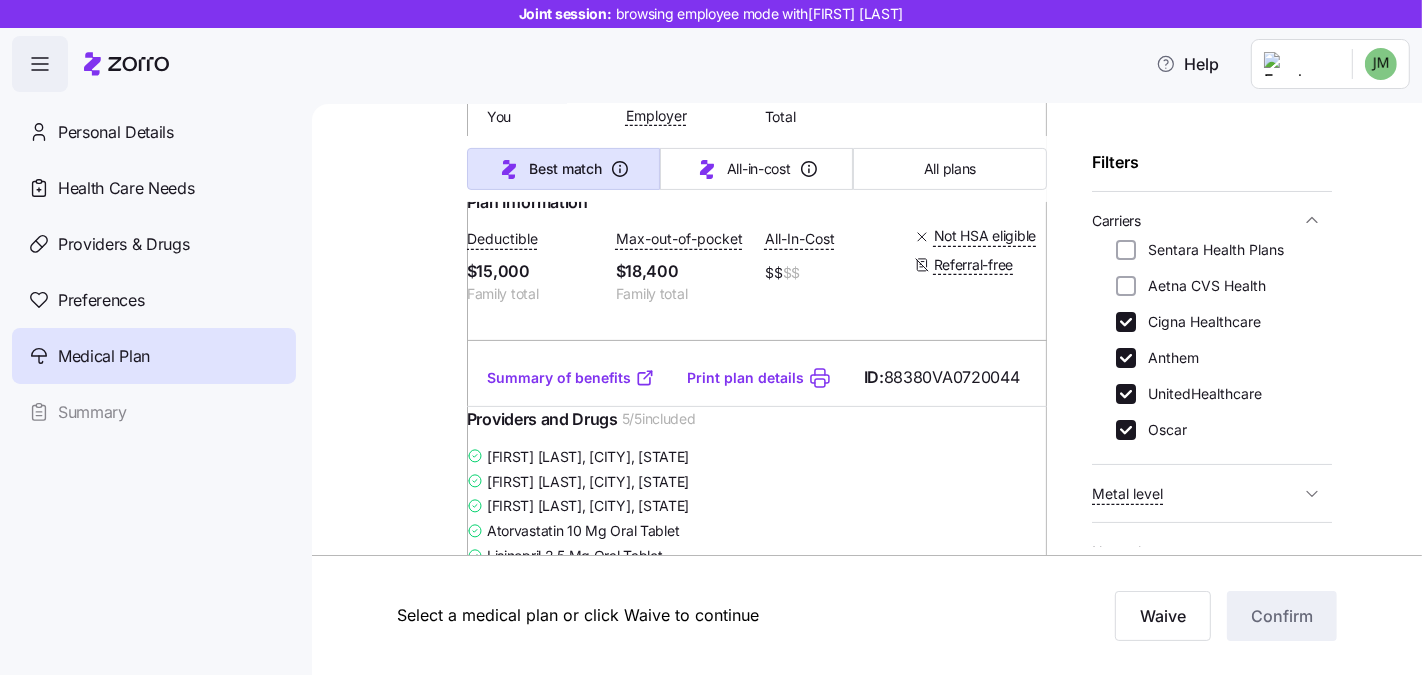scroll, scrollTop: 0, scrollLeft: 0, axis: both 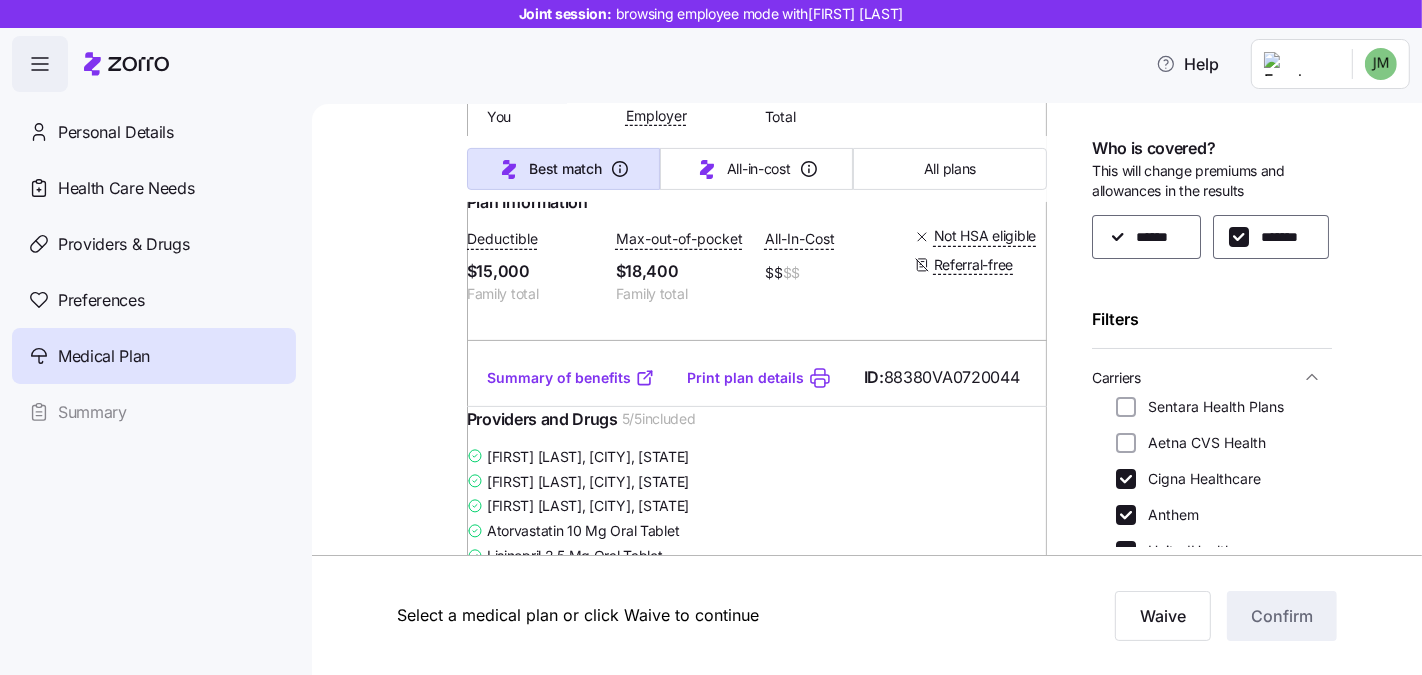 click on "Sentara Health Plans" at bounding box center (1210, 407) 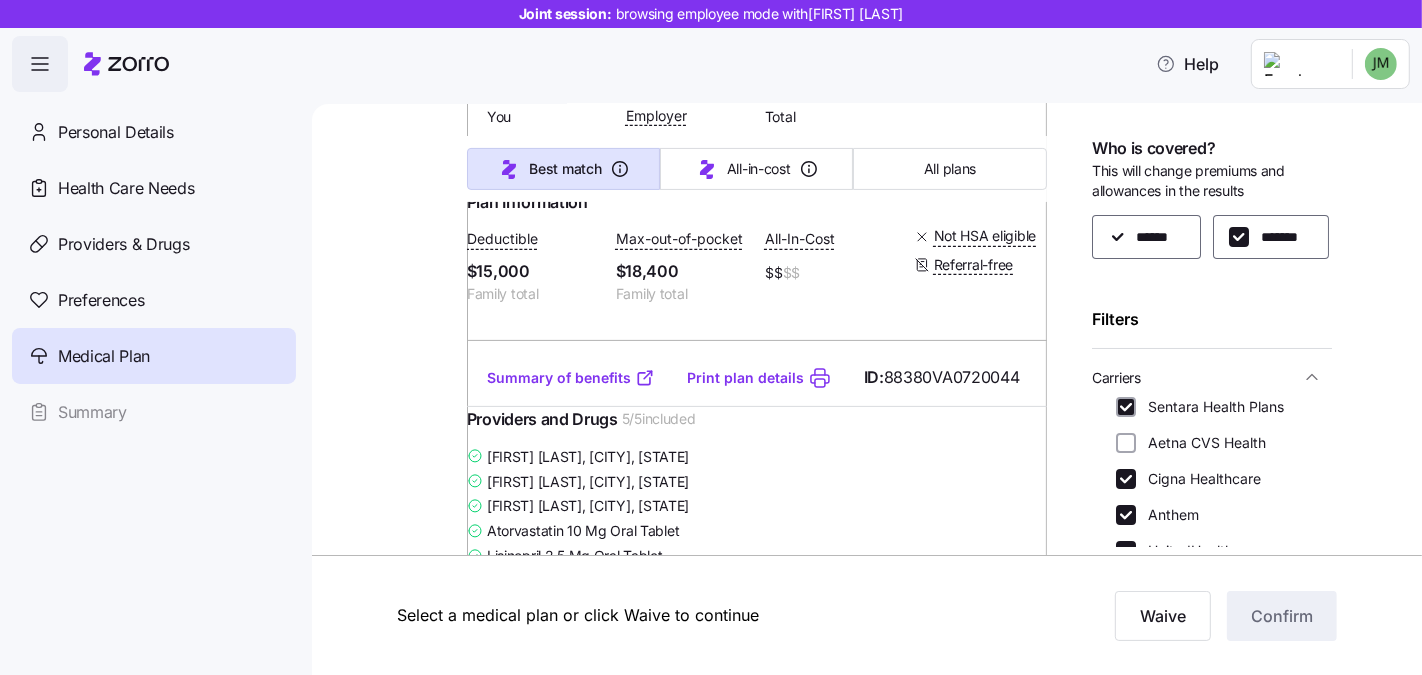 checkbox on "true" 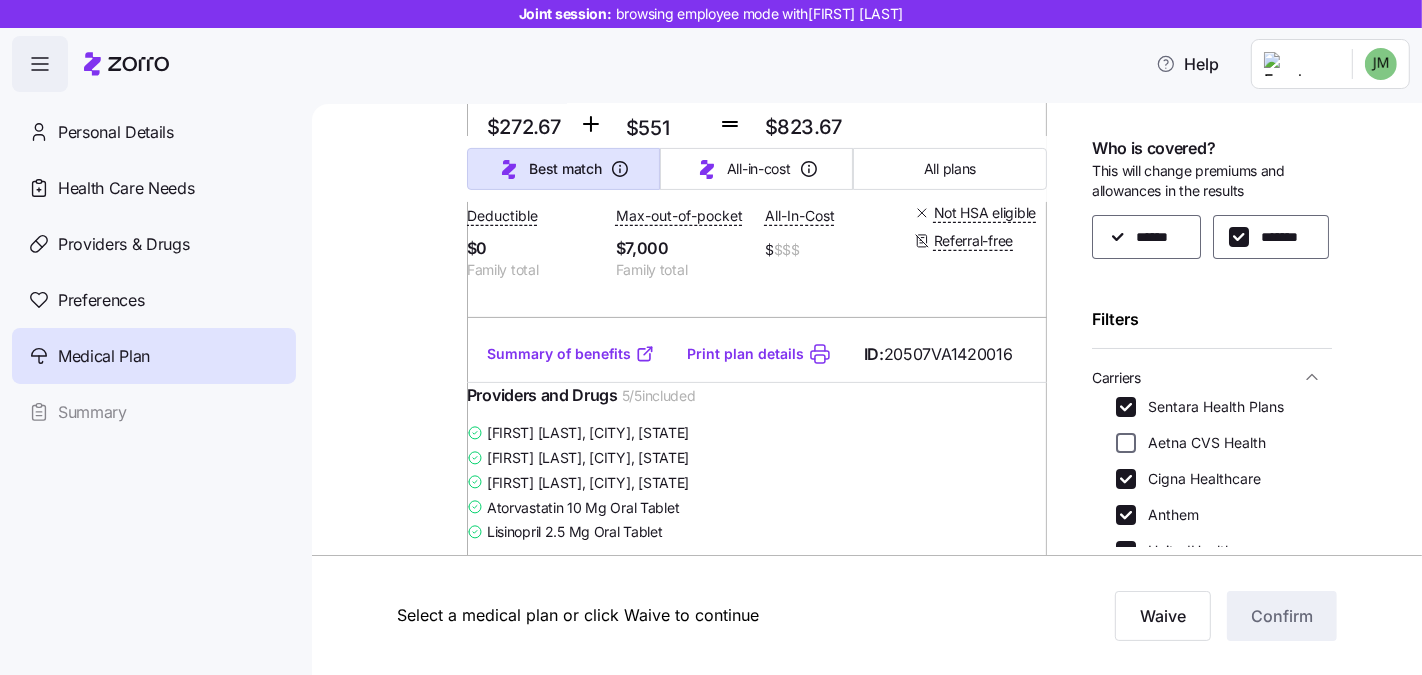 click on "Aetna CVS Health" at bounding box center [1126, 443] 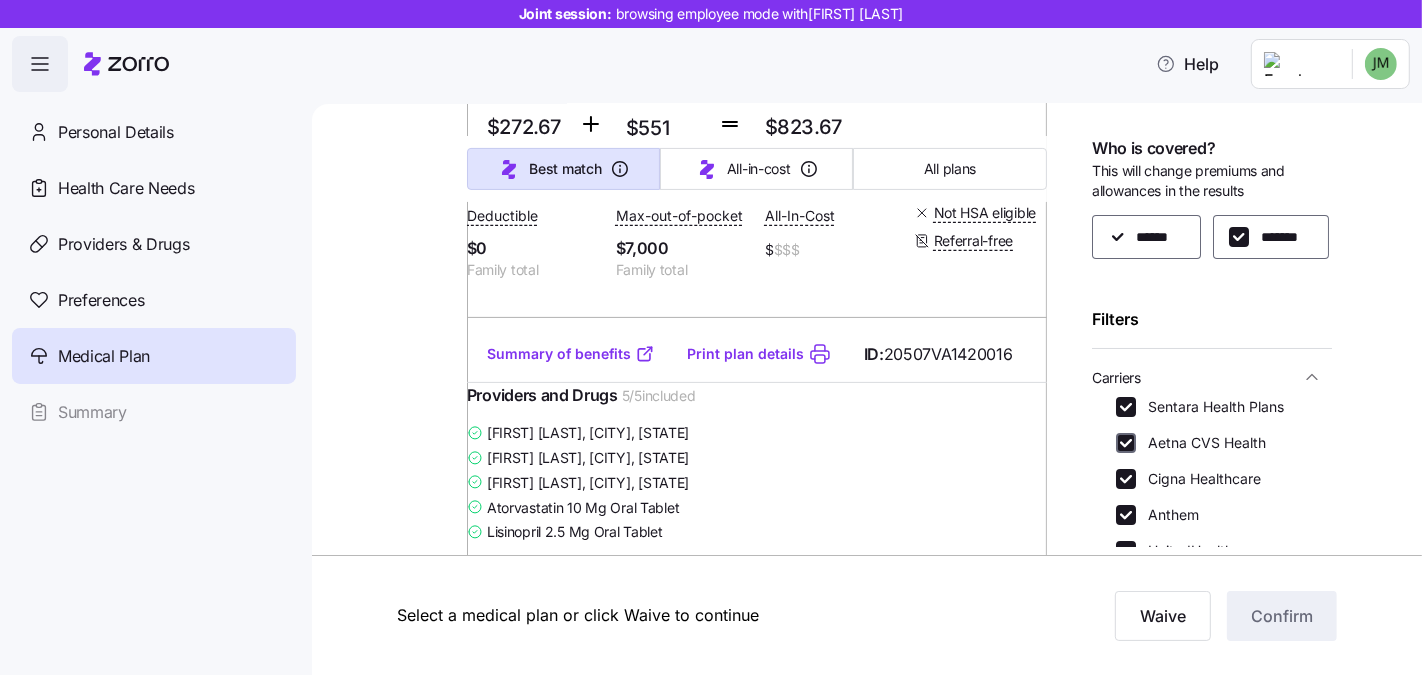 checkbox on "true" 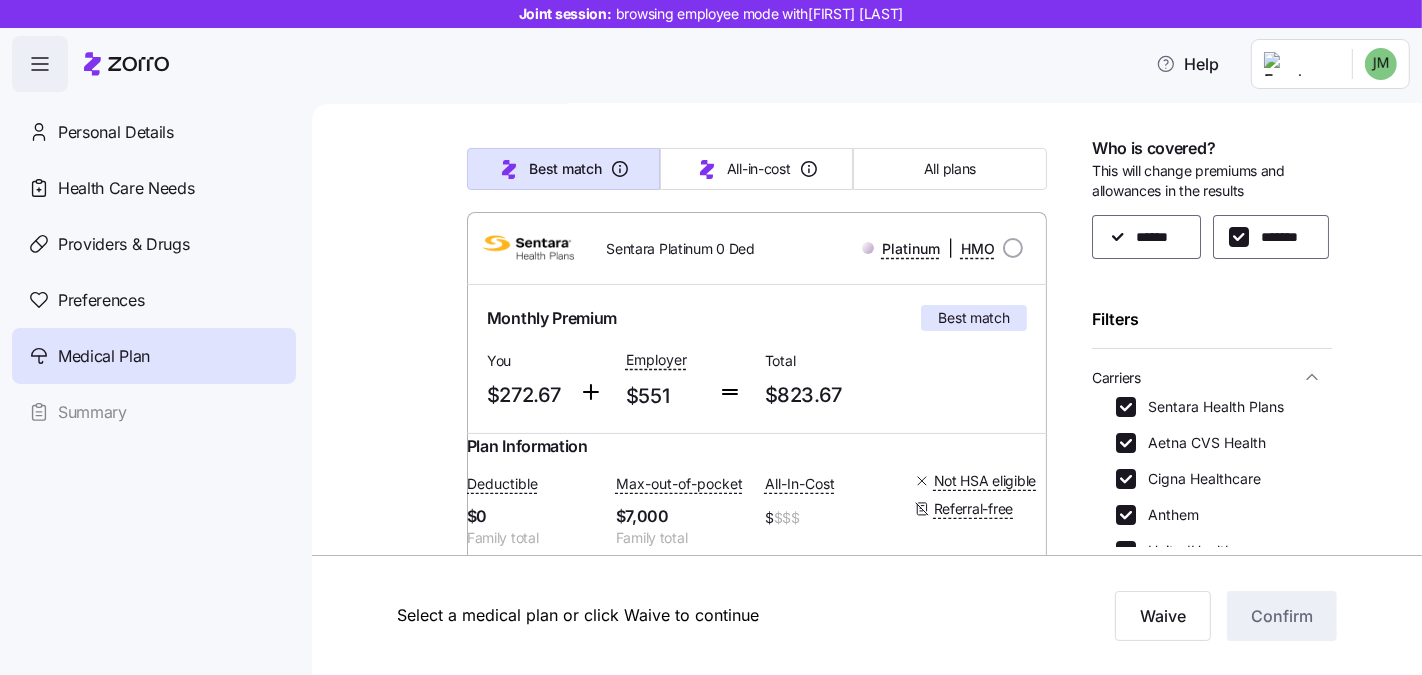 scroll, scrollTop: 0, scrollLeft: 0, axis: both 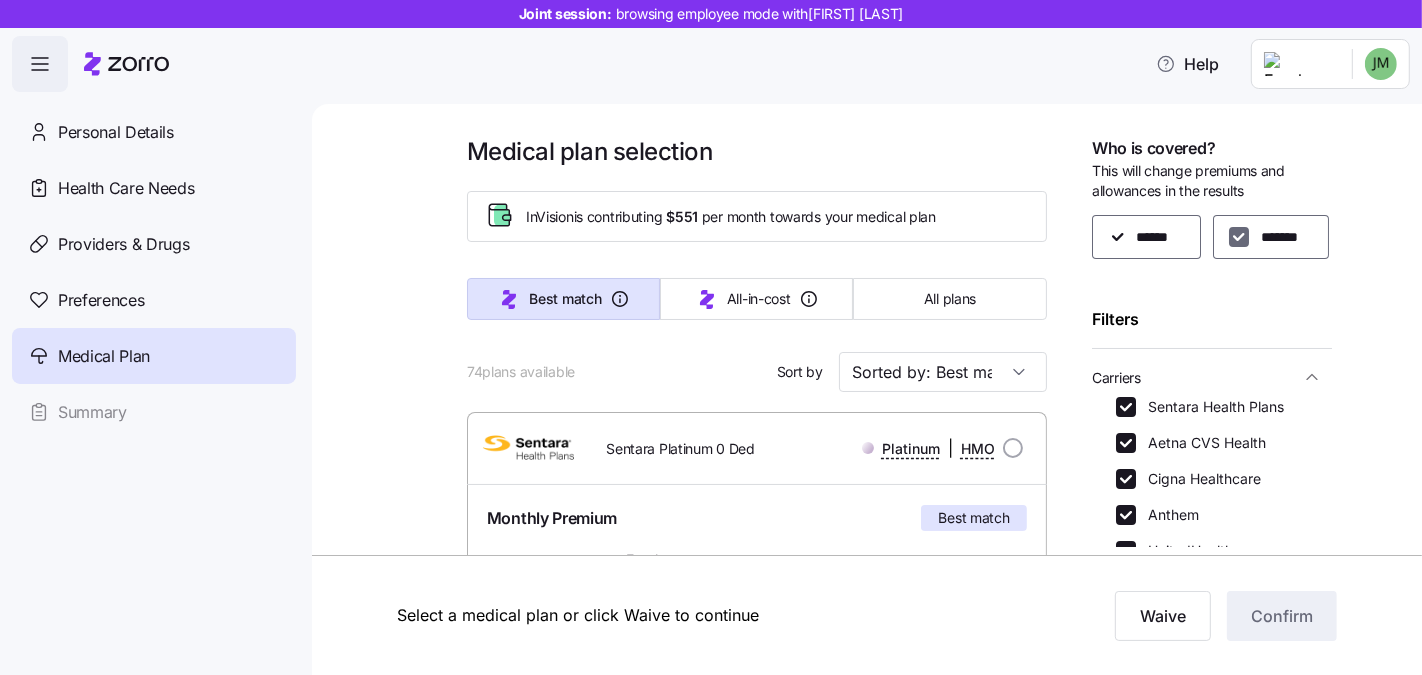click on "*******" at bounding box center [1239, 237] 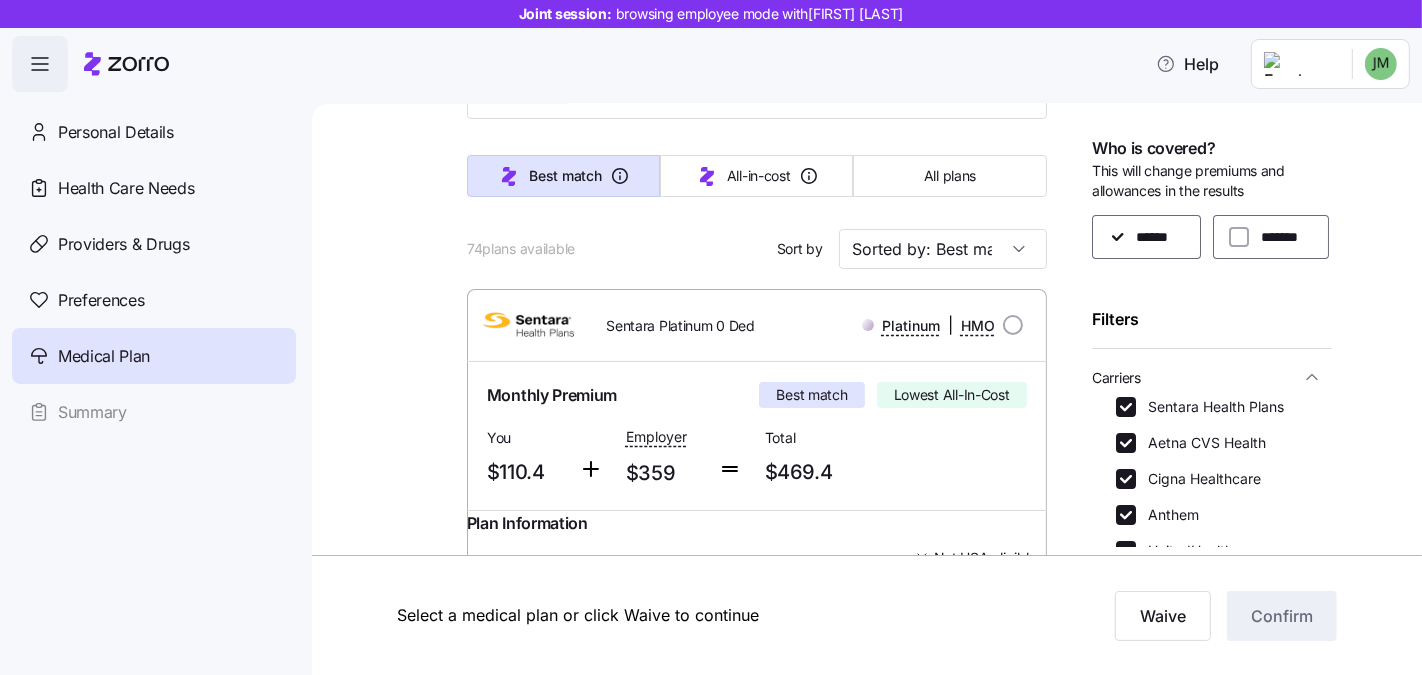 scroll, scrollTop: 102, scrollLeft: 0, axis: vertical 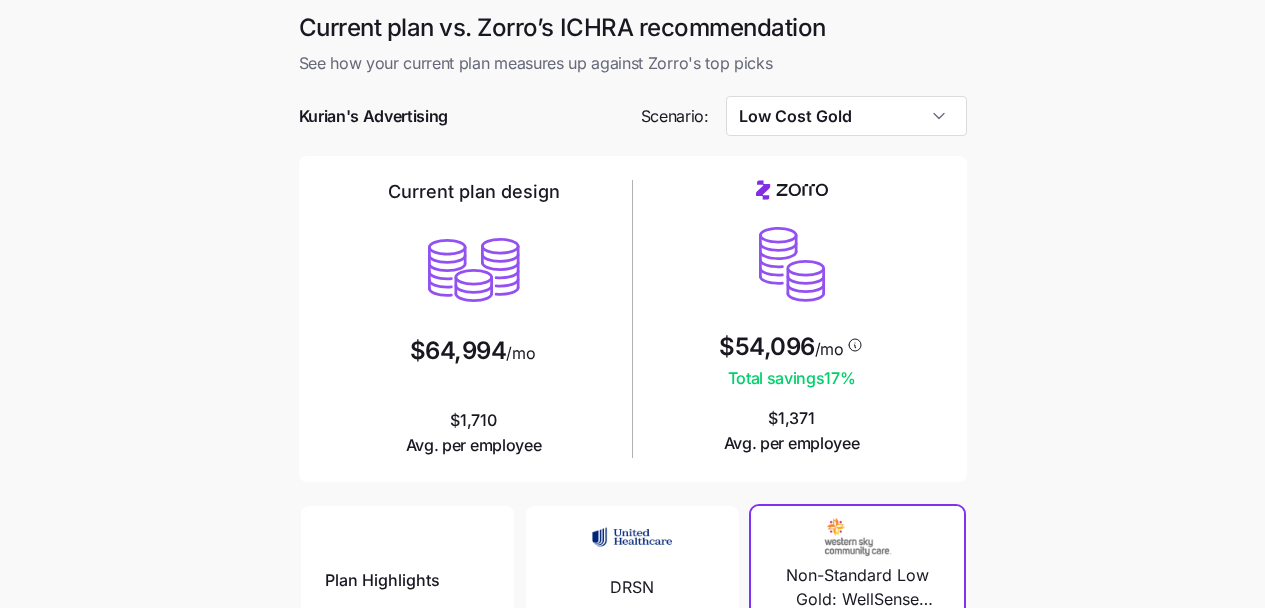 click on "Current plan vs. Zorro’s ICHRA recommendation See how your current plan measures up against Zorro's top picks Kurian's Advertising Scenario: Low Cost Gold Current plan design $64,994 /mo $1,710 Avg. per employee $54,096 /mo Total savings  17 % $1,371 Avg. per employee Plan Highlights Deductible Max Out-of-Pocket Primary Doctor Generic Drugs Specialist Visit DRSN 23/38 employees $2,000 $6,500 $30 $10 $60 DRT5 11/38 employees $1,000 $5,500 $25 $10 $50 EAJH 4/38 employees $2,500 $5,000 $10 Non-Standard Low Gold: WellSense Clarity Gold 1500 12/38 employees $1,500 $5,250 $30 $30 $55 Non-Standard Low Gold: Tufts Health Direct Gold 1600 5/38 employees $1,600 $5,500 $35 $25 $55 Gold 1 3/38 employees $1,640 $8,100 $20 $15 $50 TARO Direct Primary Care Gold ($0 PCP Mental Health Labs Generics $0 Deduct) - HMO 2/38 employees $0 $9,450 No charge / No charge No charge / No charge $75 Sentara M Gold 2200 Ded 1/38 employees $2,200 $6,400 $25 $15 $50 Standard Gold 1/38 employees $1,500 $7,800 $30 $15 $60 1/38 employees $500" at bounding box center (632, 546) 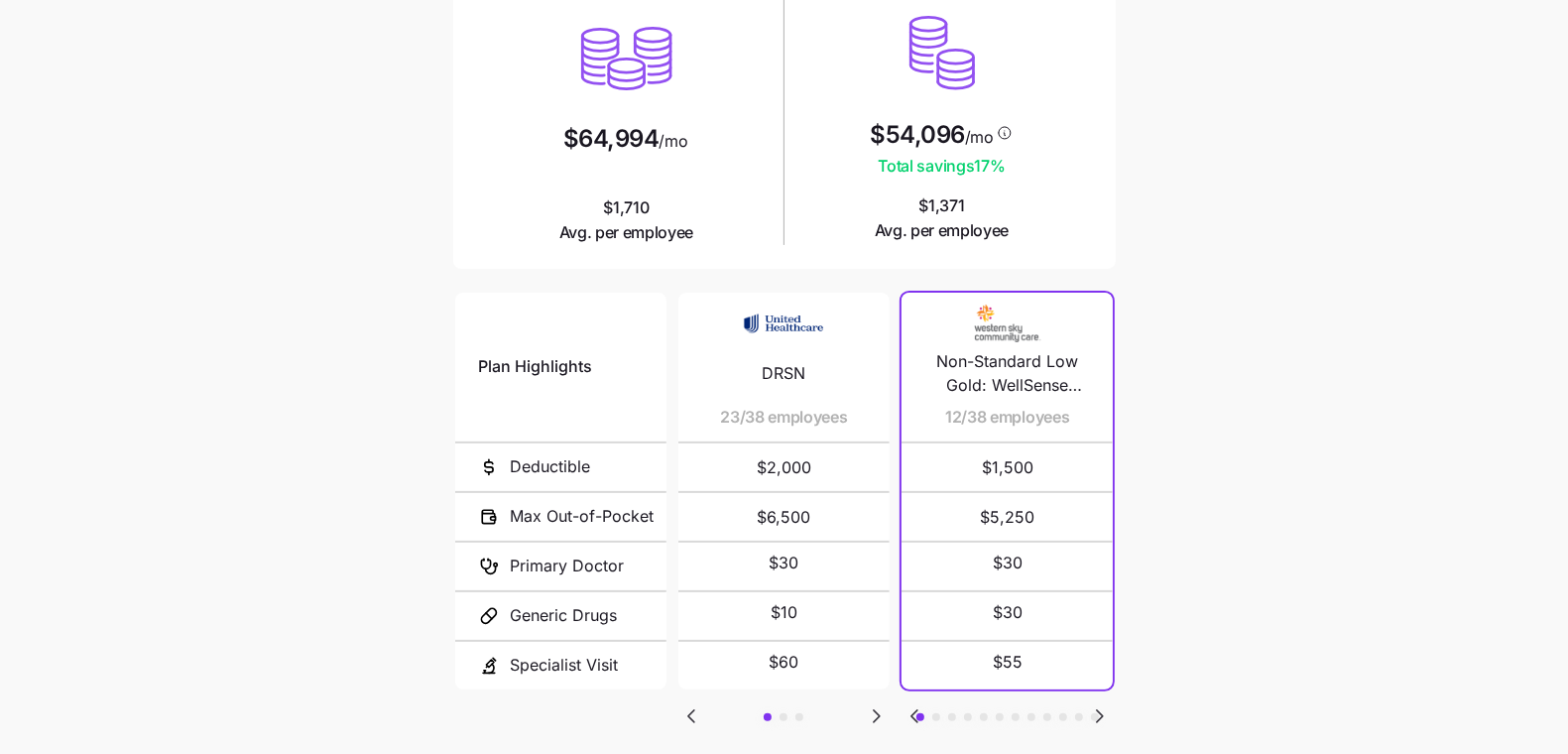 scroll, scrollTop: 211, scrollLeft: 0, axis: vertical 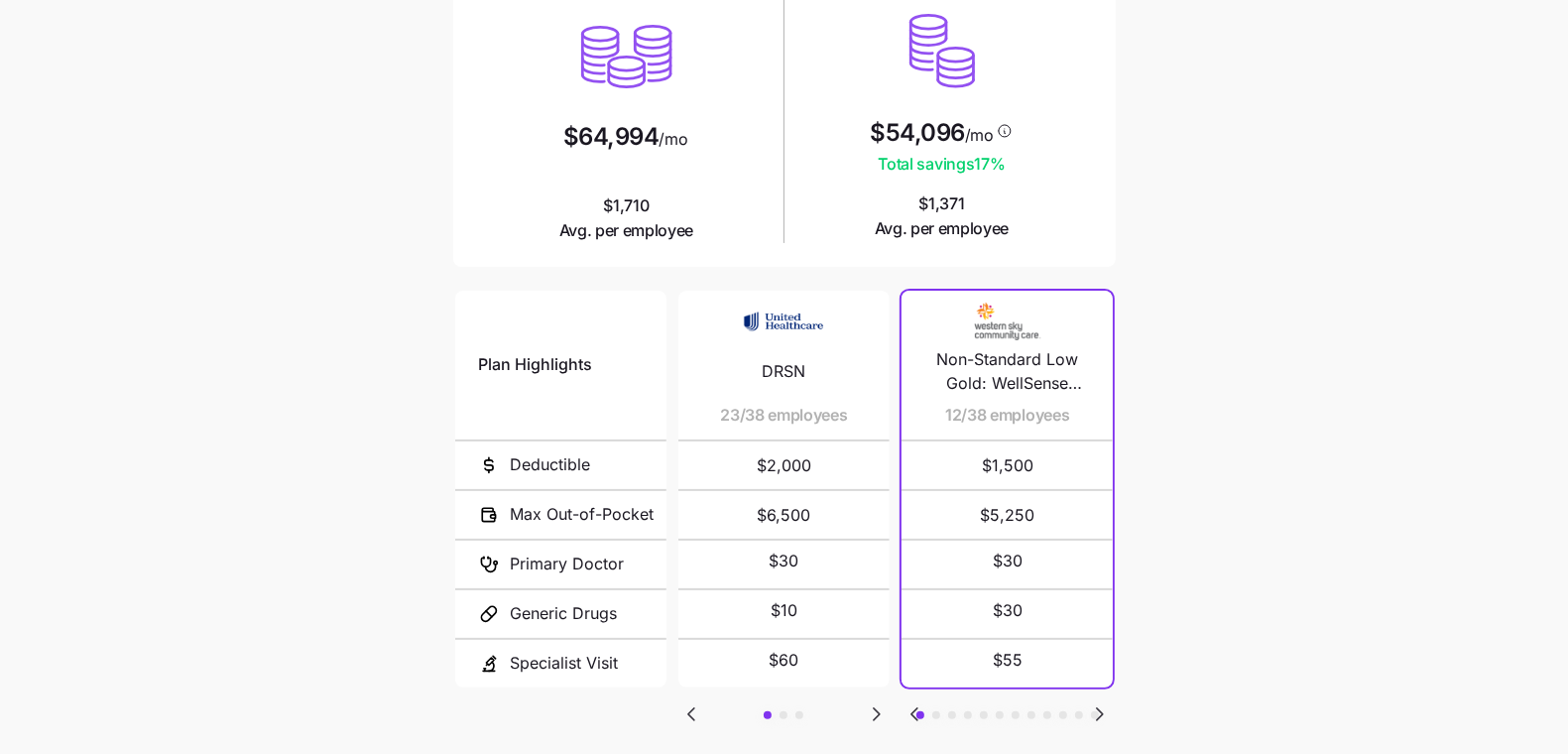 click 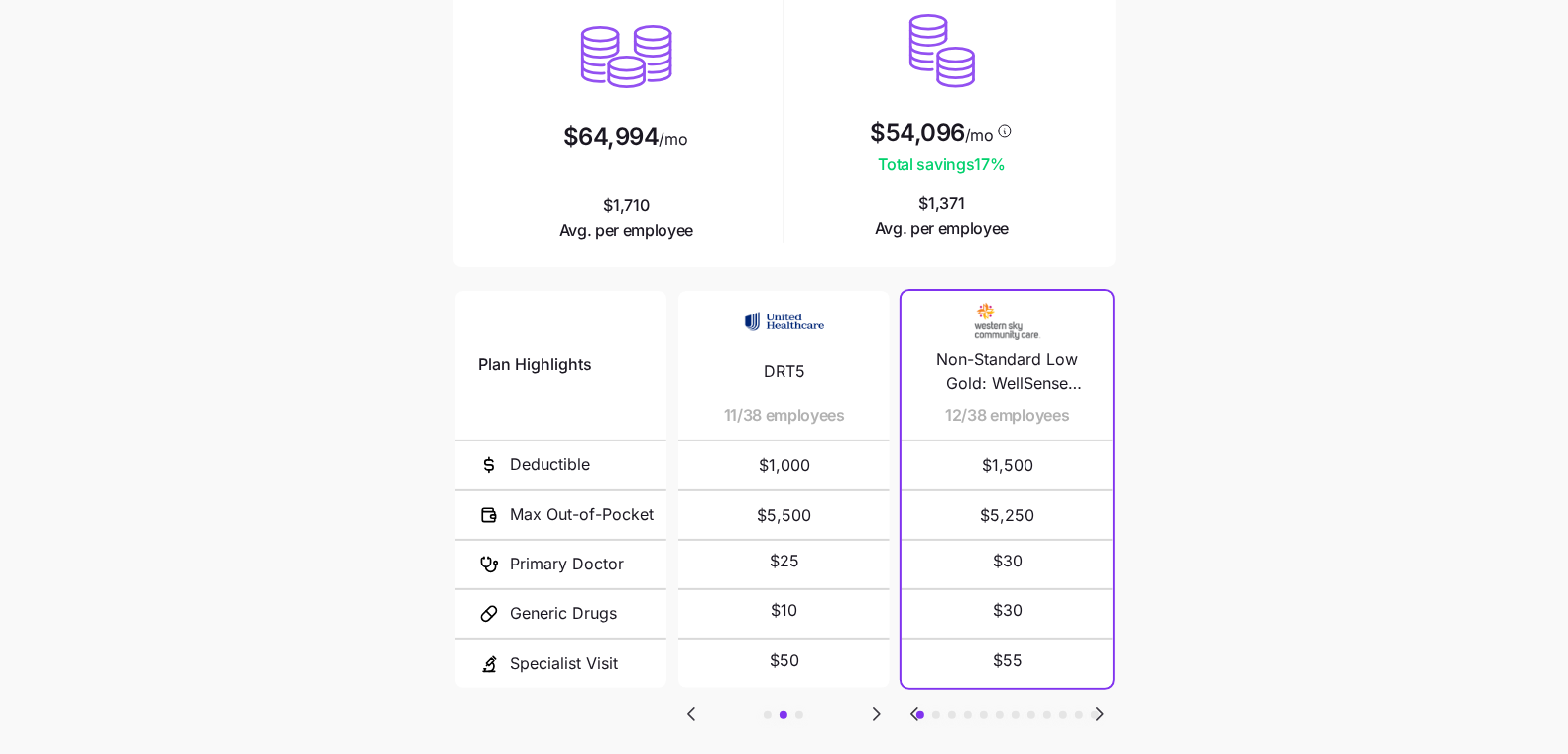 click 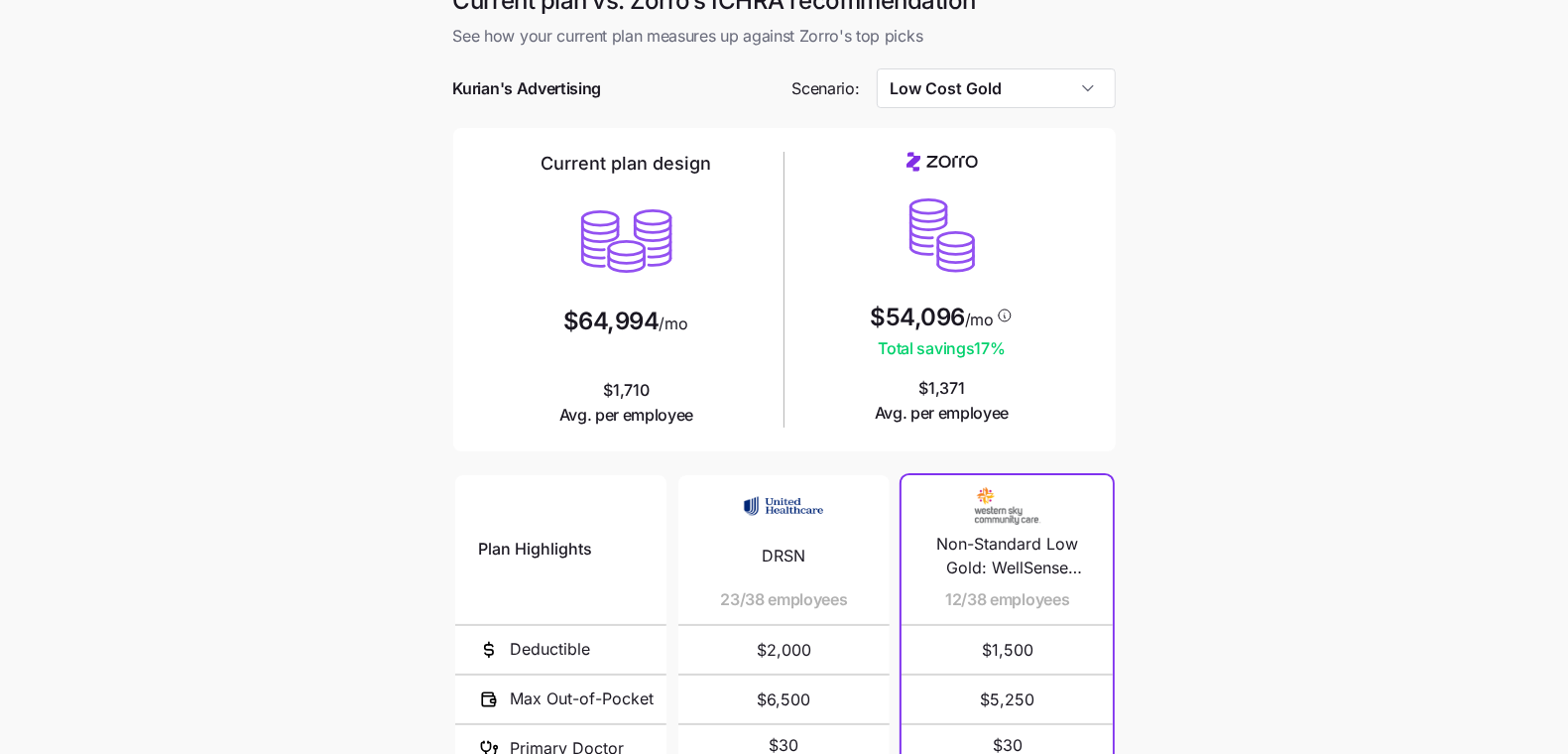 scroll, scrollTop: 28, scrollLeft: 0, axis: vertical 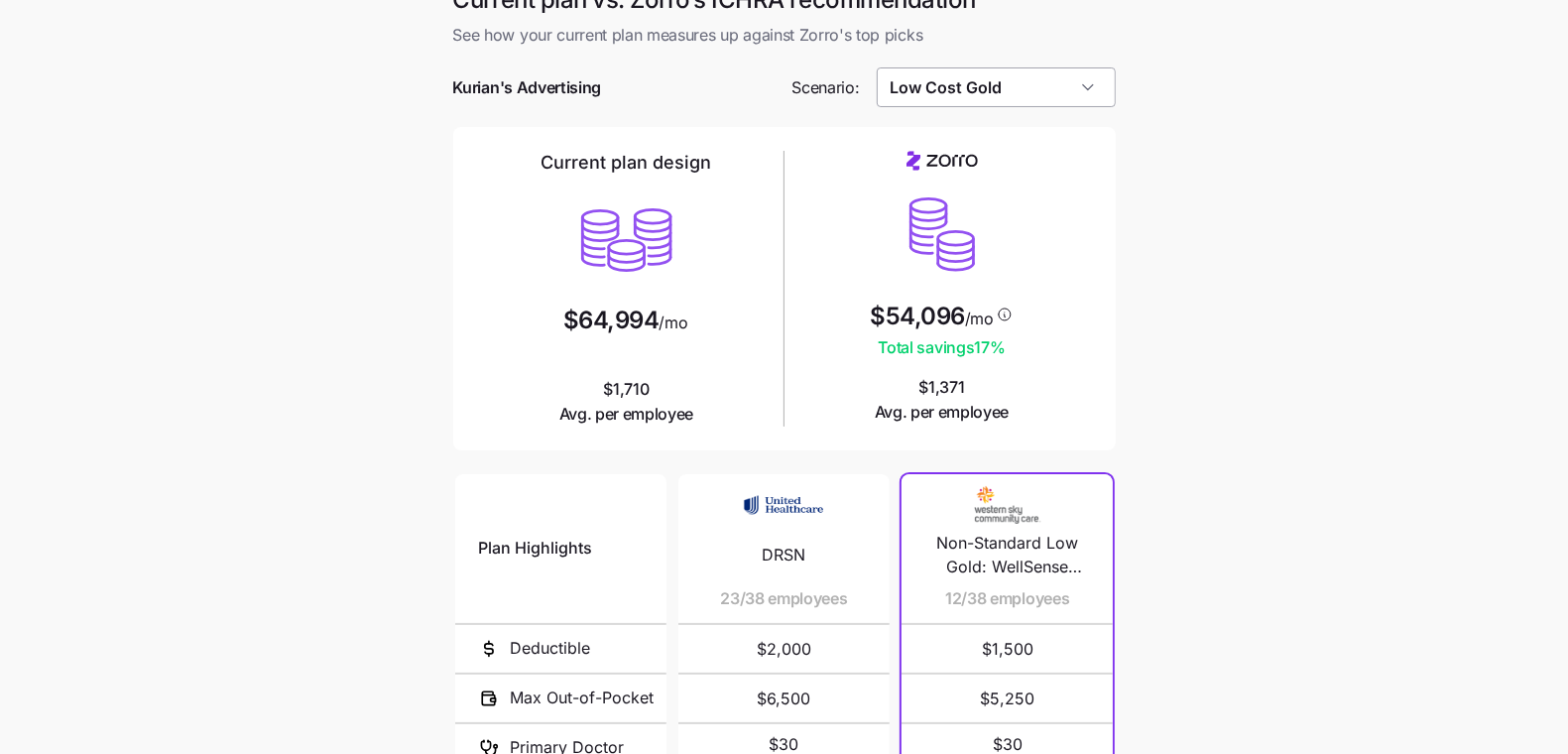click on "Low Cost Gold" at bounding box center [996, 87] 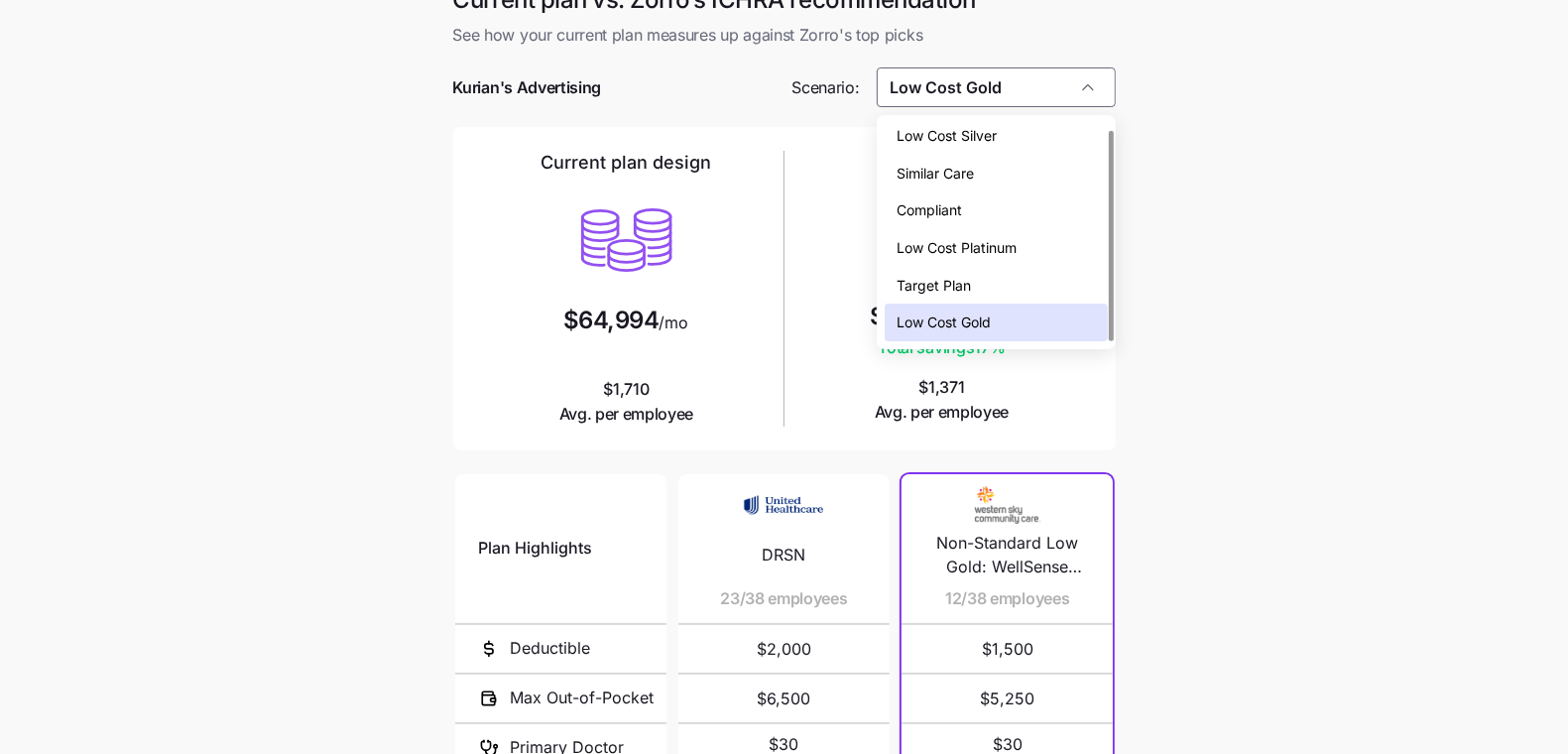 click on "Low Cost Silver" at bounding box center (996, 136) 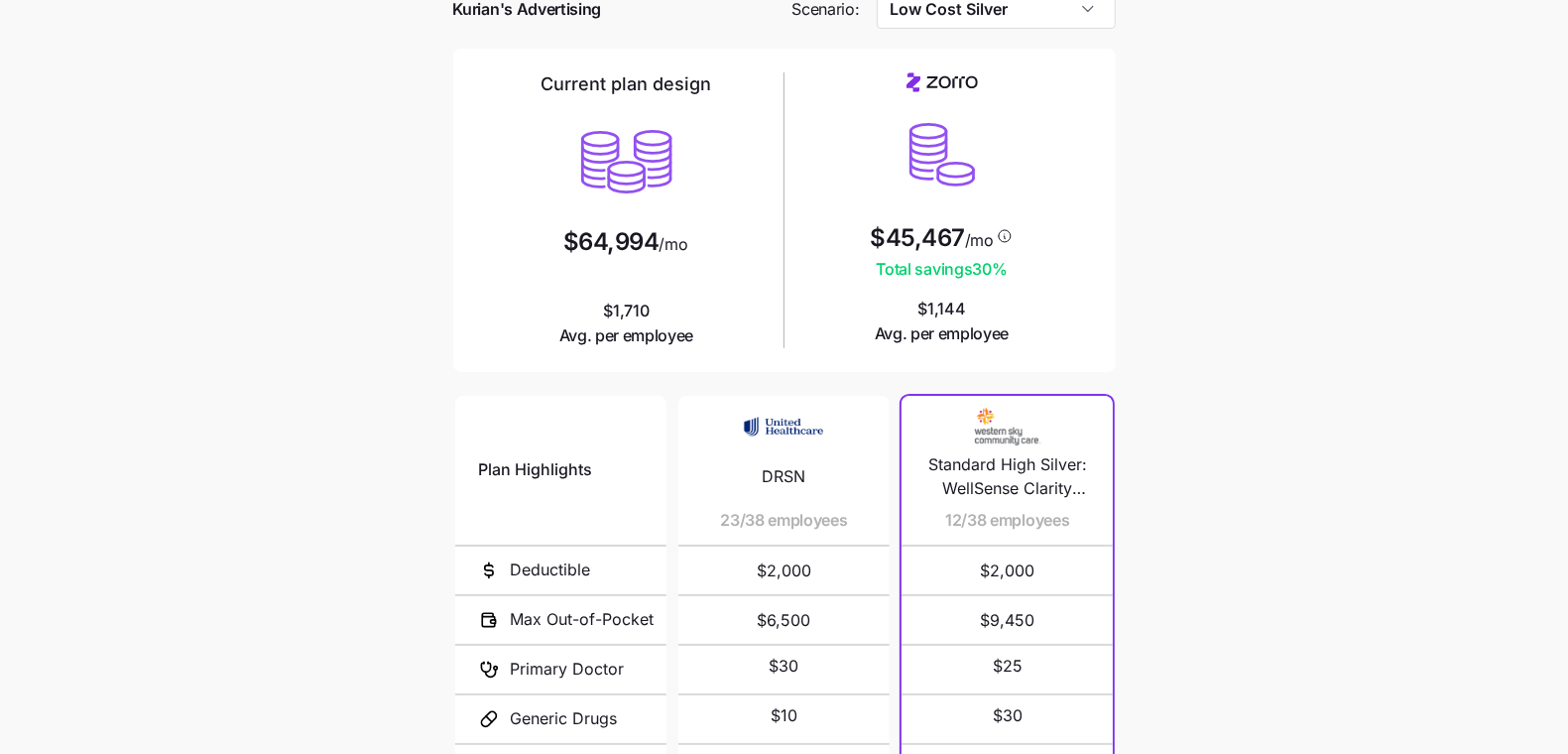 scroll, scrollTop: 242, scrollLeft: 0, axis: vertical 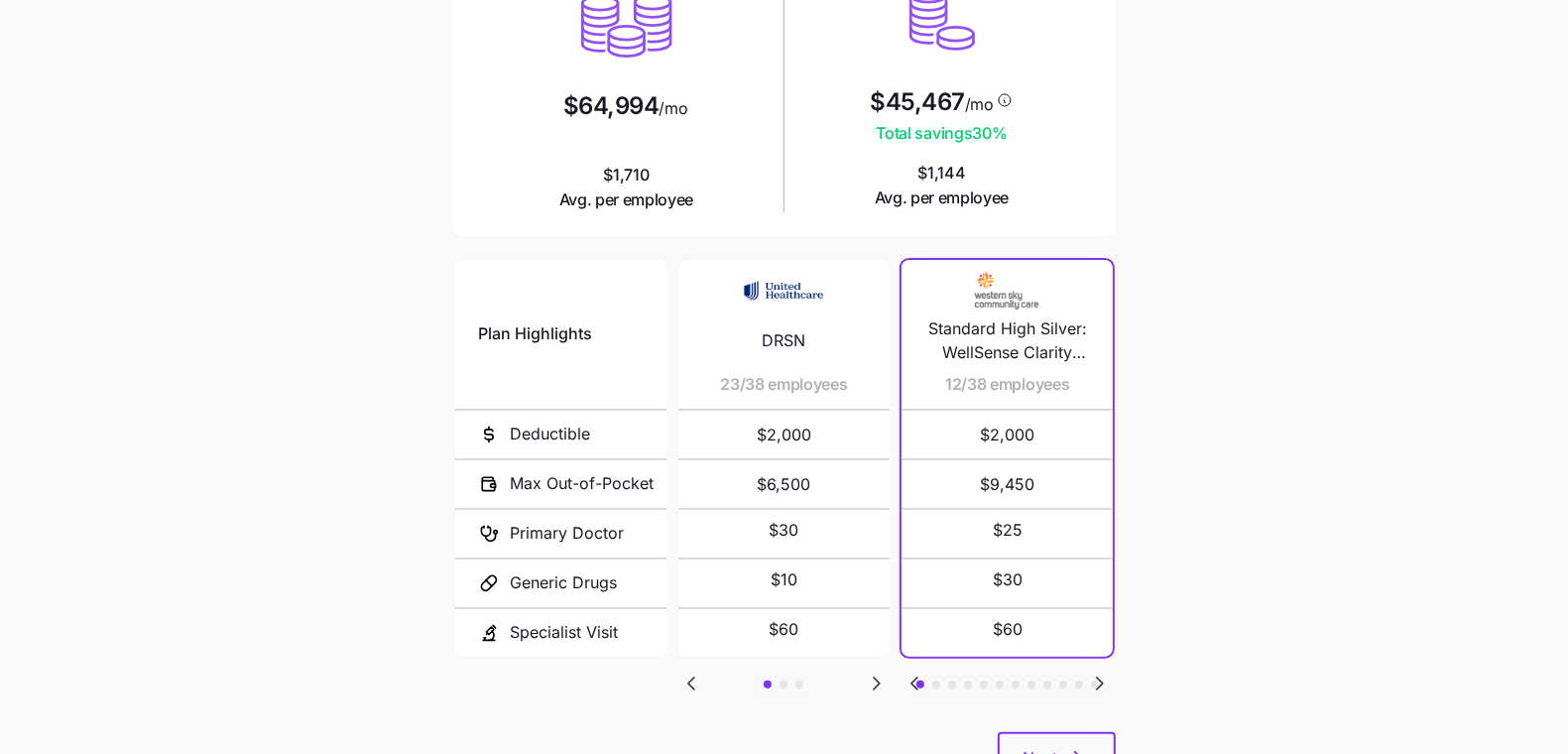 click 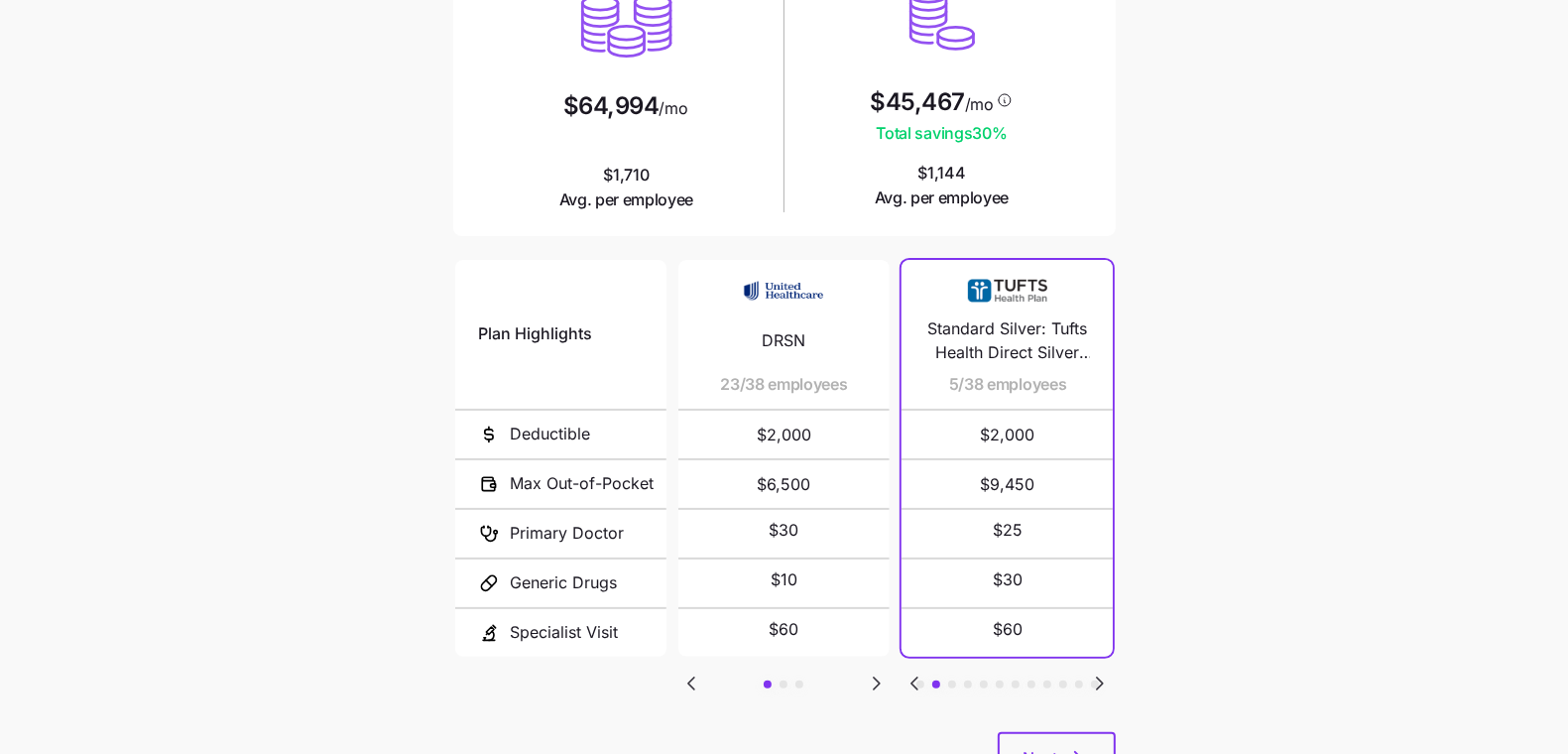 drag, startPoint x: 1120, startPoint y: 668, endPoint x: 1104, endPoint y: 672, distance: 16.492423 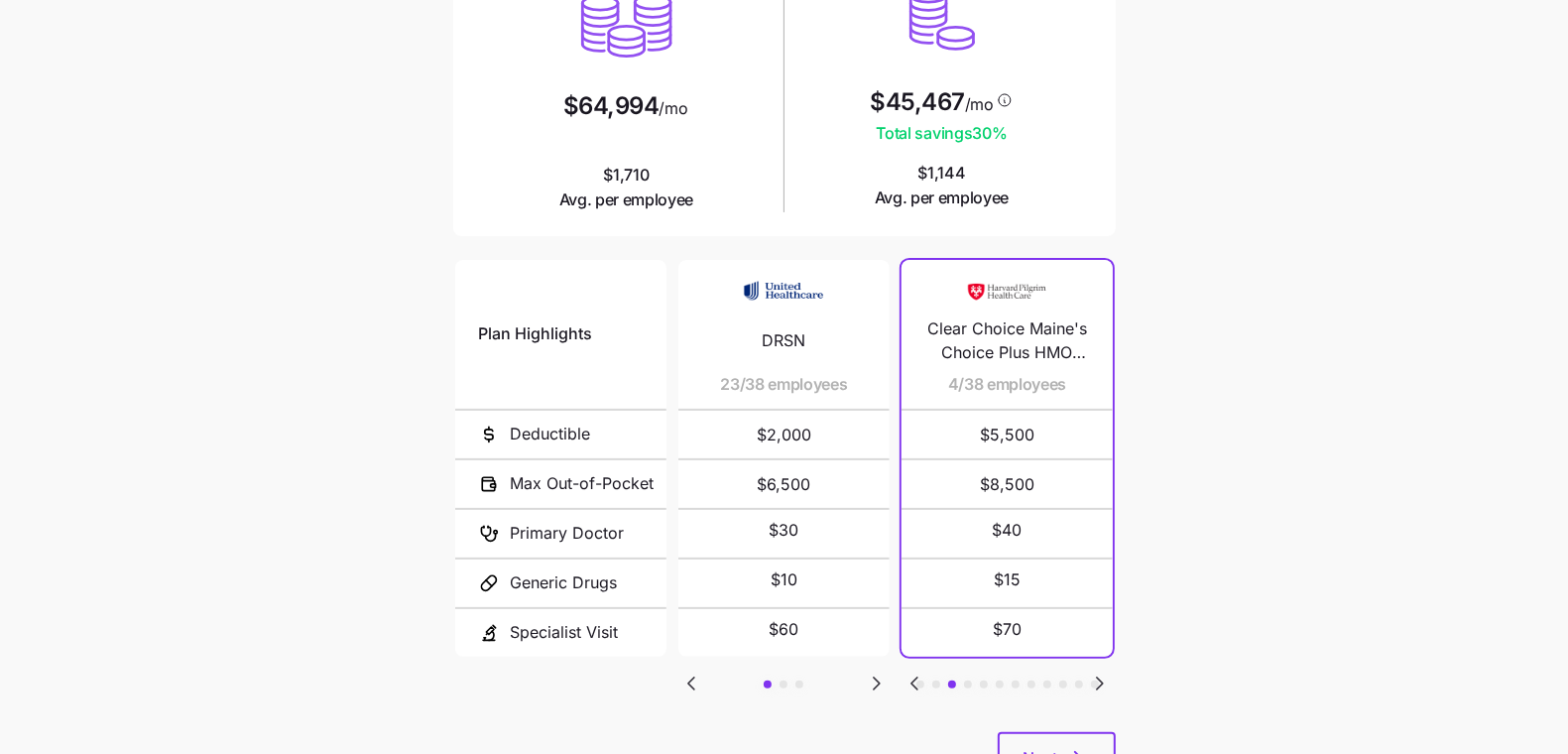 click 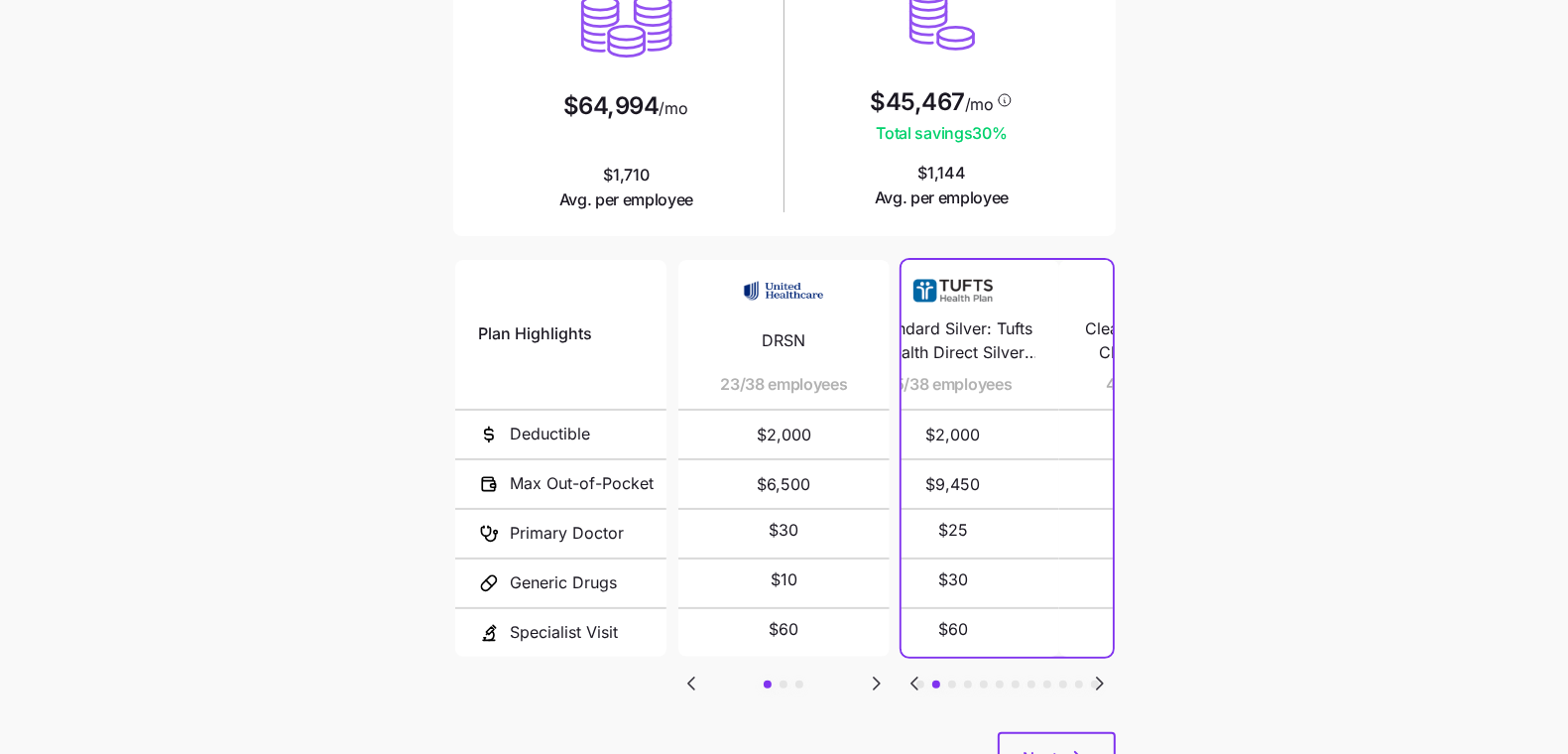 click 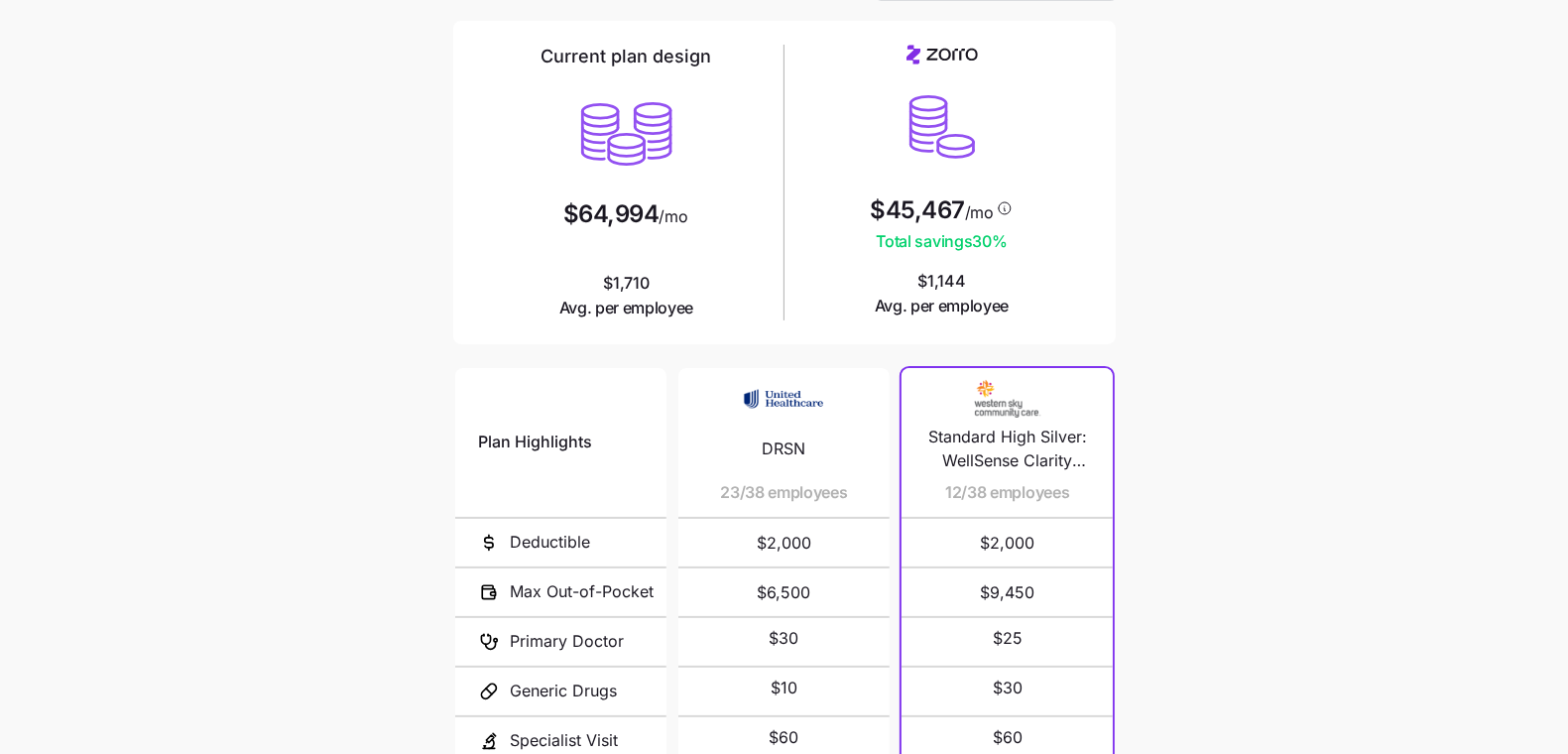 scroll, scrollTop: 24, scrollLeft: 0, axis: vertical 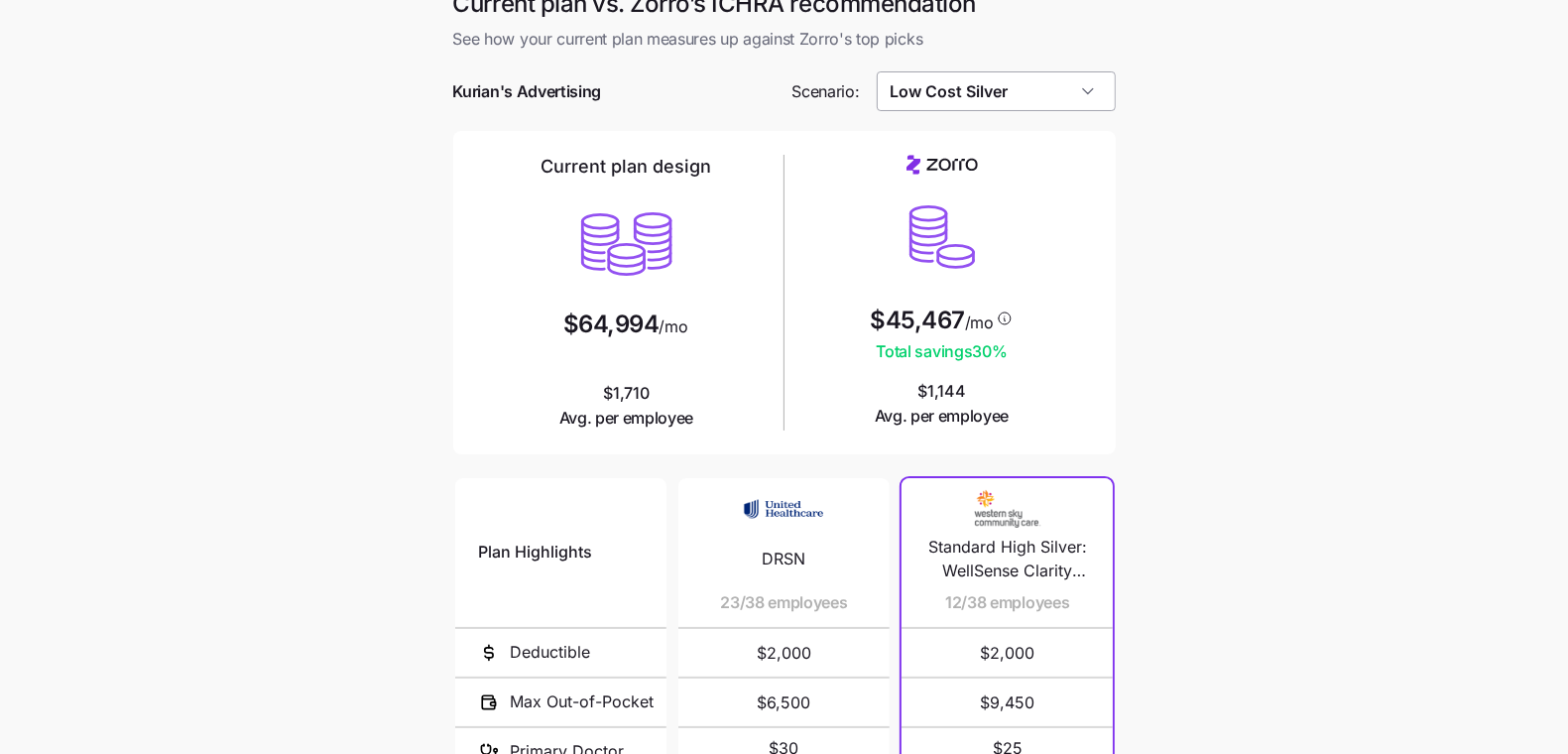 click on "Low Cost Silver" at bounding box center (996, 91) 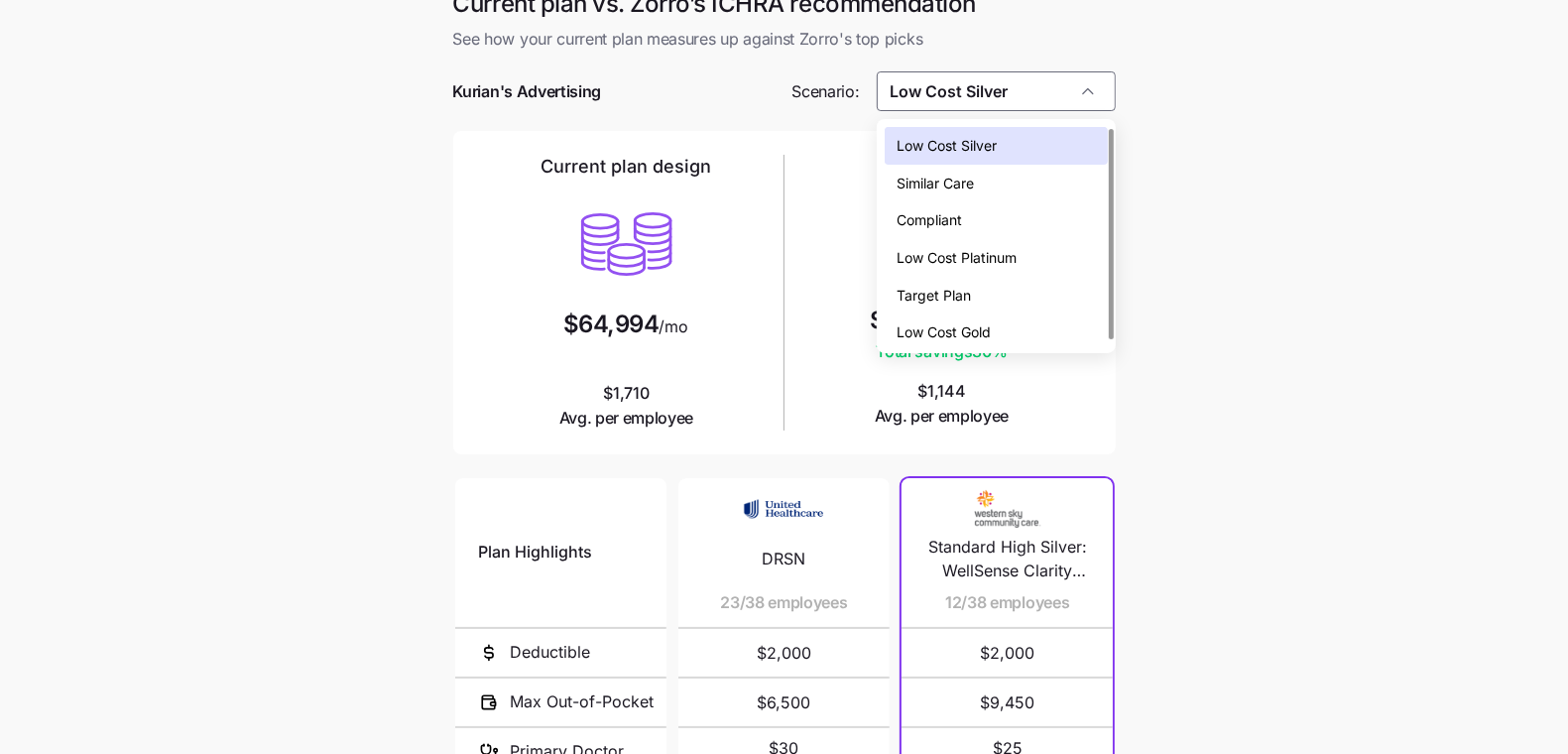 click on "Current plan vs. Zorro’s ICHRA recommendation See how your current plan measures up against Zorro's top picks Kurian's Advertising Scenario: Low Cost Silver Current plan design $64,994 /mo $1,710 Avg. per employee $45,467 /mo Total savings  30 % $1,144 Avg. per employee Plan Highlights Deductible Max Out-of-Pocket Primary Doctor Generic Drugs Specialist Visit DRSN 23/38 employees $2,000 $6,500 $30 $10 $60 DRT5 11/38 employees $1,000 $5,500 $25 $10 $50 EAJH 4/38 employees $2,500 $5,000 $10 Standard High Silver: WellSense Clarity Silver 2000 II 12/38 employees $2,000 $9,450 $25 $30 $60 Standard Silver: Tufts Health Direct Silver 2000 II 5/38 employees $2,000 $9,450 $25 $30 $60 Clear Choice Maine's Choice Plus HMO Silver 5500  - HMO 4/38 employees $5,500 $8,500 $40 $15 $70 Ambetter Health Solutions Silver Copay HSA 4000 3/38 employees $4,000 $7,000 not covered not covered not covered Sentara Silver 3000 Ded 2/38 employees $3,000 $8,000 $30 $30 $60 Standard Silver 1/38 employees $5,000 $8,000 $40 $20 $80 $1,500" at bounding box center (784, 518) 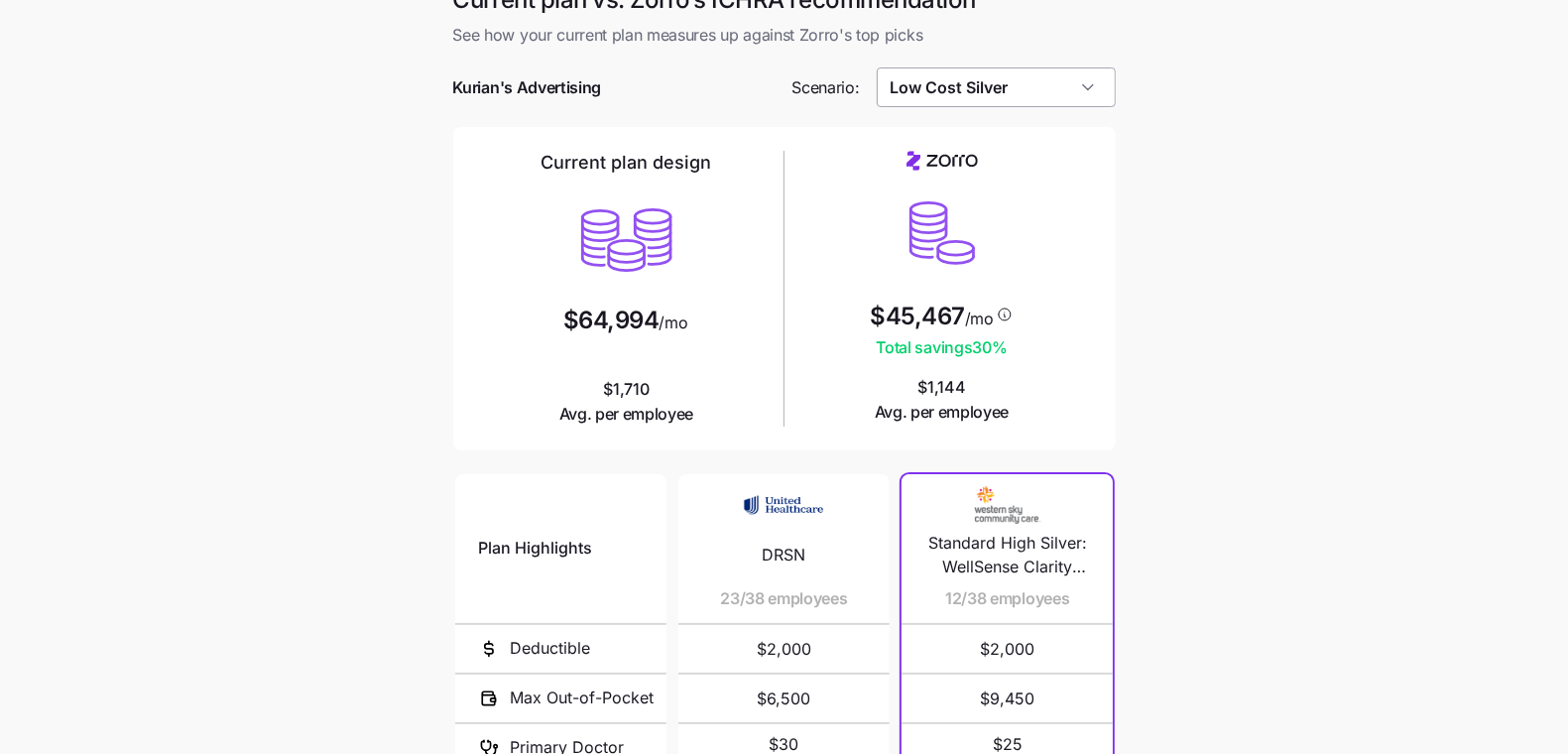 scroll, scrollTop: 27, scrollLeft: 0, axis: vertical 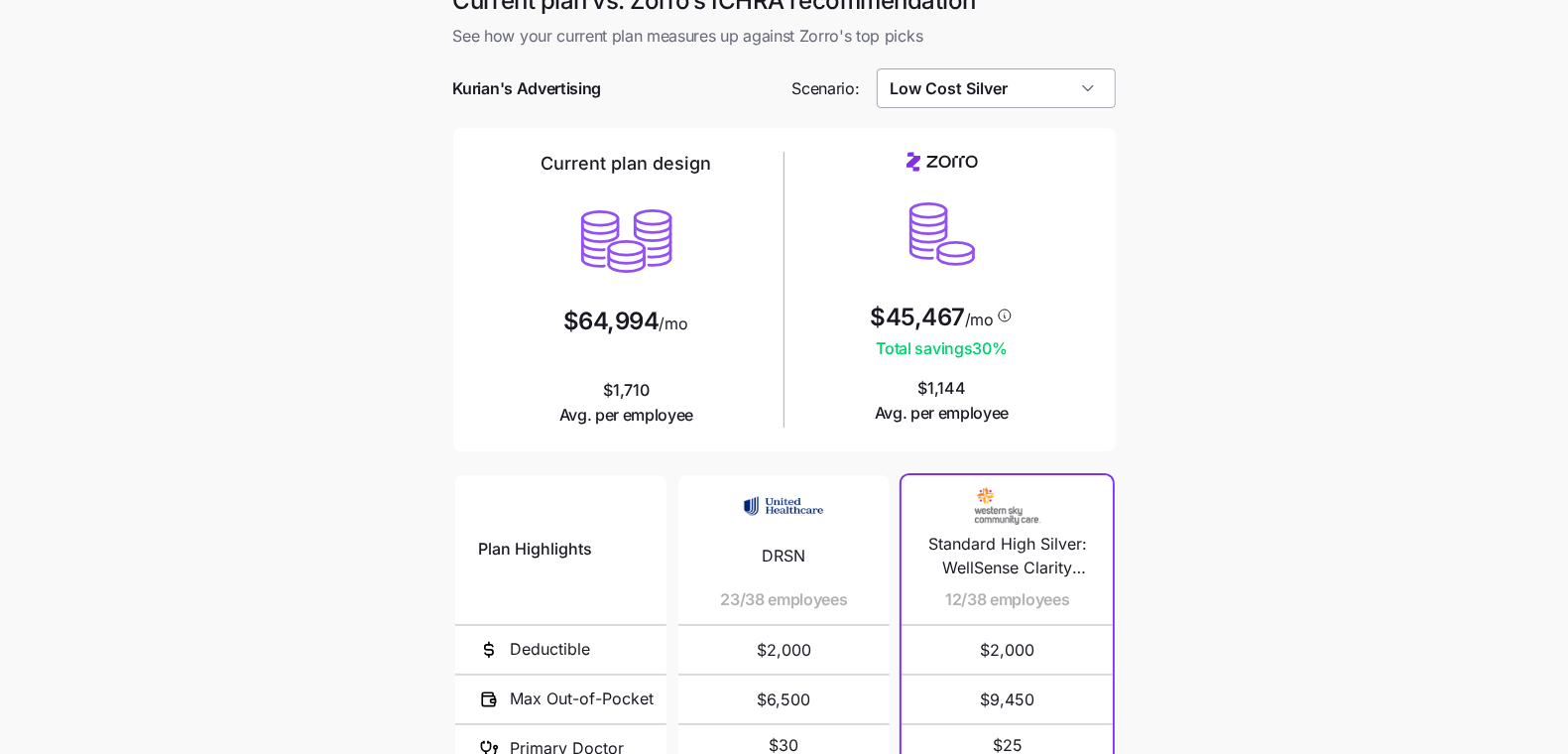 click on "Low Cost Silver" at bounding box center [996, 88] 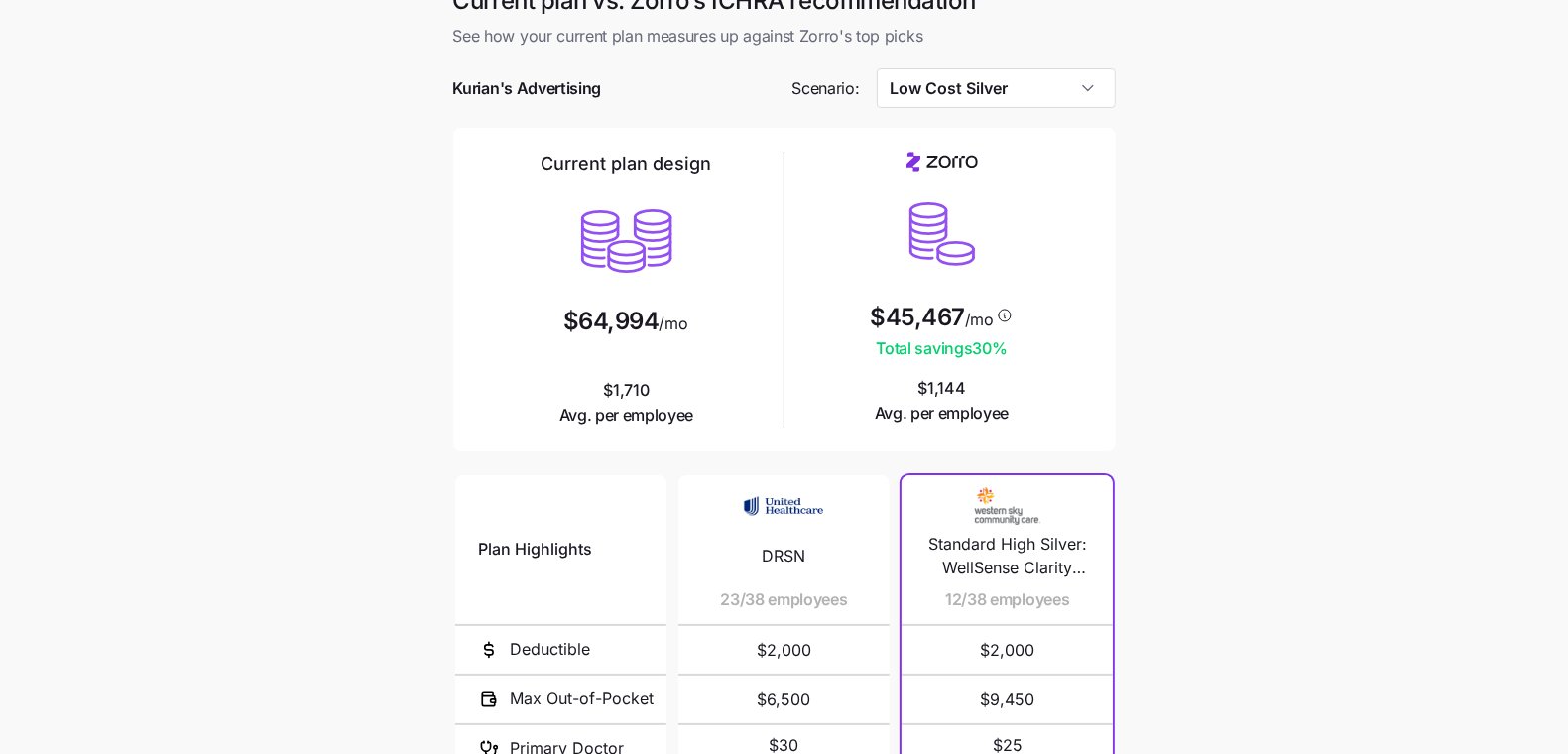 click on "Current plan vs. Zorro’s ICHRA recommendation See how your current plan measures up against Zorro's top picks Kurian's Advertising Scenario: Low Cost Silver Current plan design $64,994 /mo $1,710 Avg. per employee $45,467 /mo Total savings  30 % $1,144 Avg. per employee Plan Highlights Deductible Max Out-of-Pocket Primary Doctor Generic Drugs Specialist Visit DRSN 23/38 employees $2,000 $6,500 $30 $10 $60 DRT5 11/38 employees $1,000 $5,500 $25 $10 $50 EAJH 4/38 employees $2,500 $5,000 $10 Standard High Silver: WellSense Clarity Silver 2000 II 12/38 employees $2,000 $9,450 $25 $30 $60 Standard Silver: Tufts Health Direct Silver 2000 II 5/38 employees $2,000 $9,450 $25 $30 $60 Clear Choice Maine's Choice Plus HMO Silver 5500  - HMO 4/38 employees $5,500 $8,500 $40 $15 $70 Ambetter Health Solutions Silver Copay HSA 4000 3/38 employees $4,000 $7,000 not covered not covered not covered Sentara Silver 3000 Ded 2/38 employees $3,000 $8,000 $30 $30 $60 Standard Silver 1/38 employees $5,000 $8,000 $40 $20 $80 $1,500" at bounding box center [784, 515] 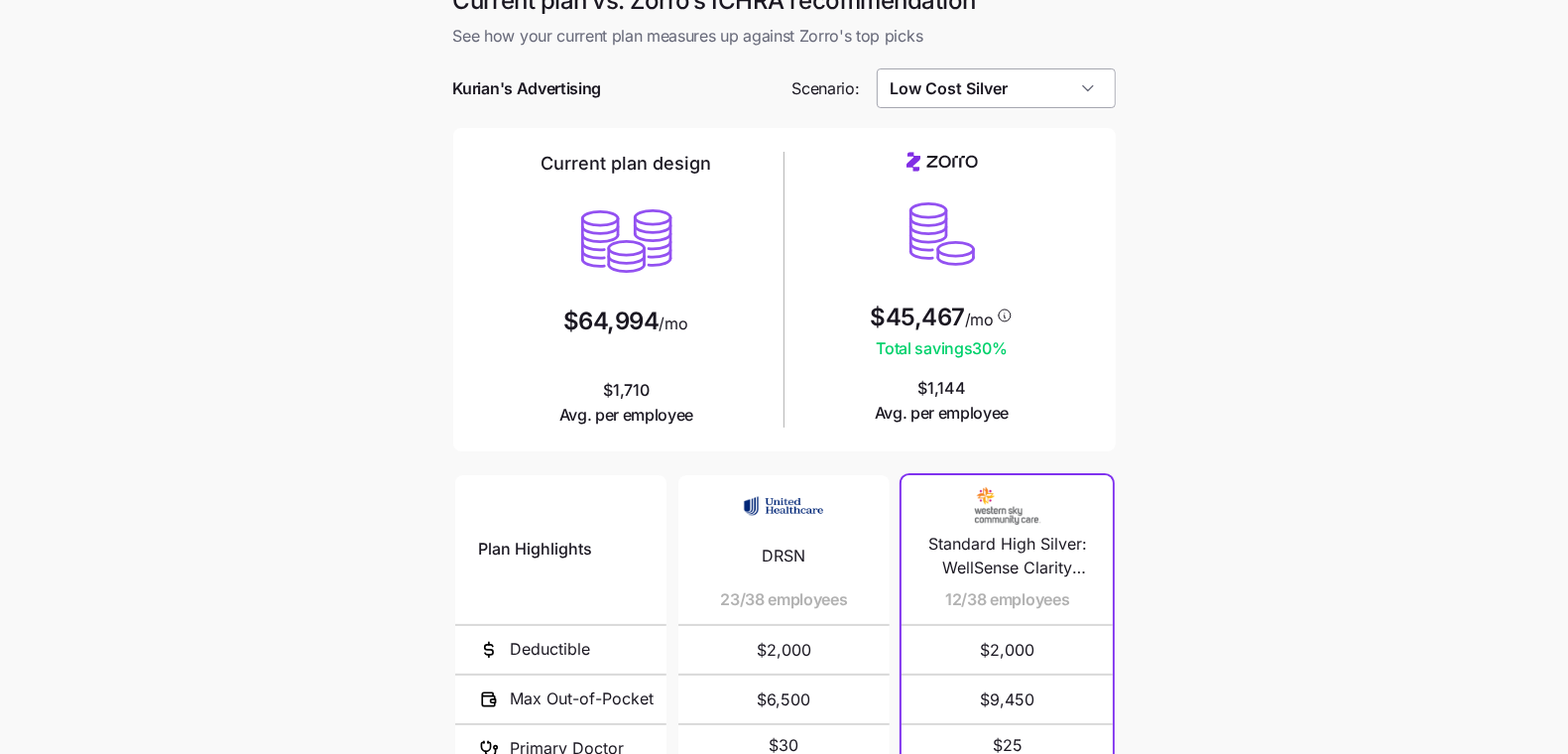 click on "Low Cost Silver" at bounding box center [996, 88] 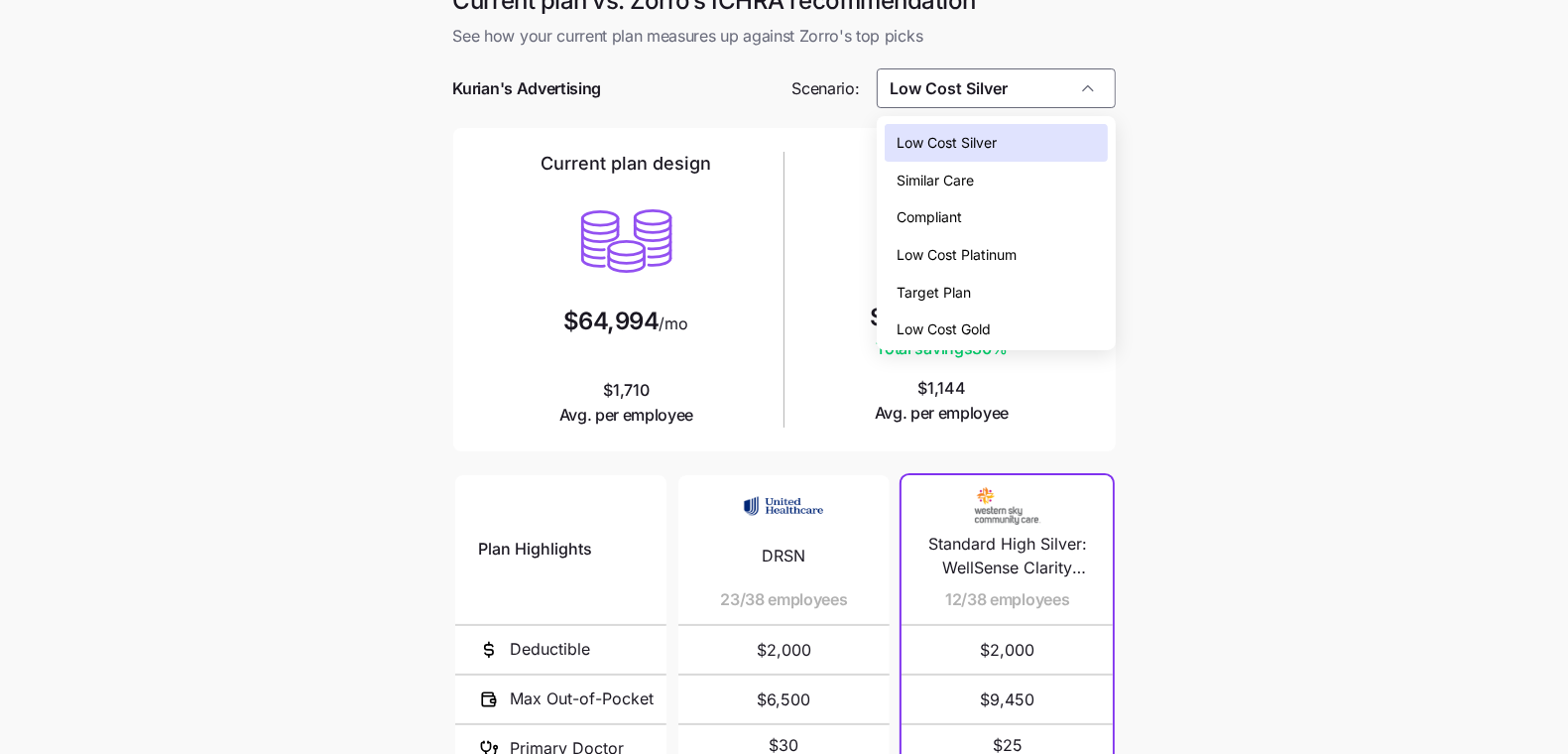 click on "Low Cost Gold" at bounding box center (996, 329) 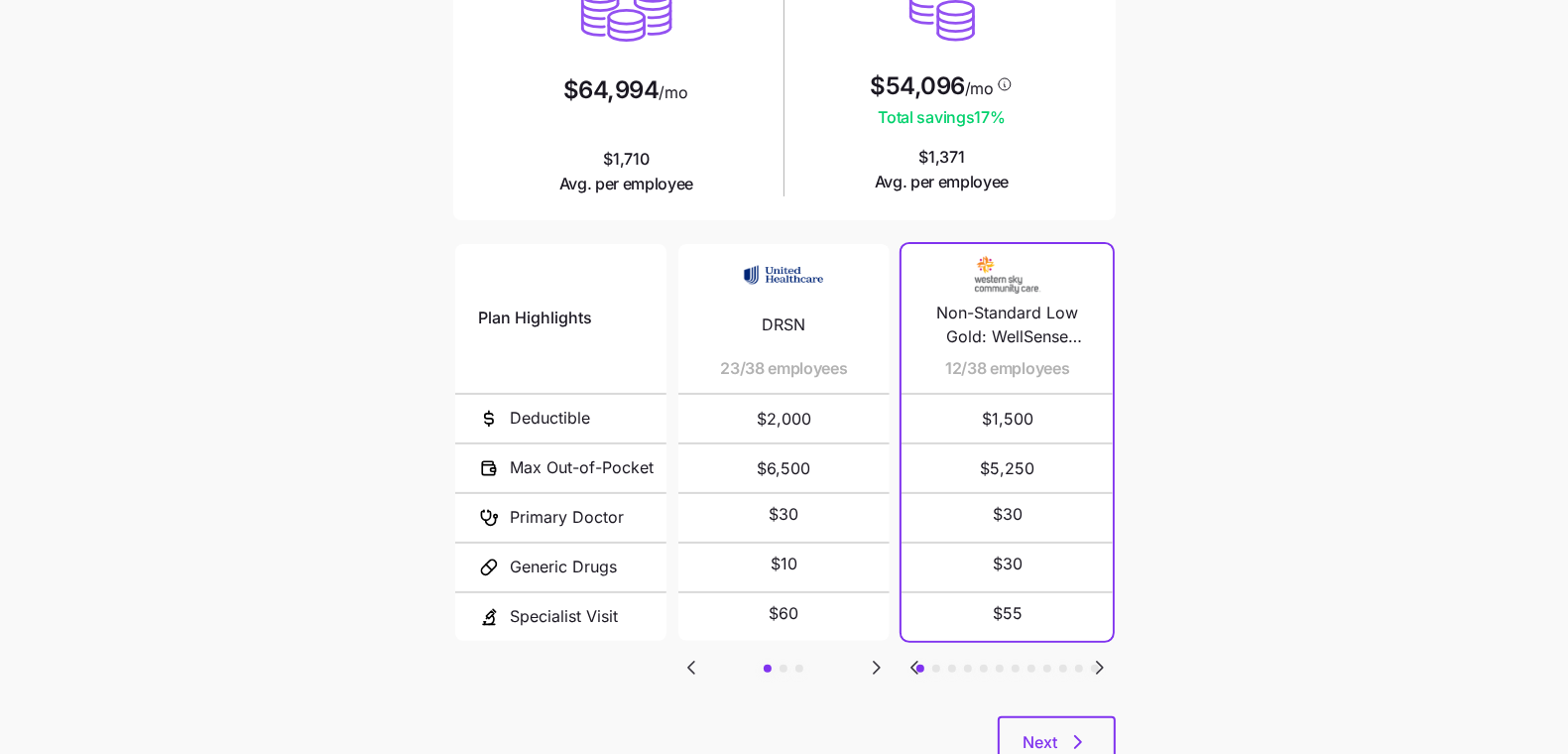 scroll, scrollTop: 328, scrollLeft: 0, axis: vertical 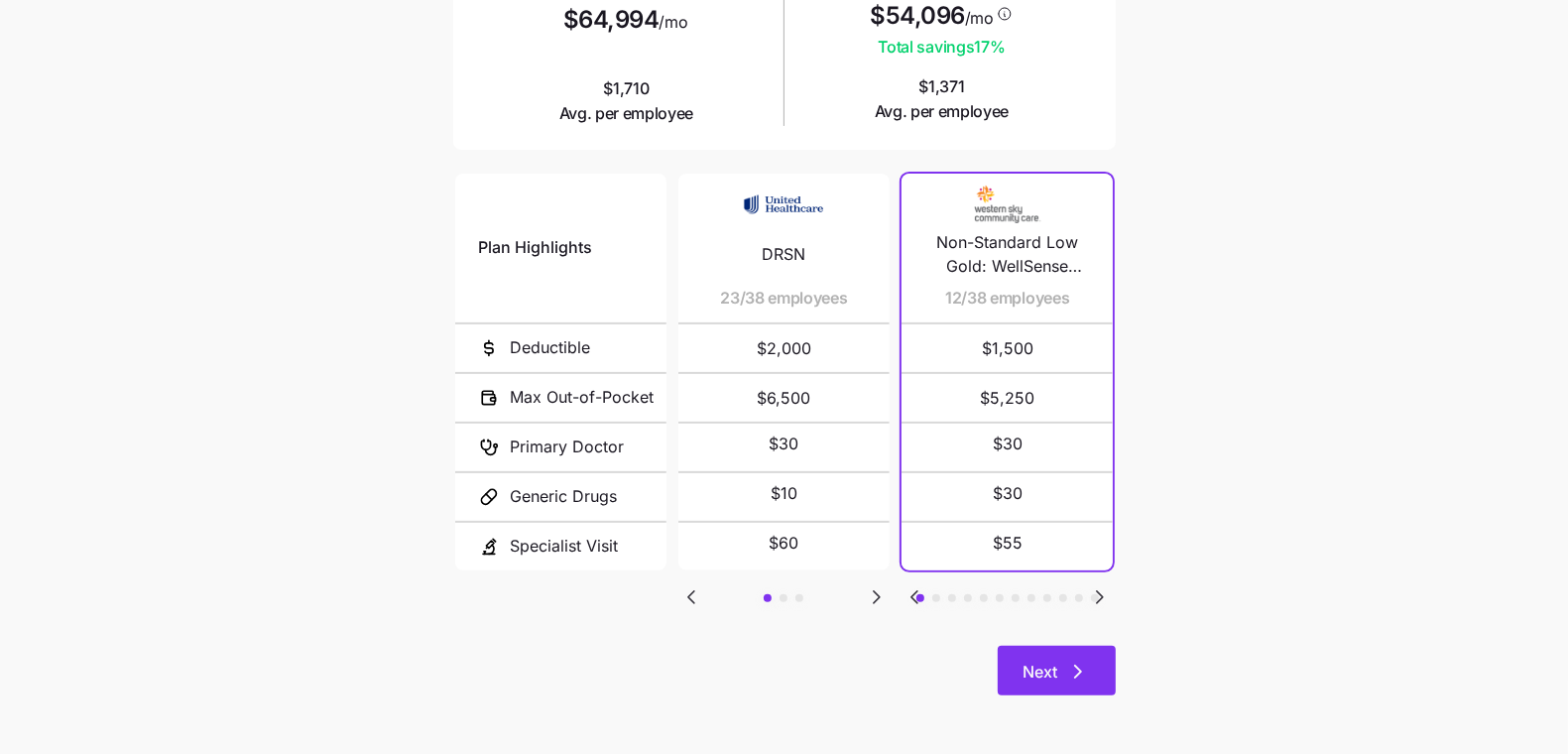 click 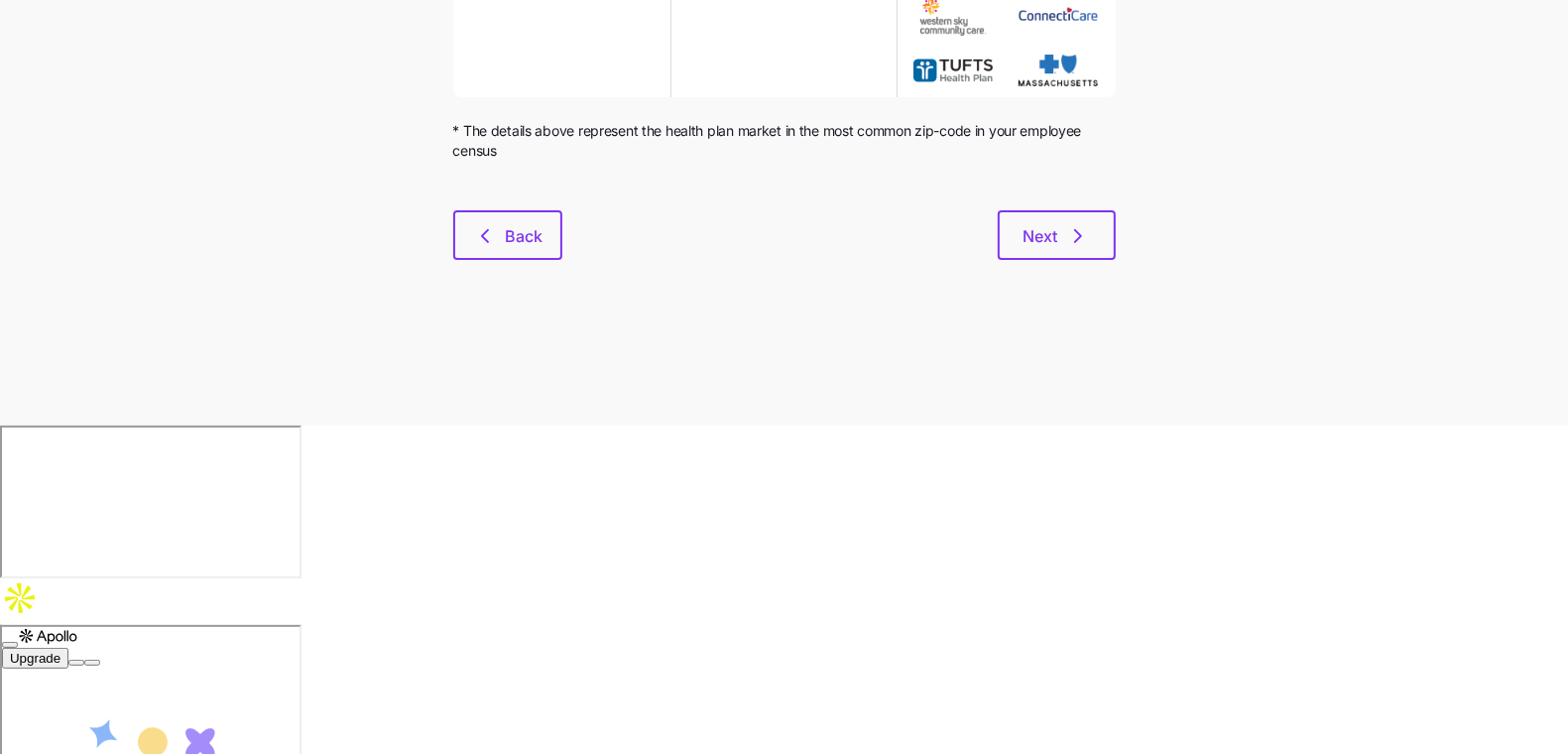 scroll, scrollTop: 0, scrollLeft: 0, axis: both 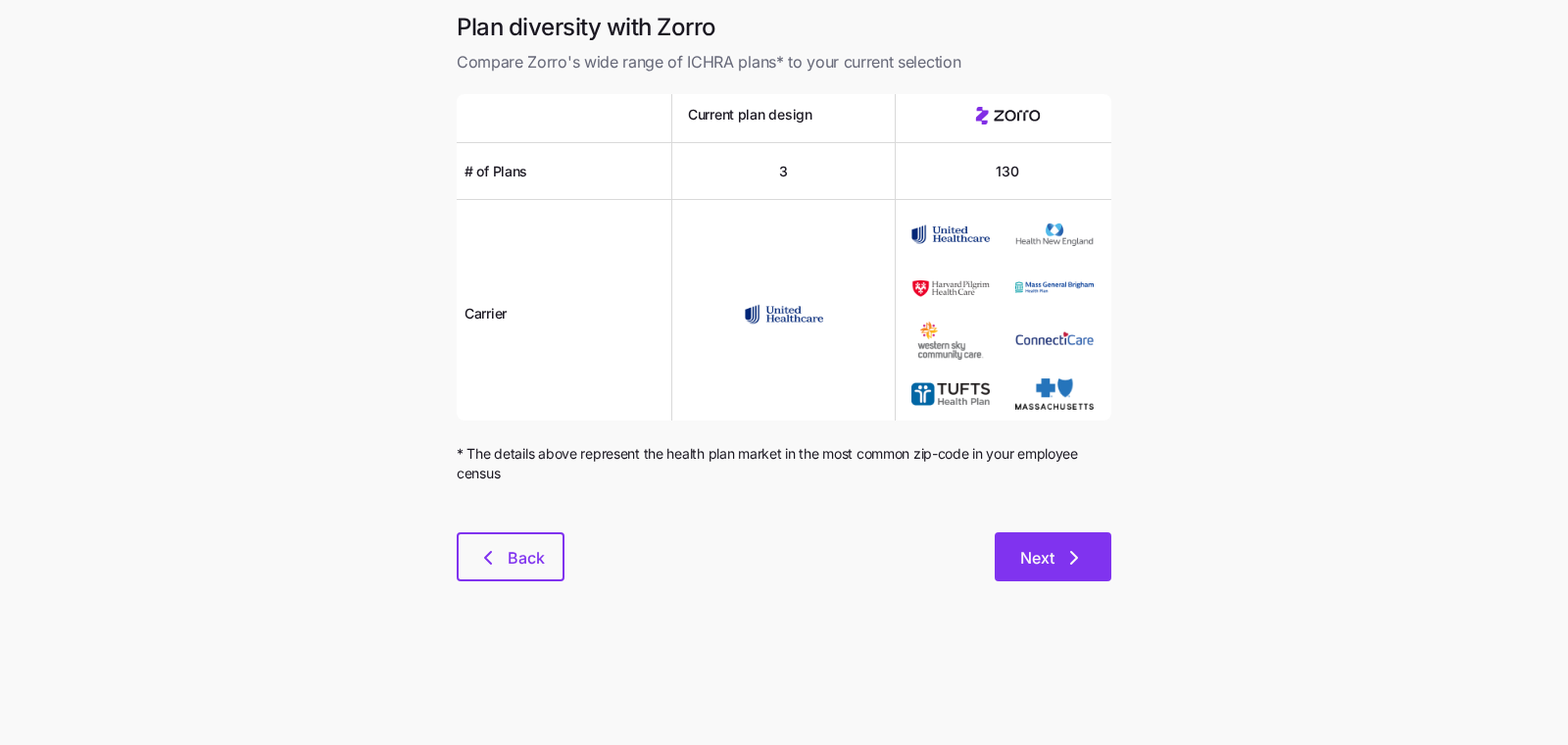 click 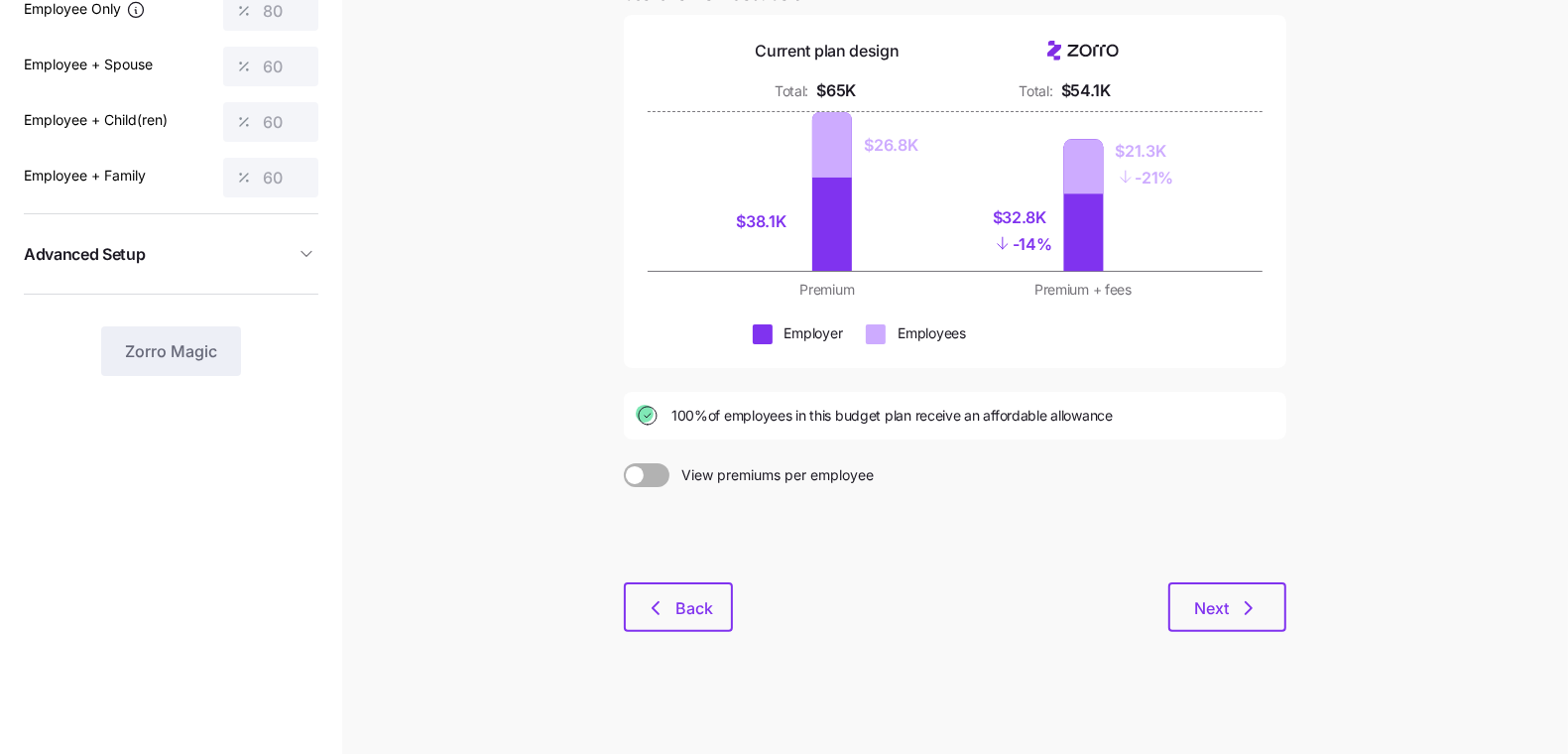 scroll, scrollTop: 188, scrollLeft: 0, axis: vertical 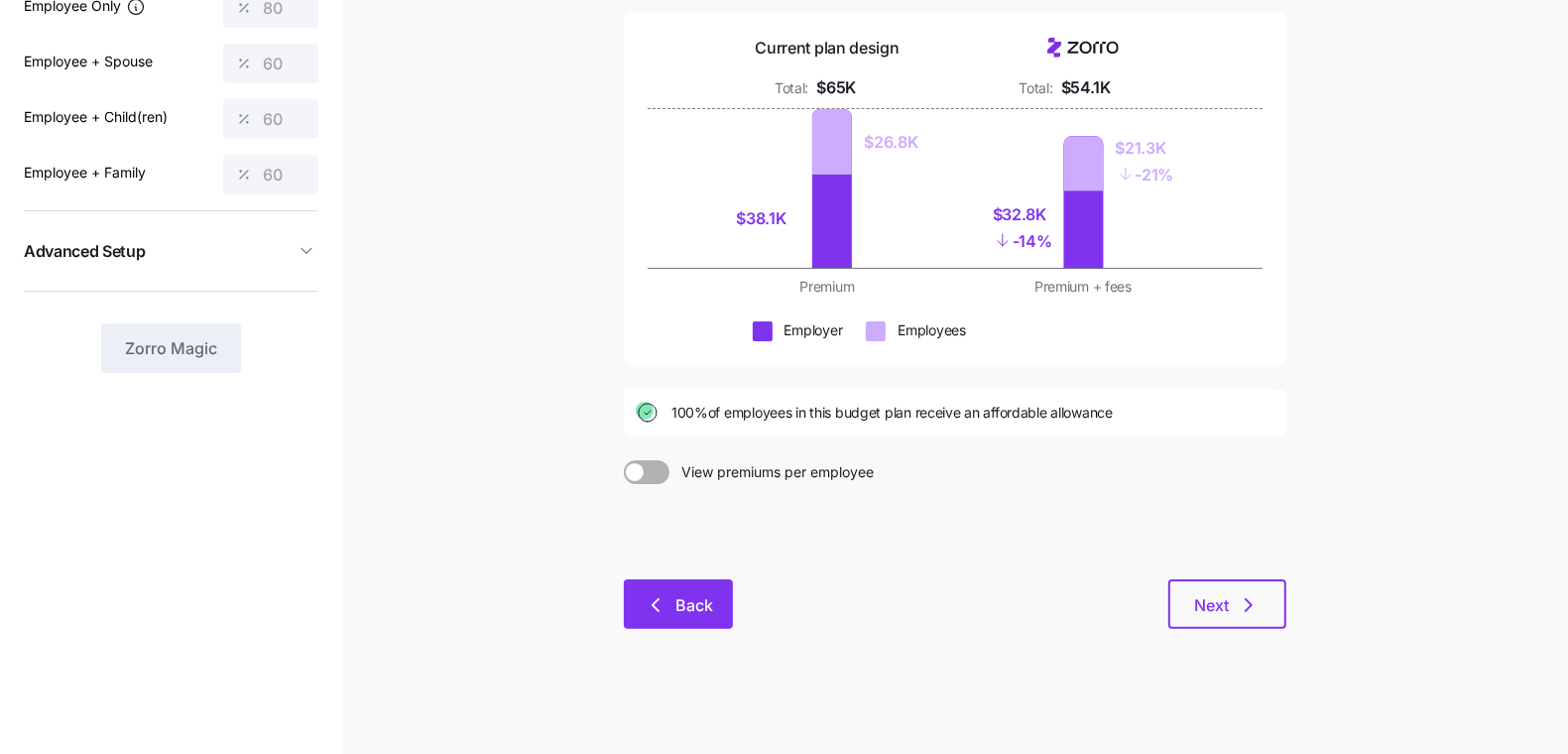 click on "Back" at bounding box center [678, 604] 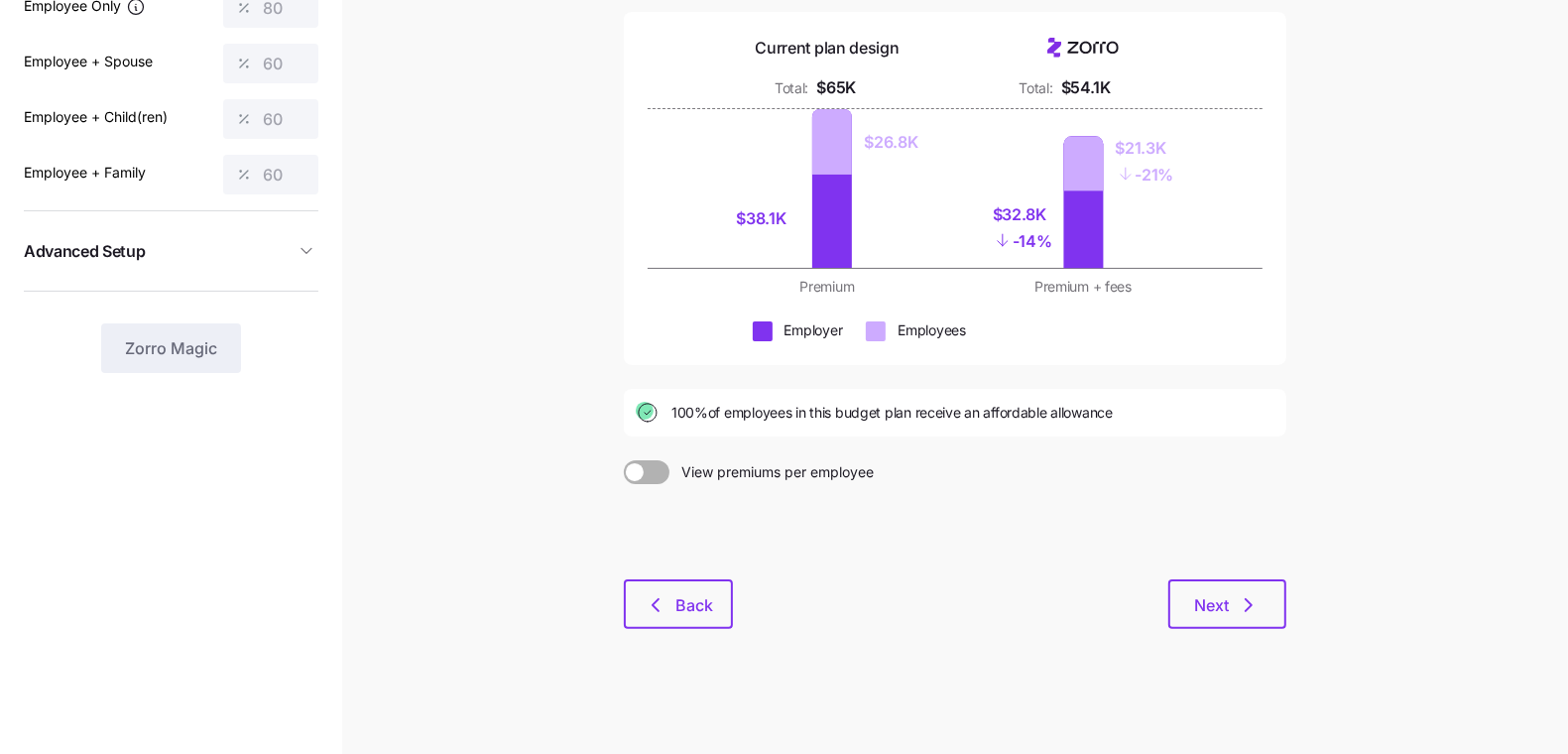scroll, scrollTop: 0, scrollLeft: 0, axis: both 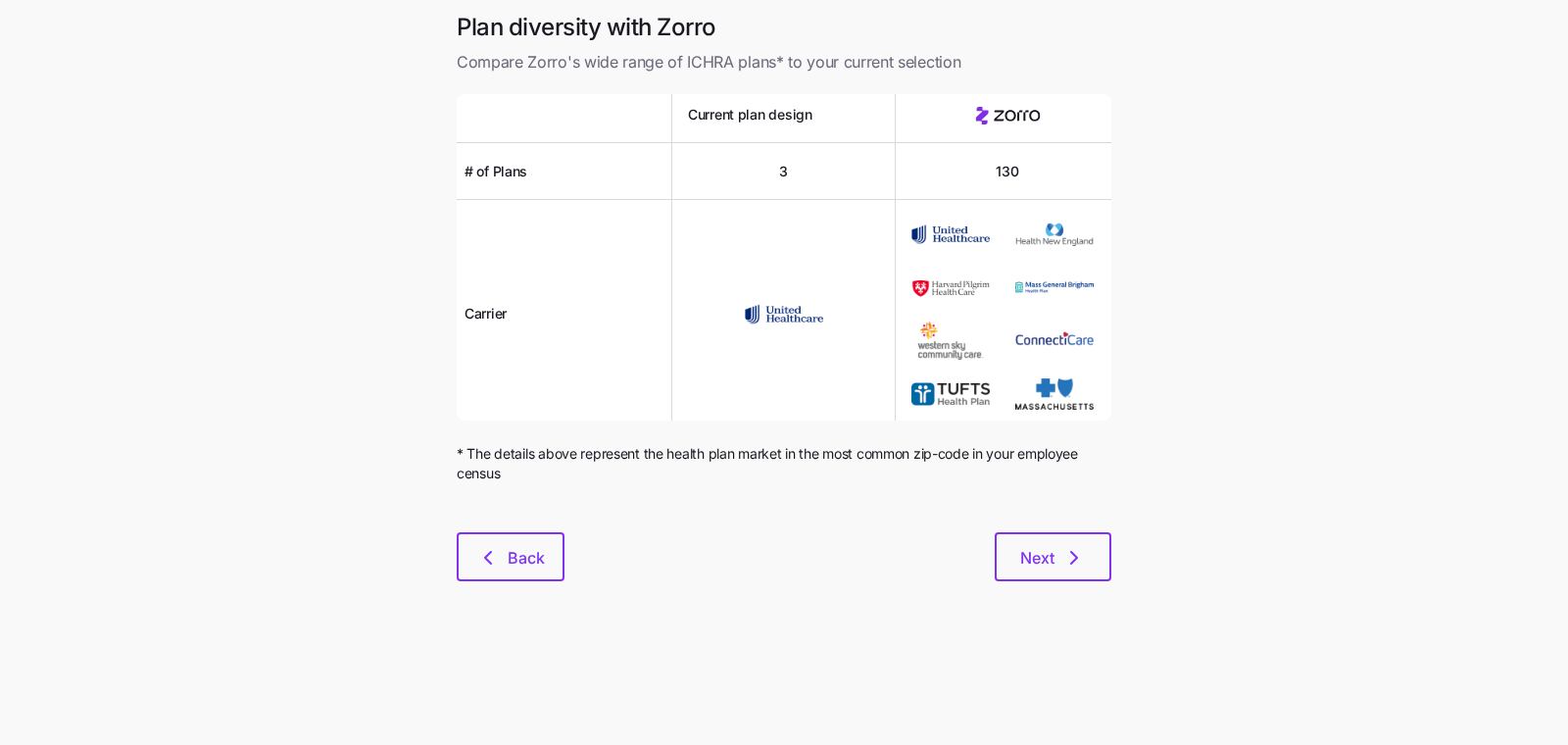 click on "Plan diversity with Zorro Compare Zorro's wide range of ICHRA plans* to your current selection   Current plan design # of Plans 3 130 Carrier * The details above represent the health plan market in the most common zip-code in your employee census Back Next" at bounding box center (784, 308) 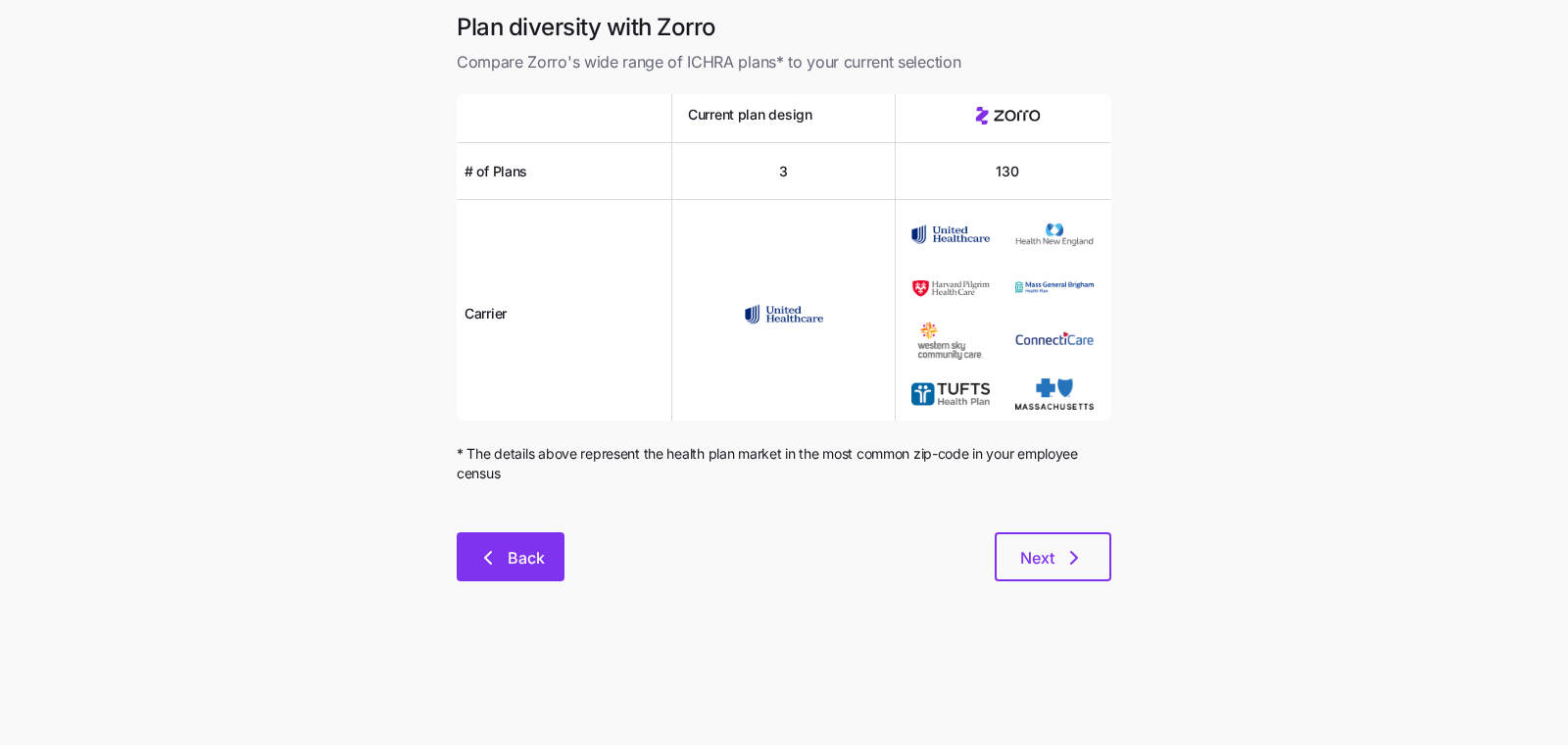click on "Back" at bounding box center (511, 557) 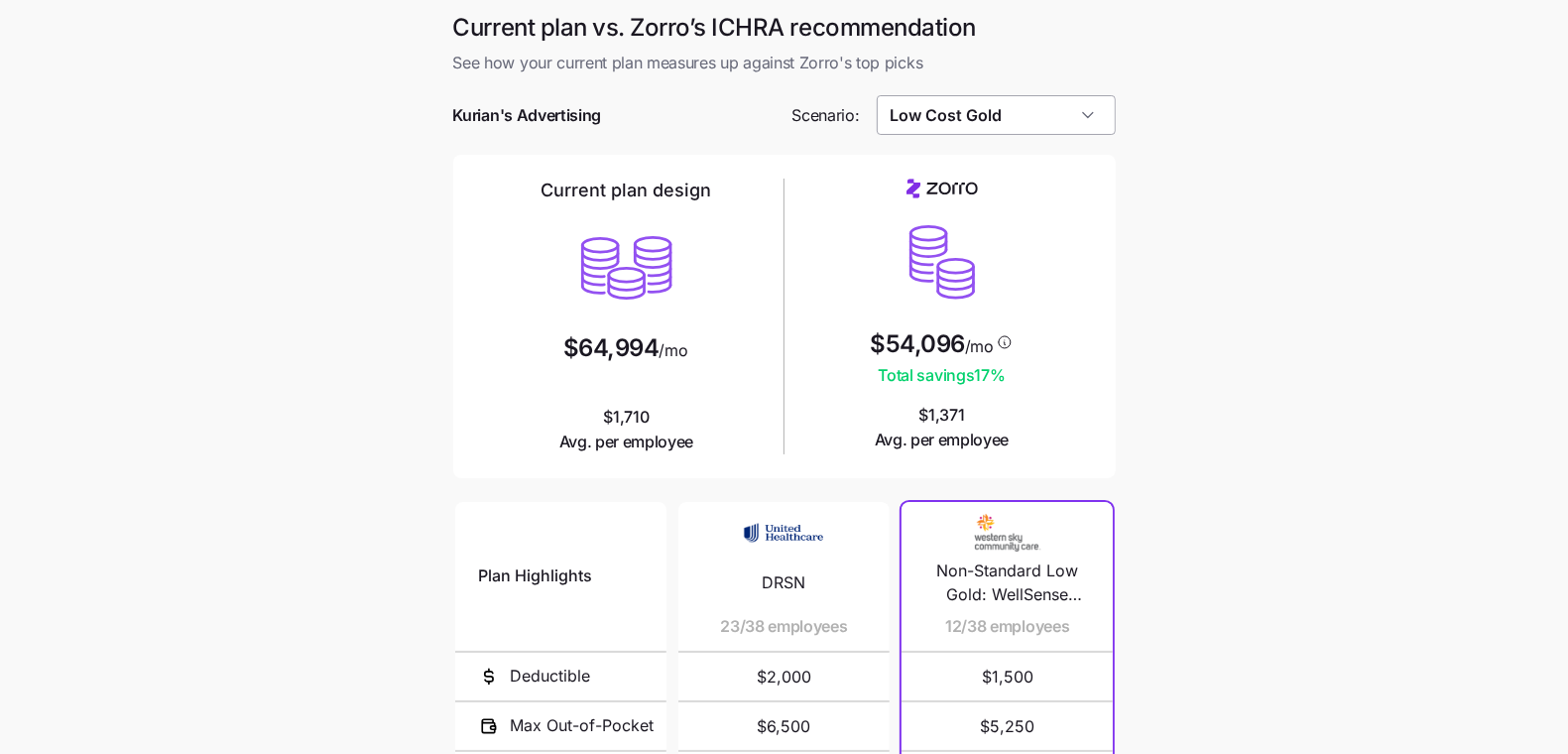 click on "Low Cost Gold" at bounding box center (996, 115) 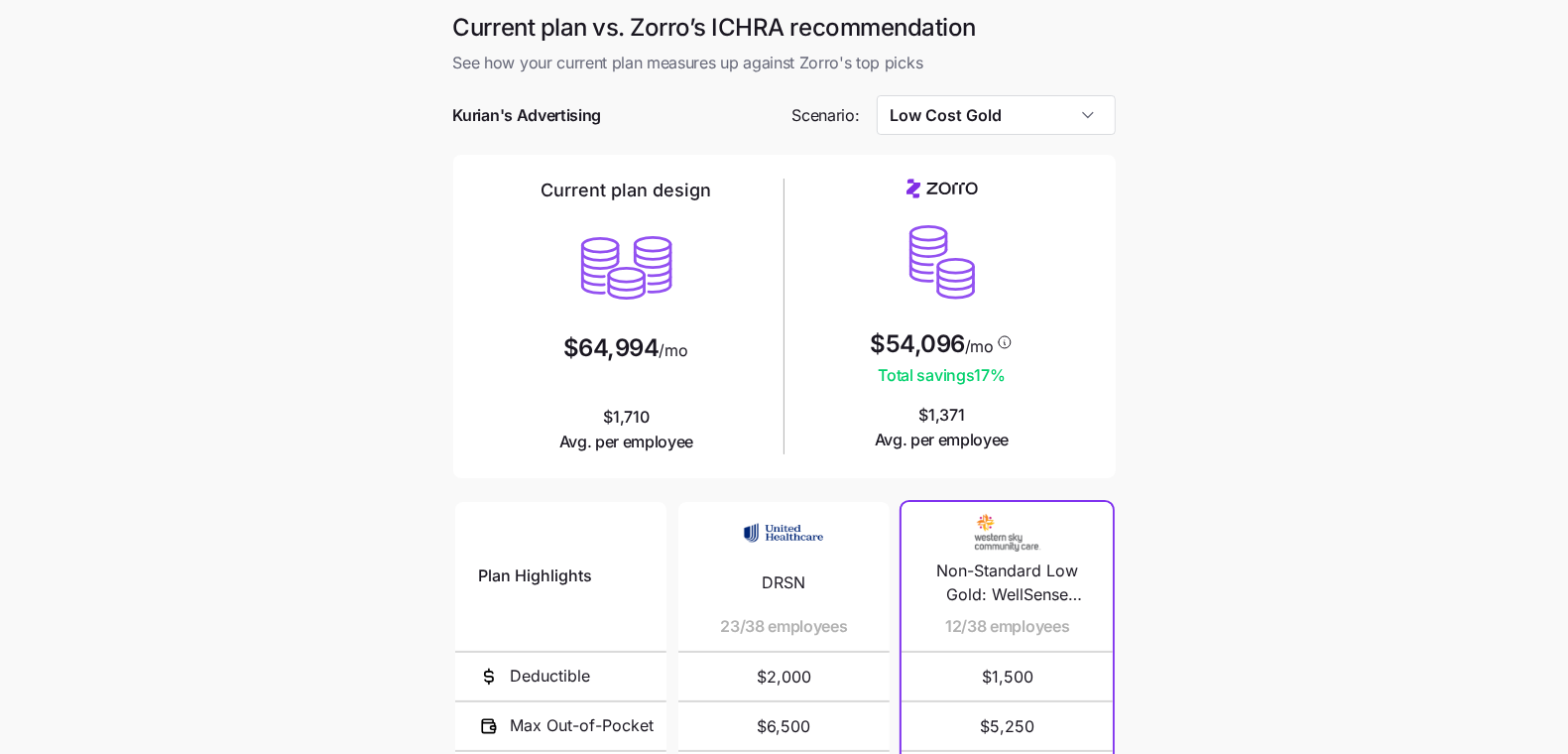 scroll, scrollTop: 6, scrollLeft: 0, axis: vertical 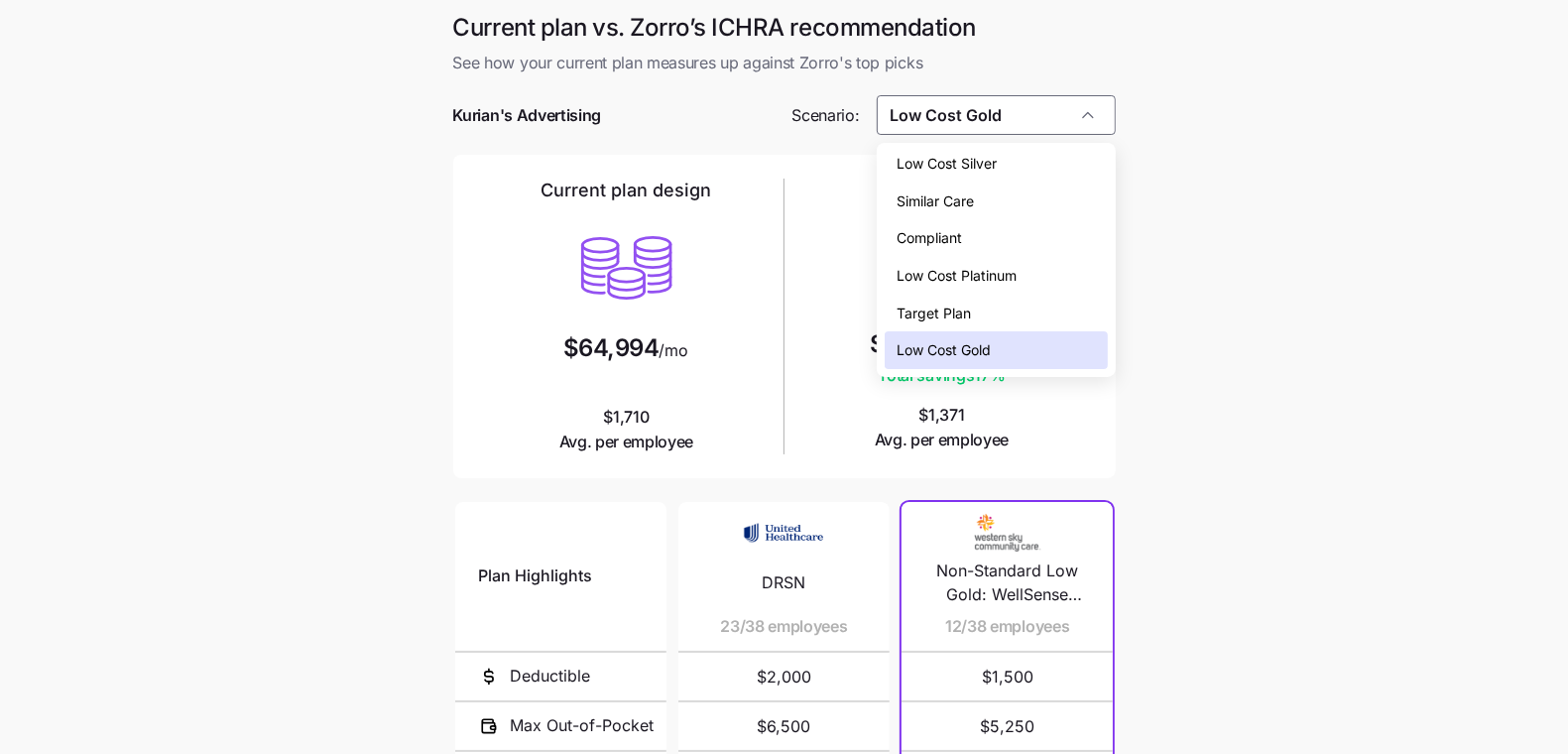 click on "Low Cost Silver" at bounding box center [946, 164] 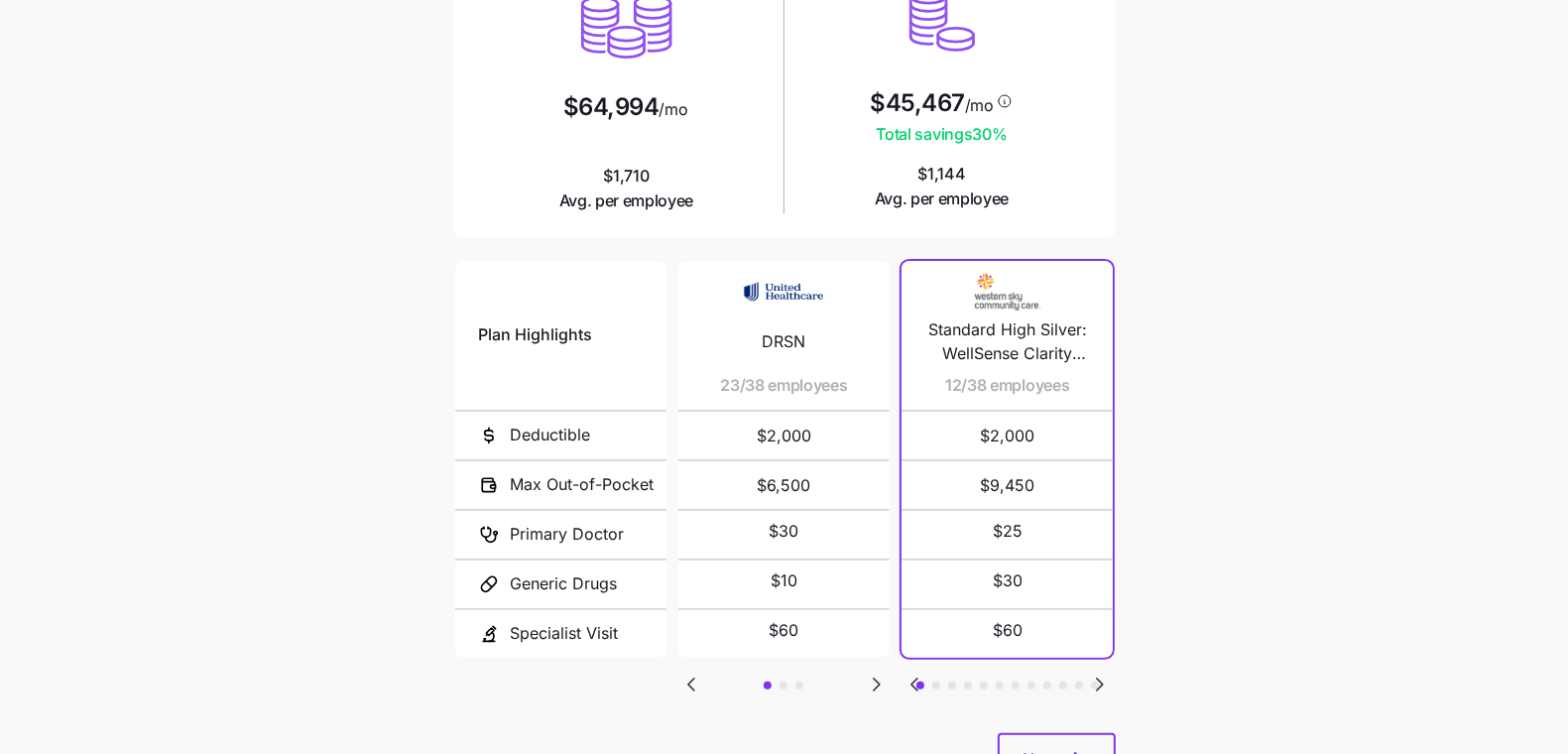 scroll, scrollTop: 328, scrollLeft: 0, axis: vertical 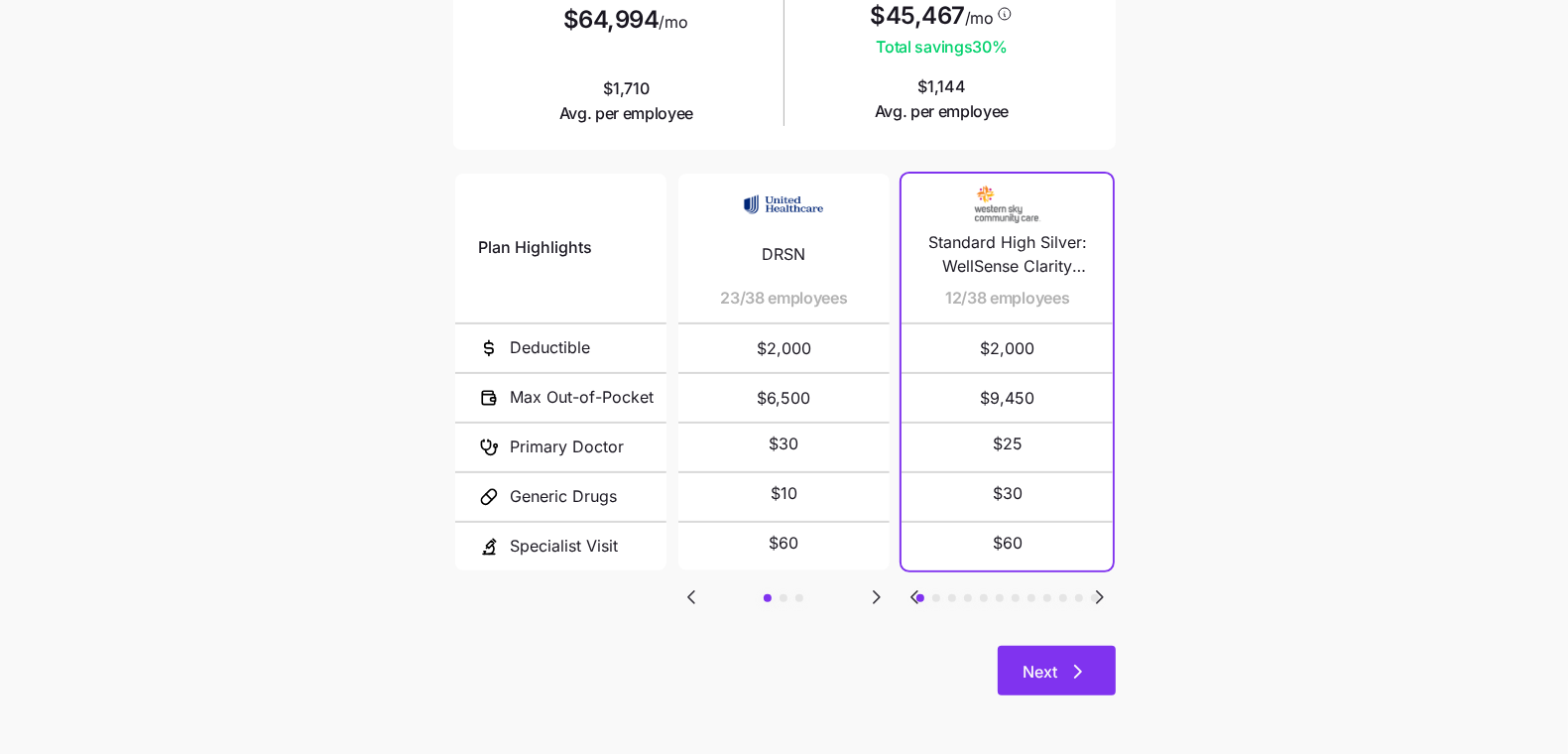 click 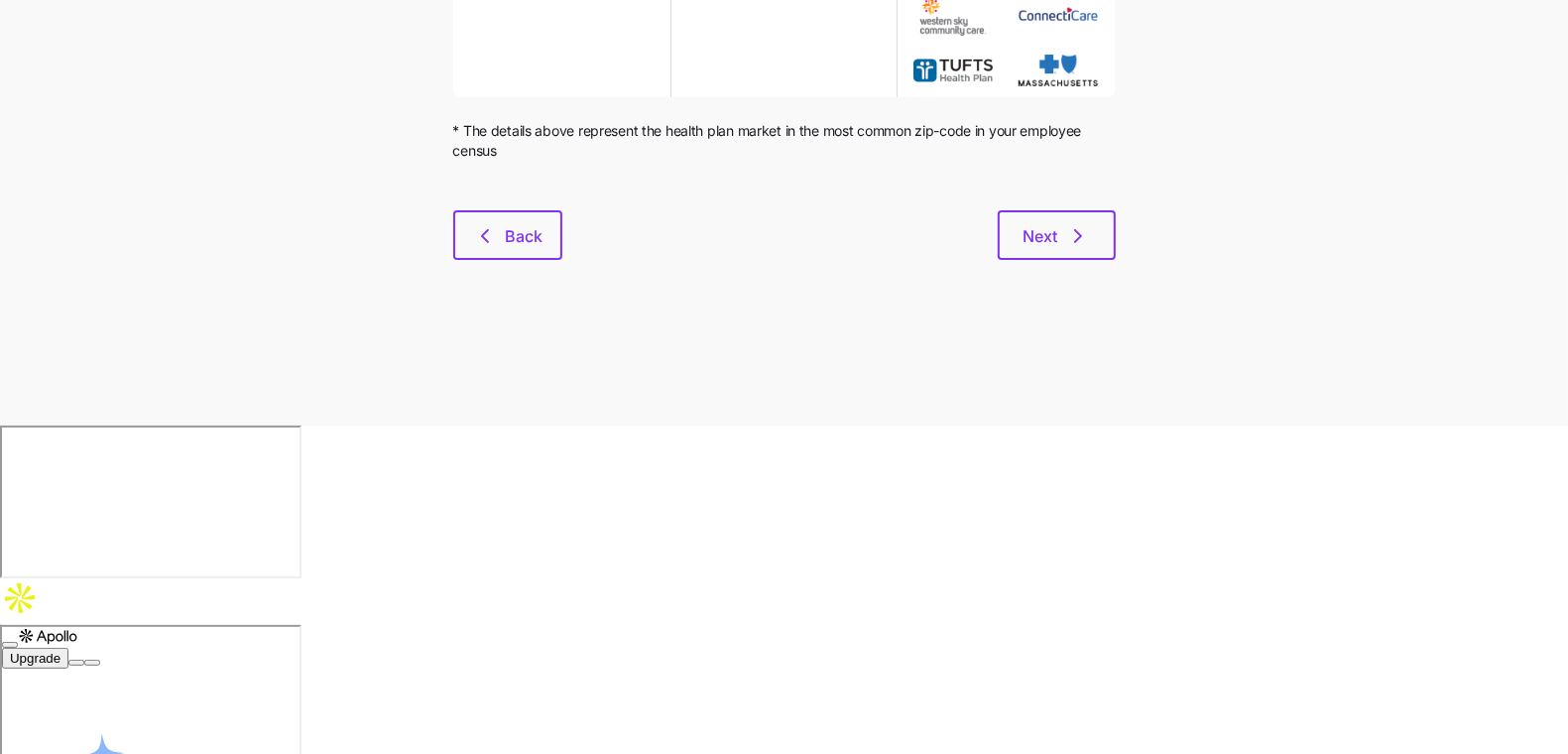 scroll, scrollTop: 0, scrollLeft: 0, axis: both 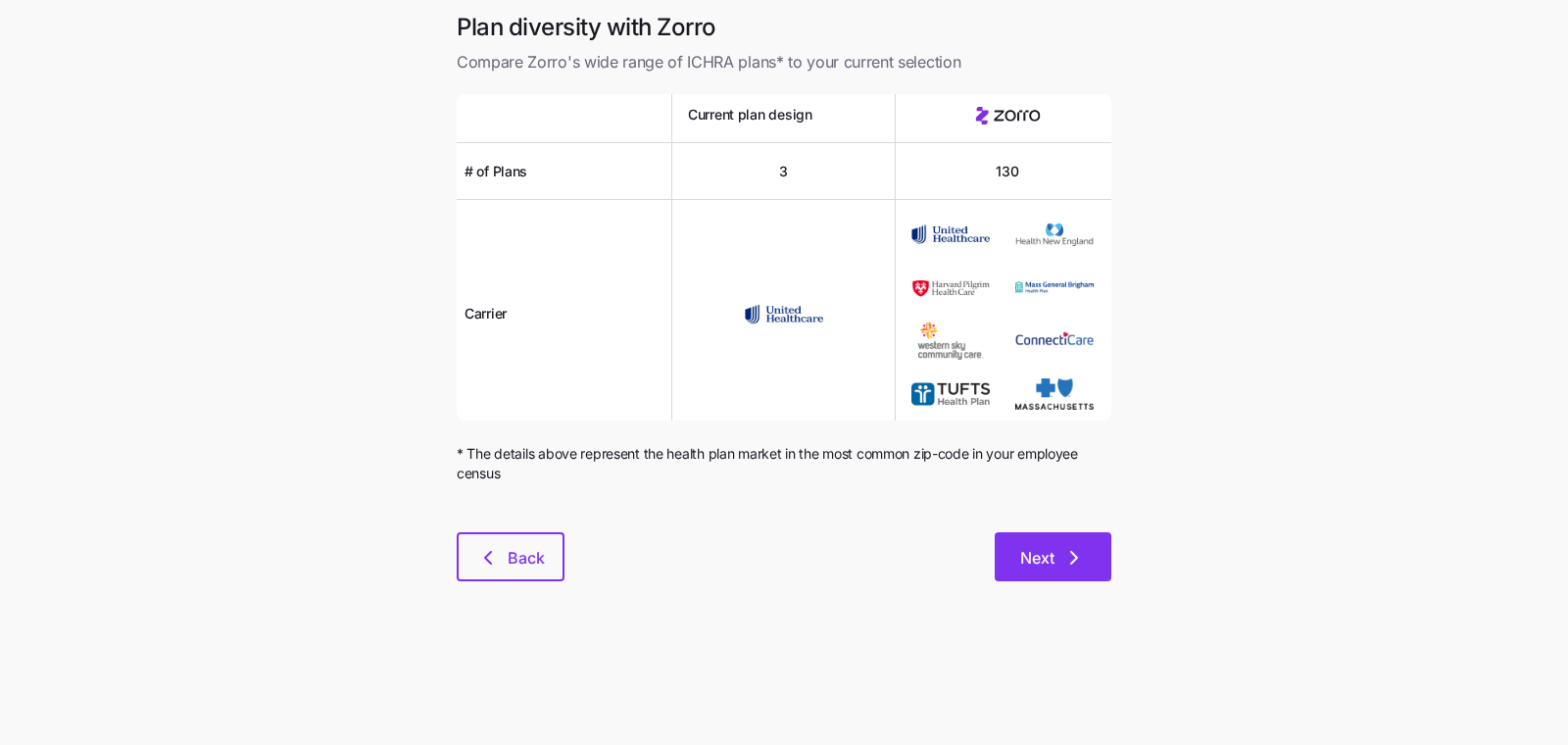 click on "Next" at bounding box center (1053, 557) 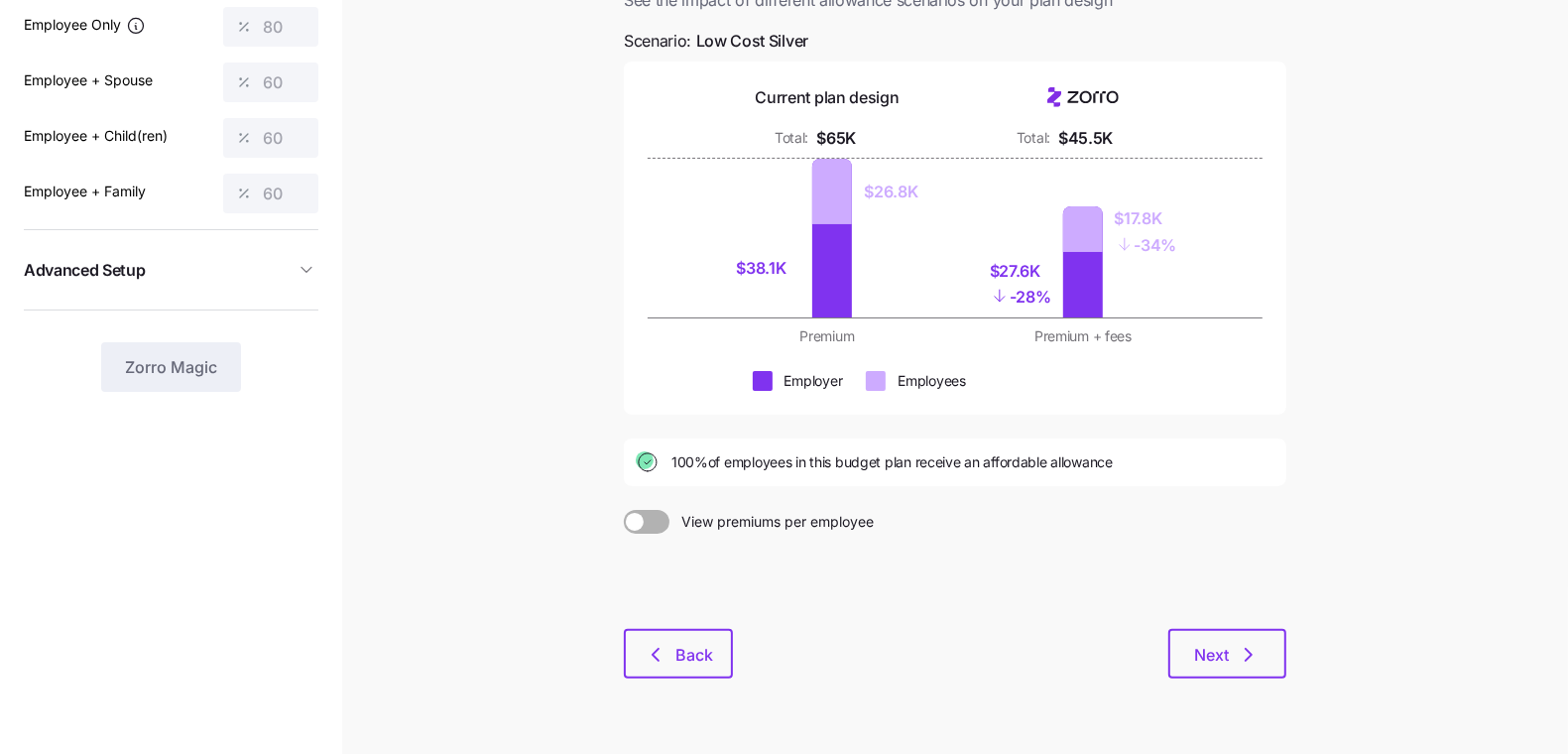 scroll, scrollTop: 219, scrollLeft: 0, axis: vertical 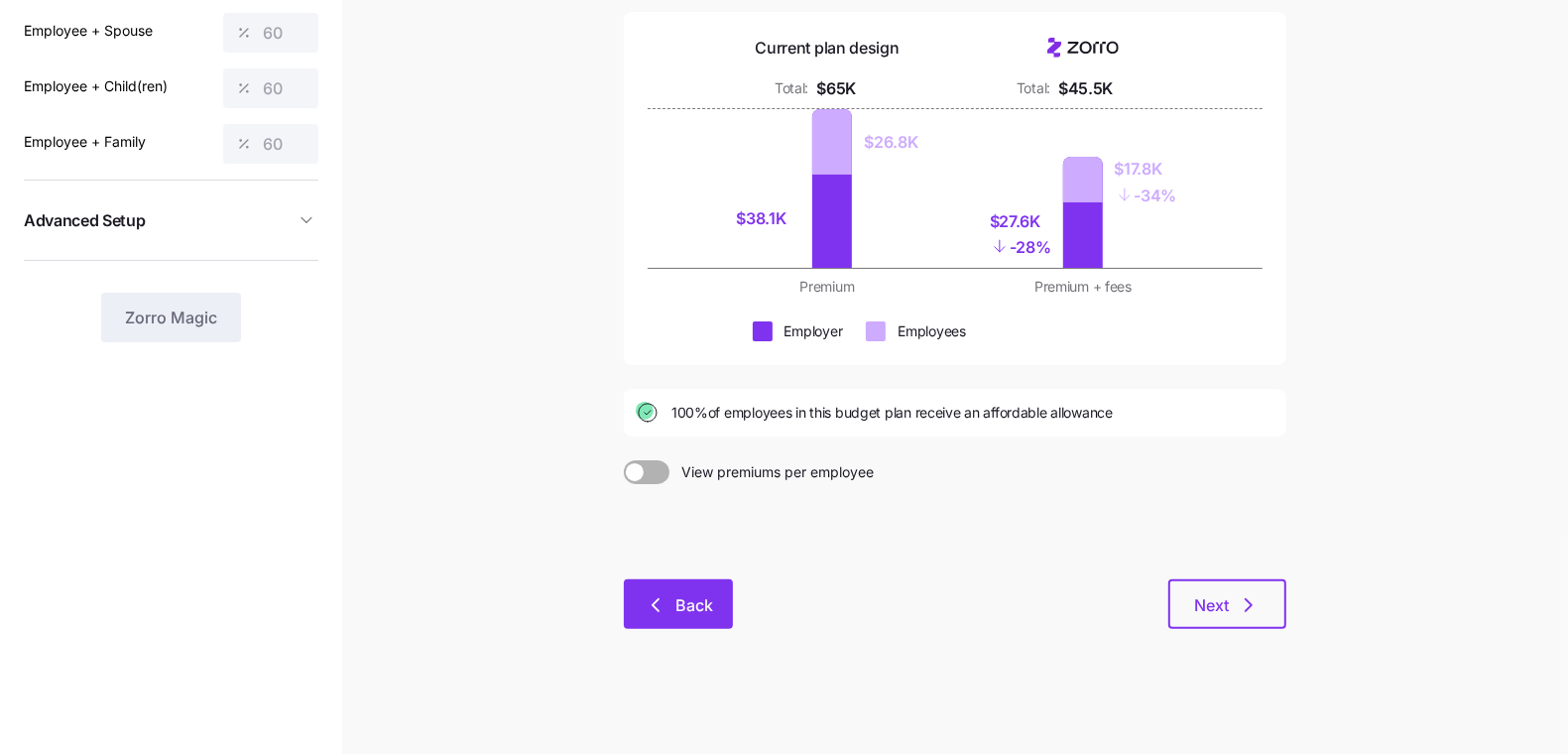 click 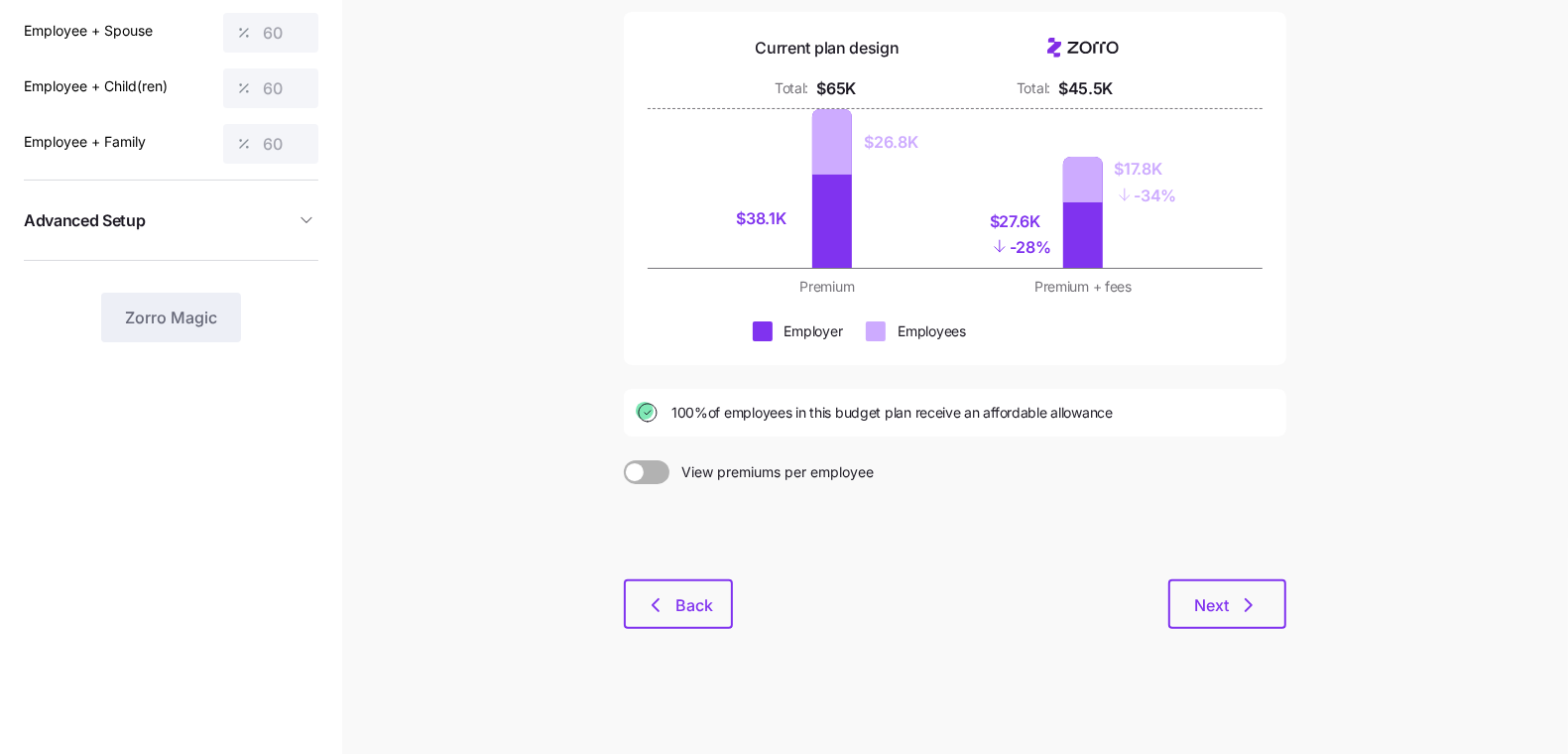 scroll, scrollTop: 0, scrollLeft: 0, axis: both 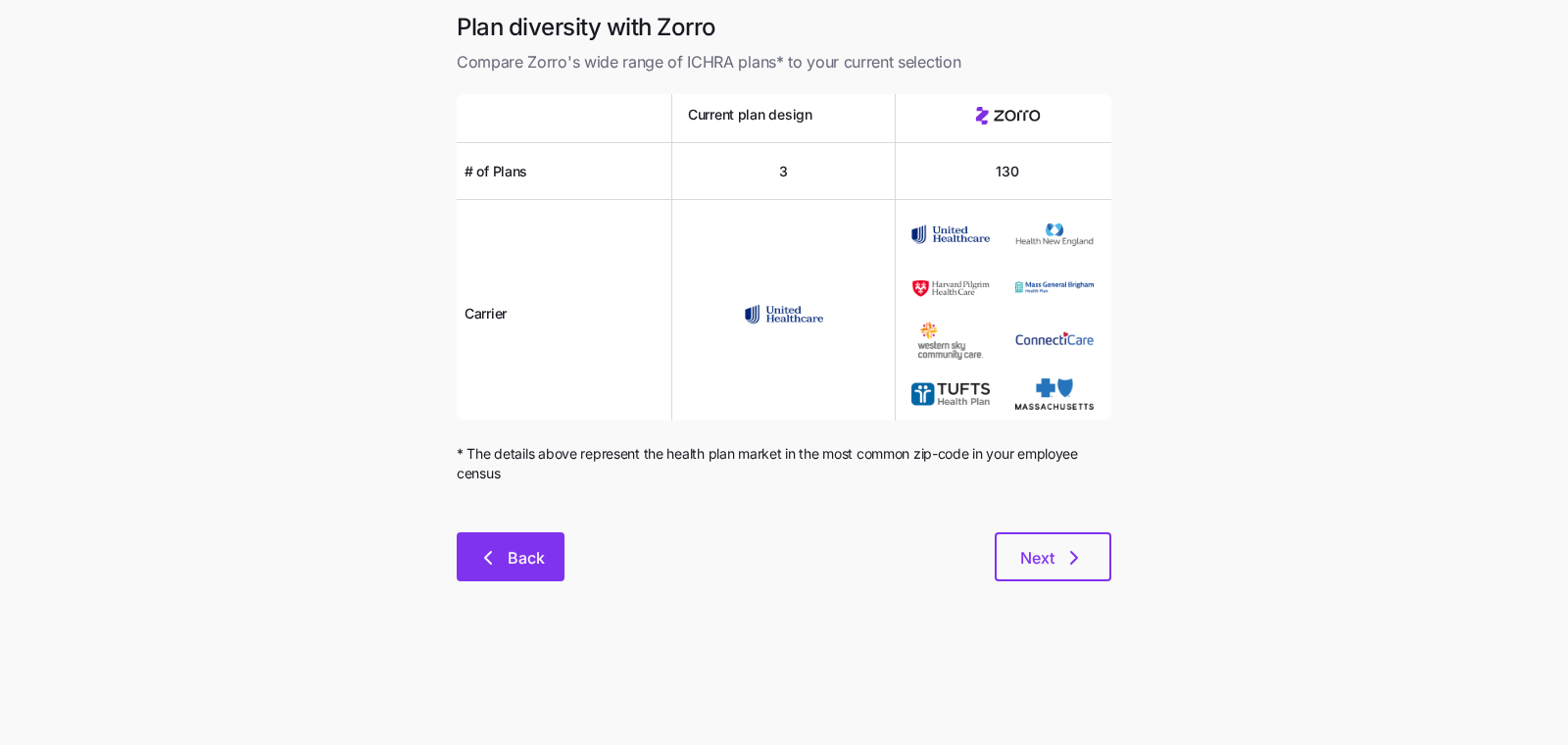 click on "Back" at bounding box center (511, 557) 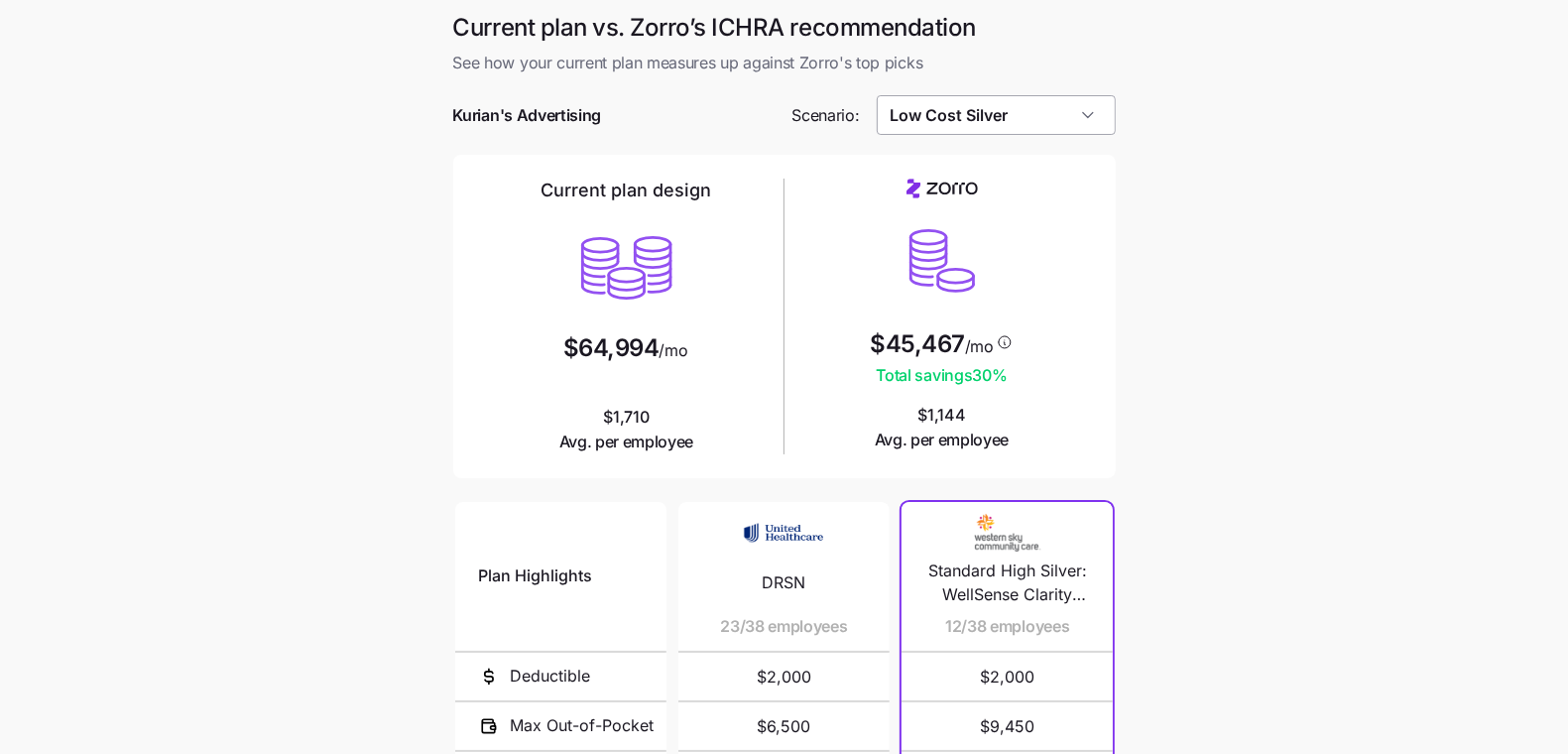 click on "Low Cost Silver" at bounding box center [996, 115] 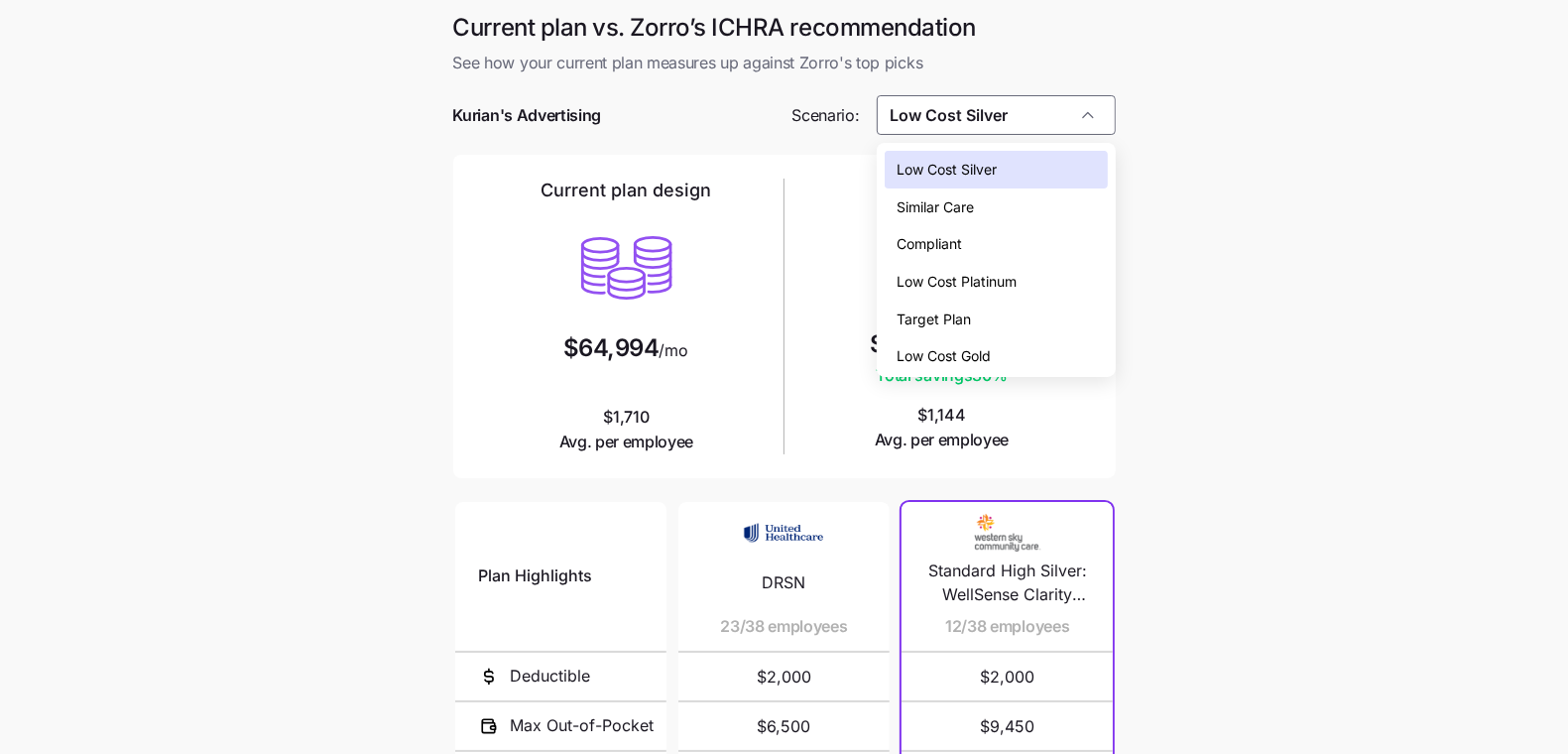 click on "Low Cost Gold" at bounding box center [996, 356] 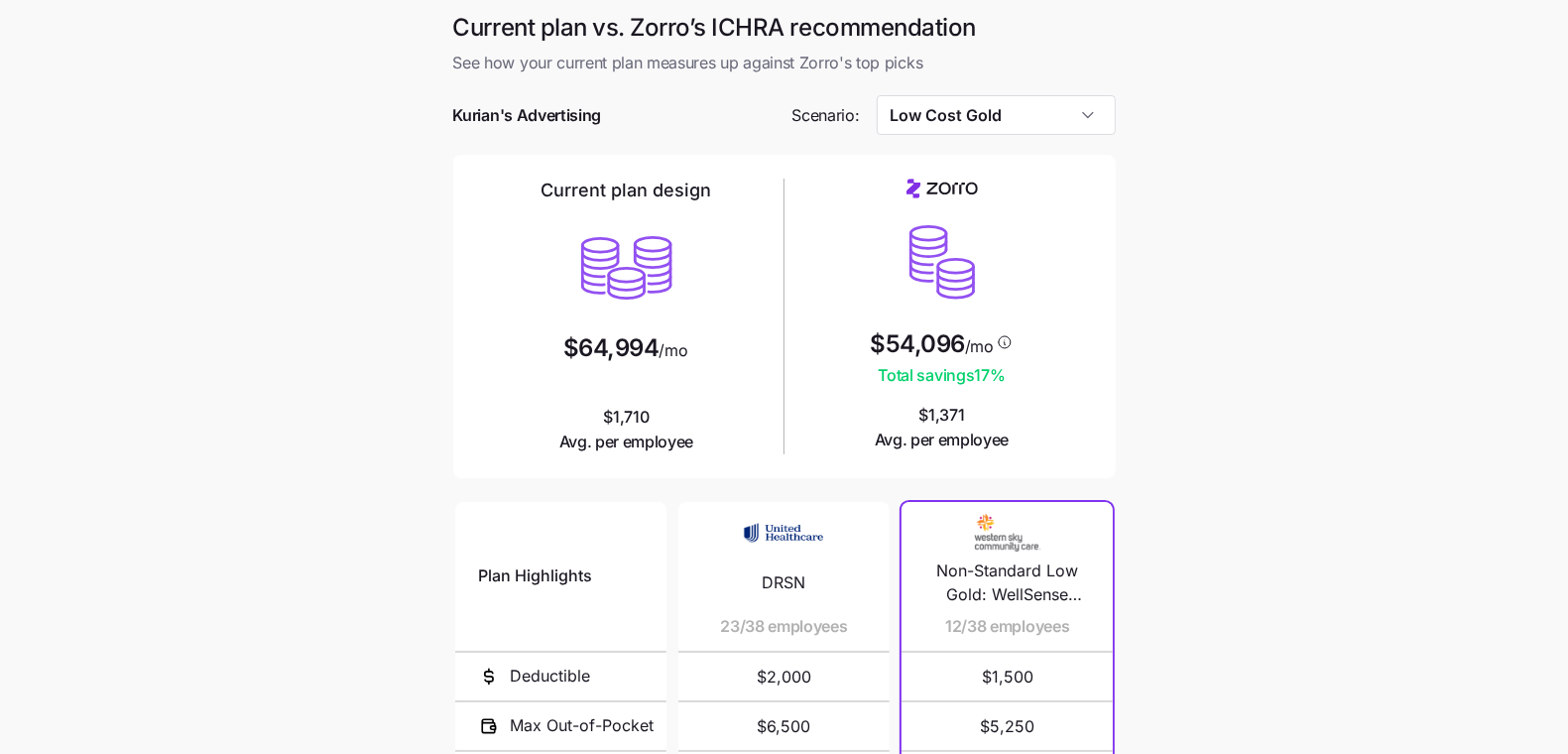 type on "Low Cost Gold" 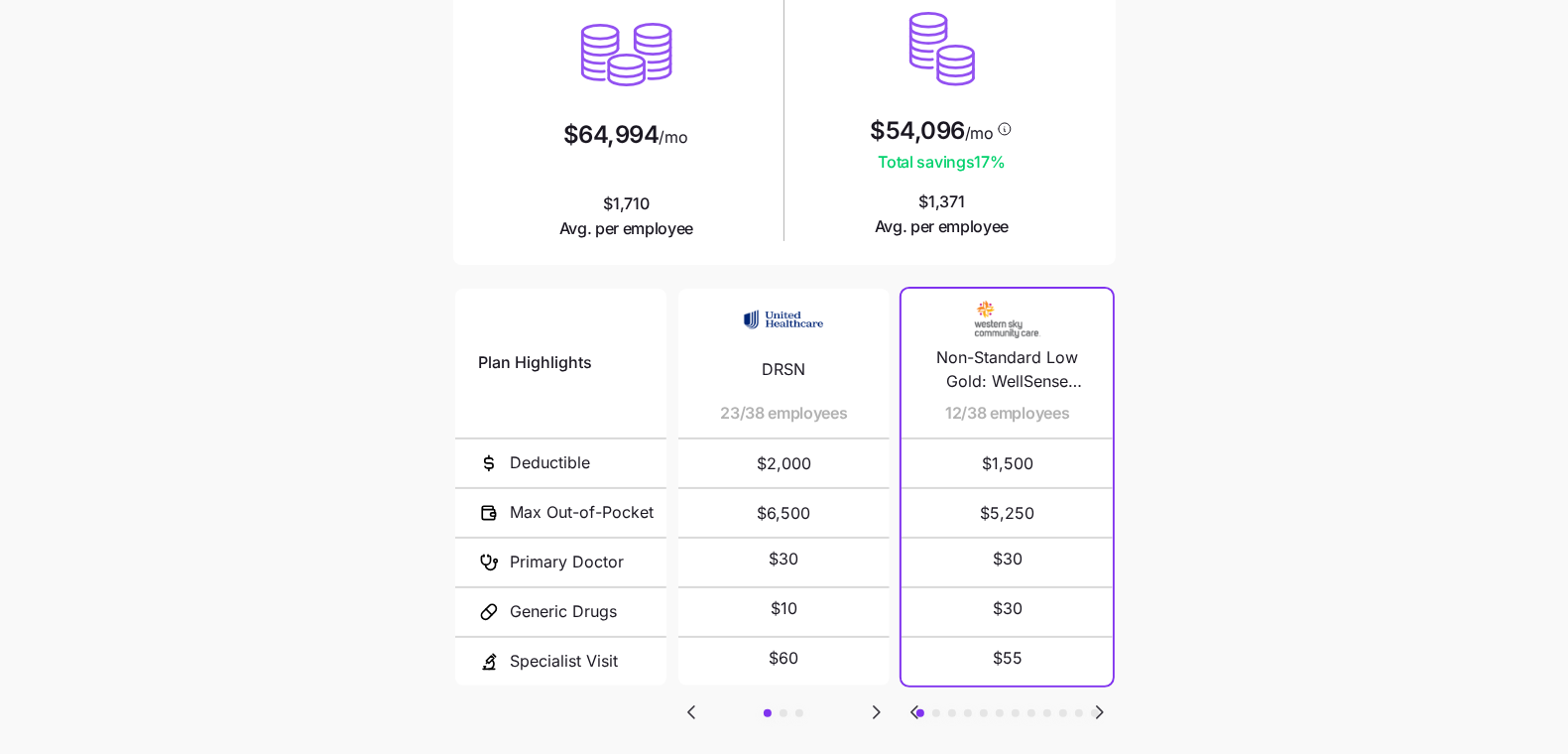 scroll, scrollTop: 328, scrollLeft: 0, axis: vertical 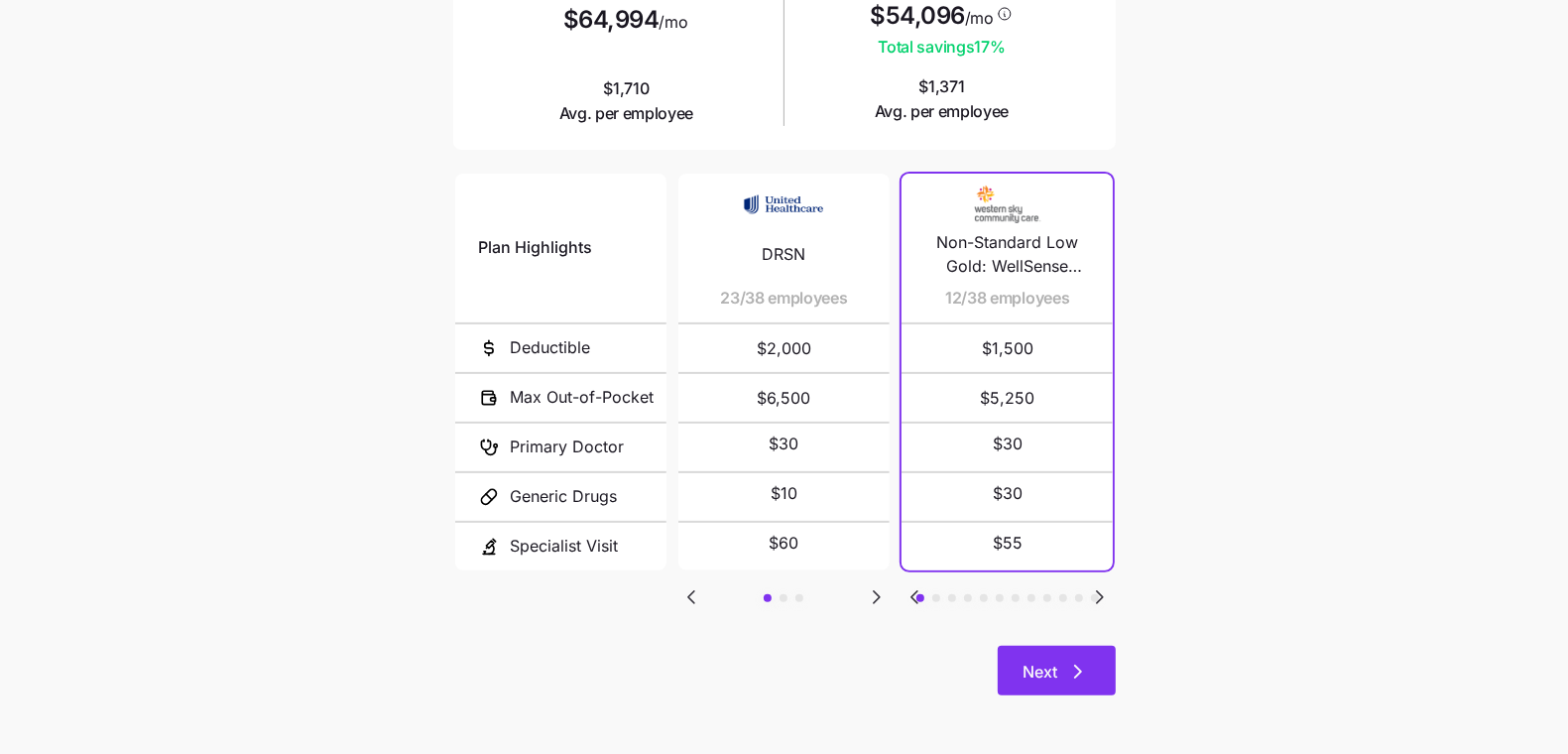 click on "Next" at bounding box center [1056, 671] 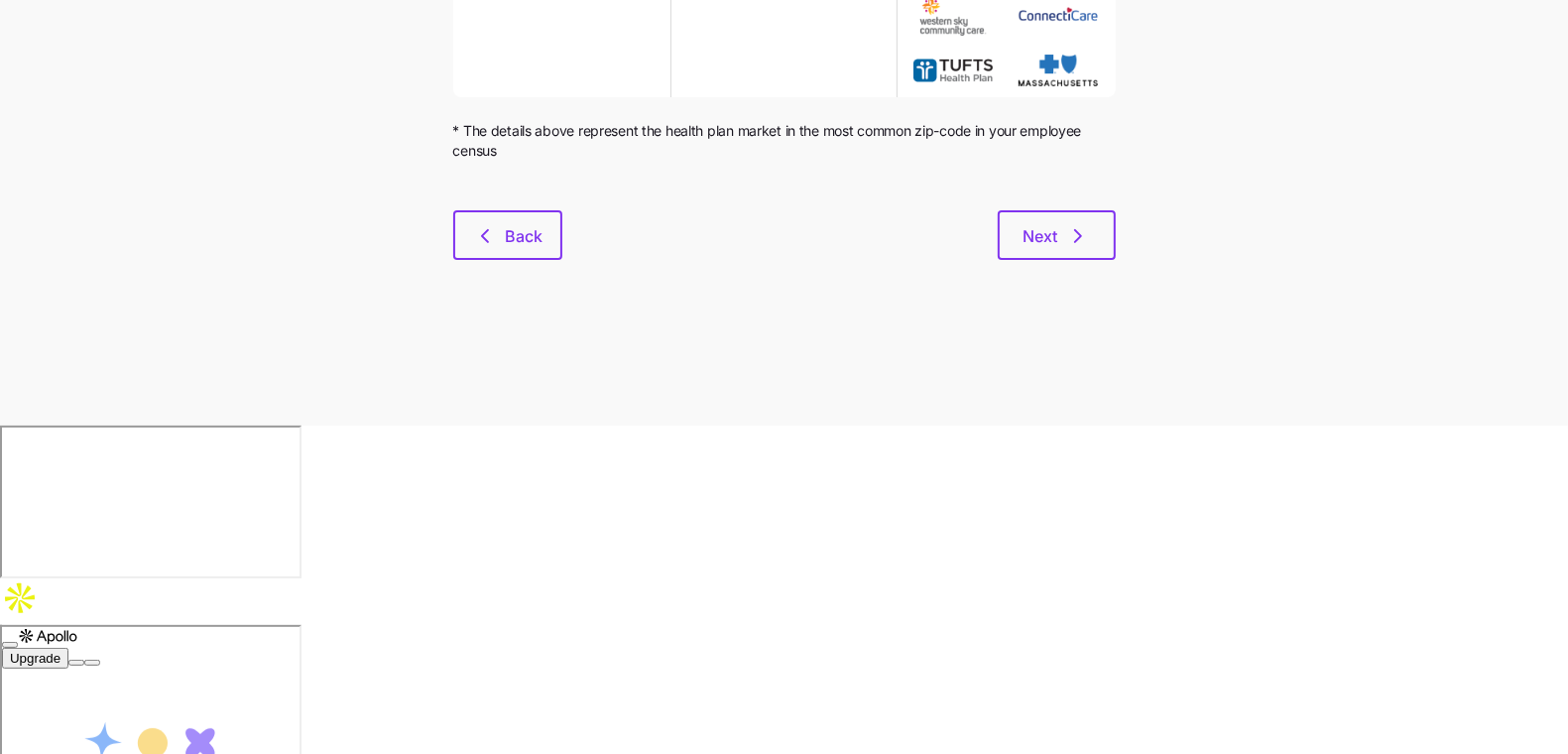 scroll, scrollTop: 0, scrollLeft: 0, axis: both 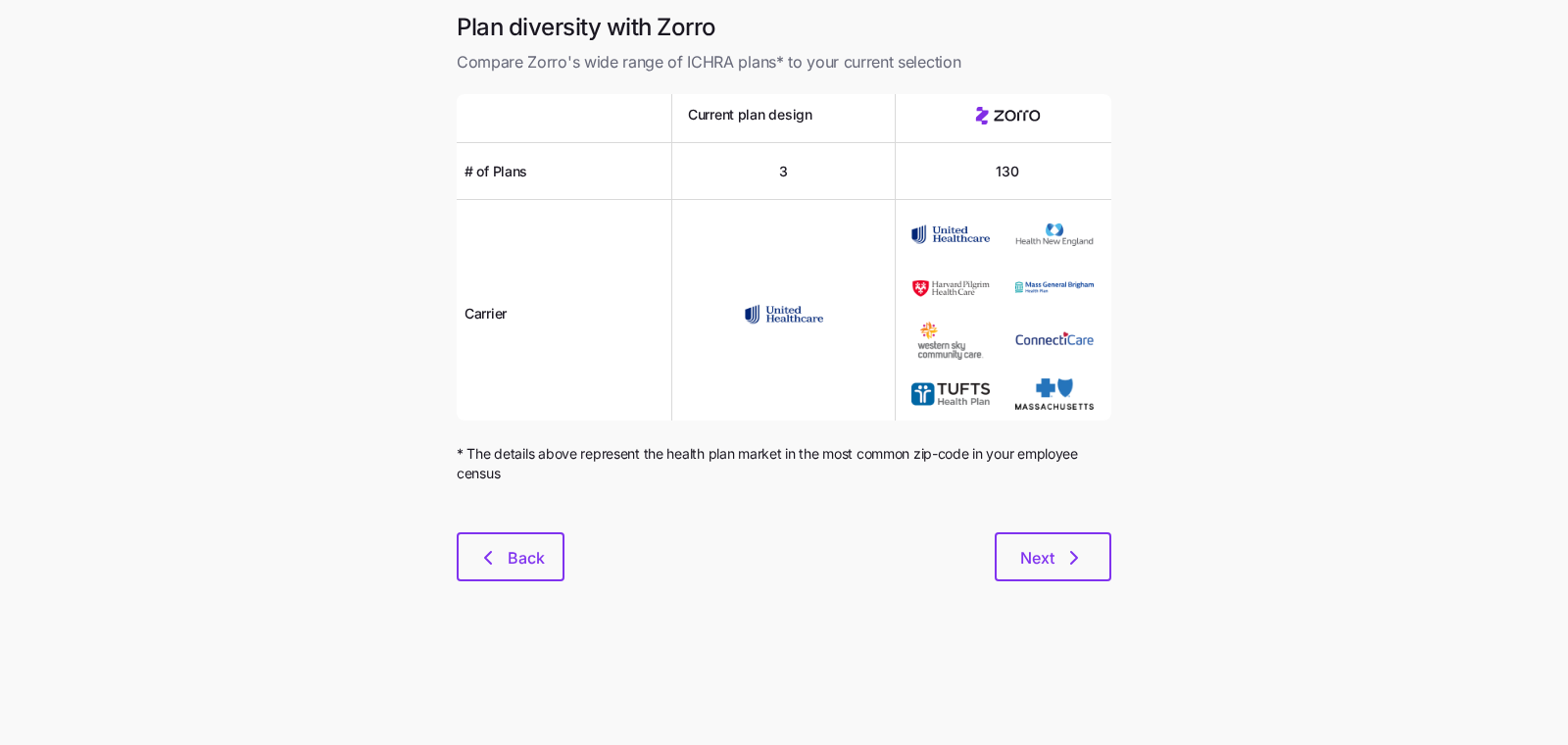 click on "Plan diversity with Zorro Compare Zorro's wide range of ICHRA plans* to your current selection   Current plan design # of Plans 3 130 Carrier * The details above represent the health plan market in the most common zip-code in your employee census Back Next" at bounding box center (784, 308) 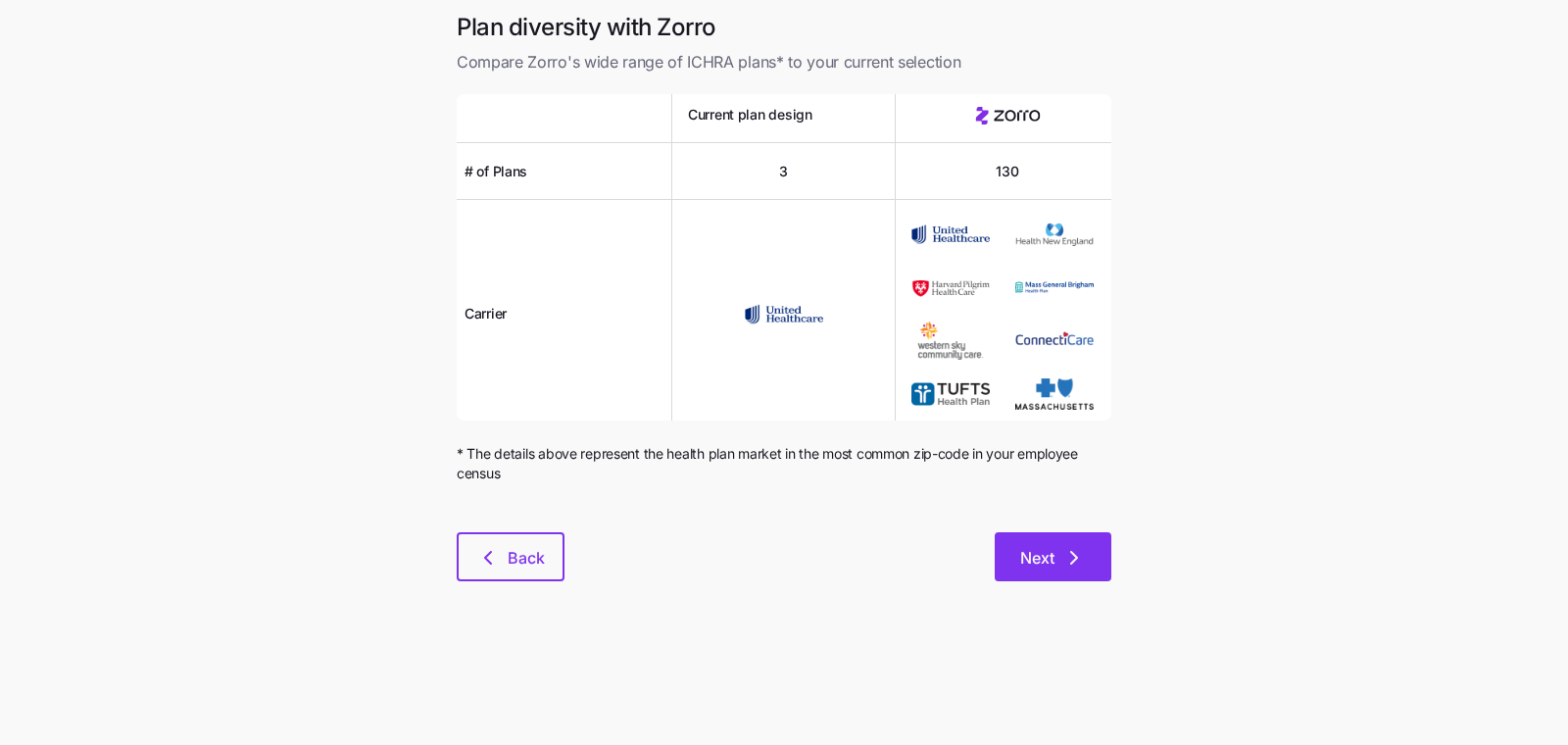 click 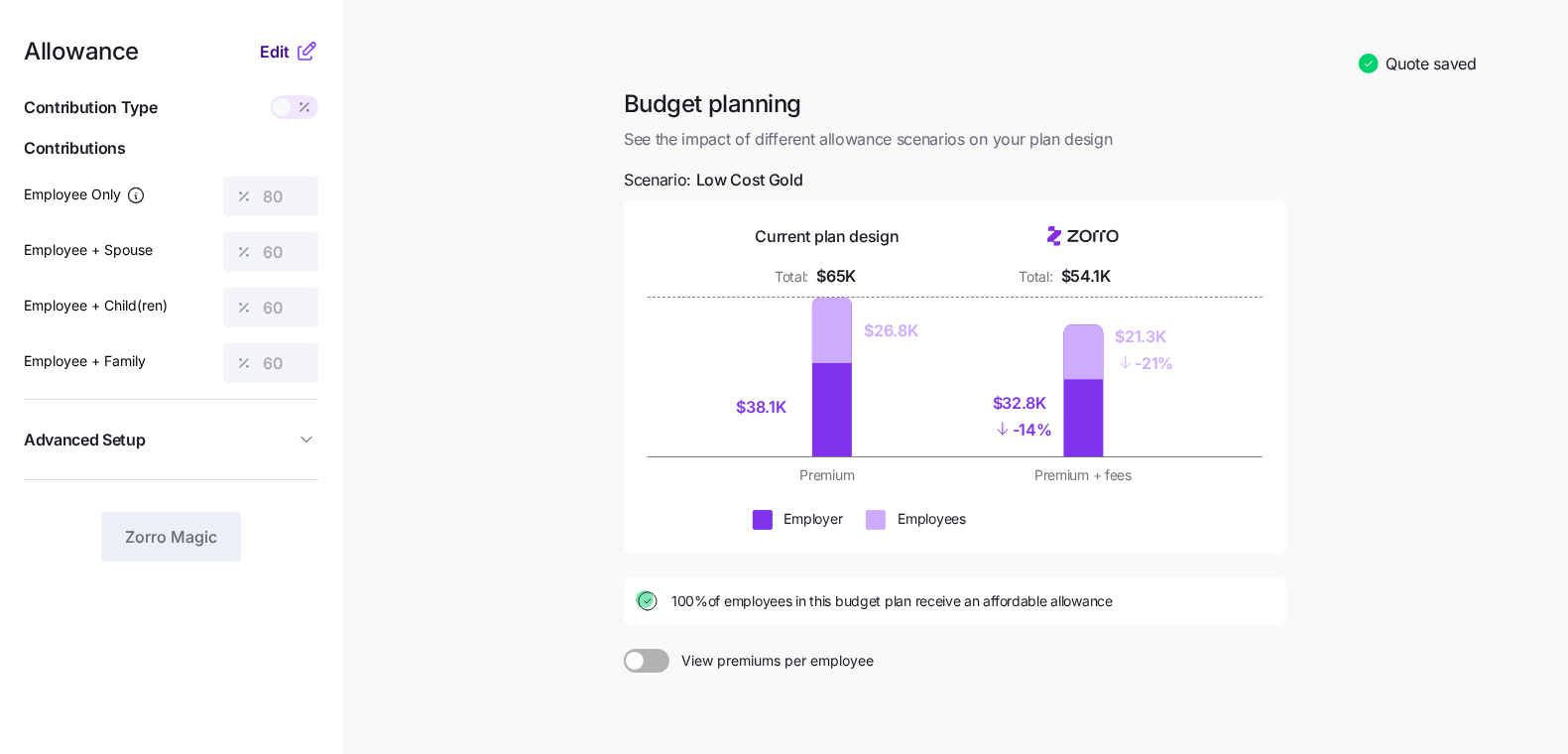 click on "Edit" at bounding box center (275, 52) 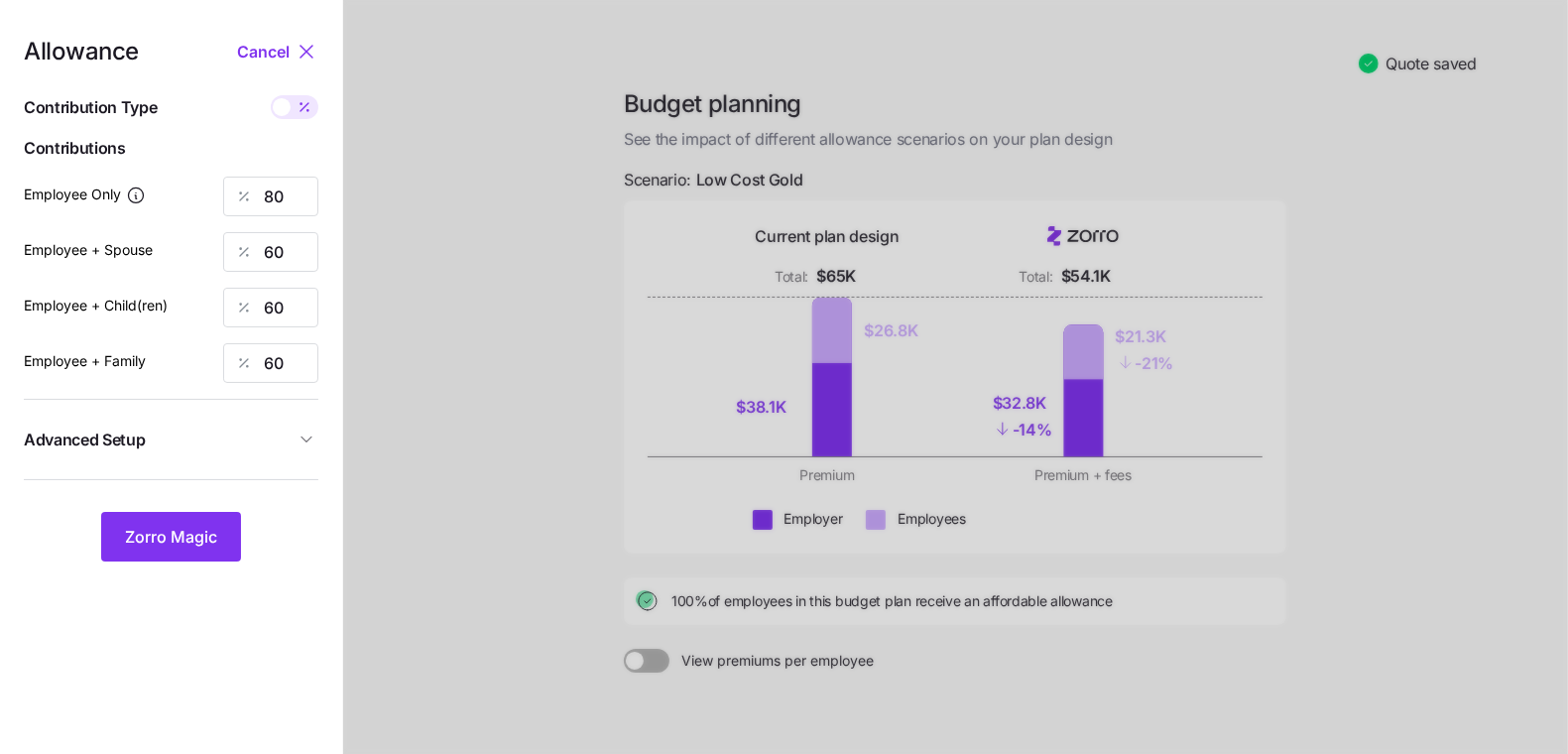 click on "Allowance Cancel Contribution Type Use classes Contributions Employee Only 80 Employee + Spouse 60 Employee + Child(ren) 60 Employee + Family 60 Advanced Setup Geo distribution By state ([STATE]) Family Units 8 units Zorro Magic" at bounding box center [171, 472] 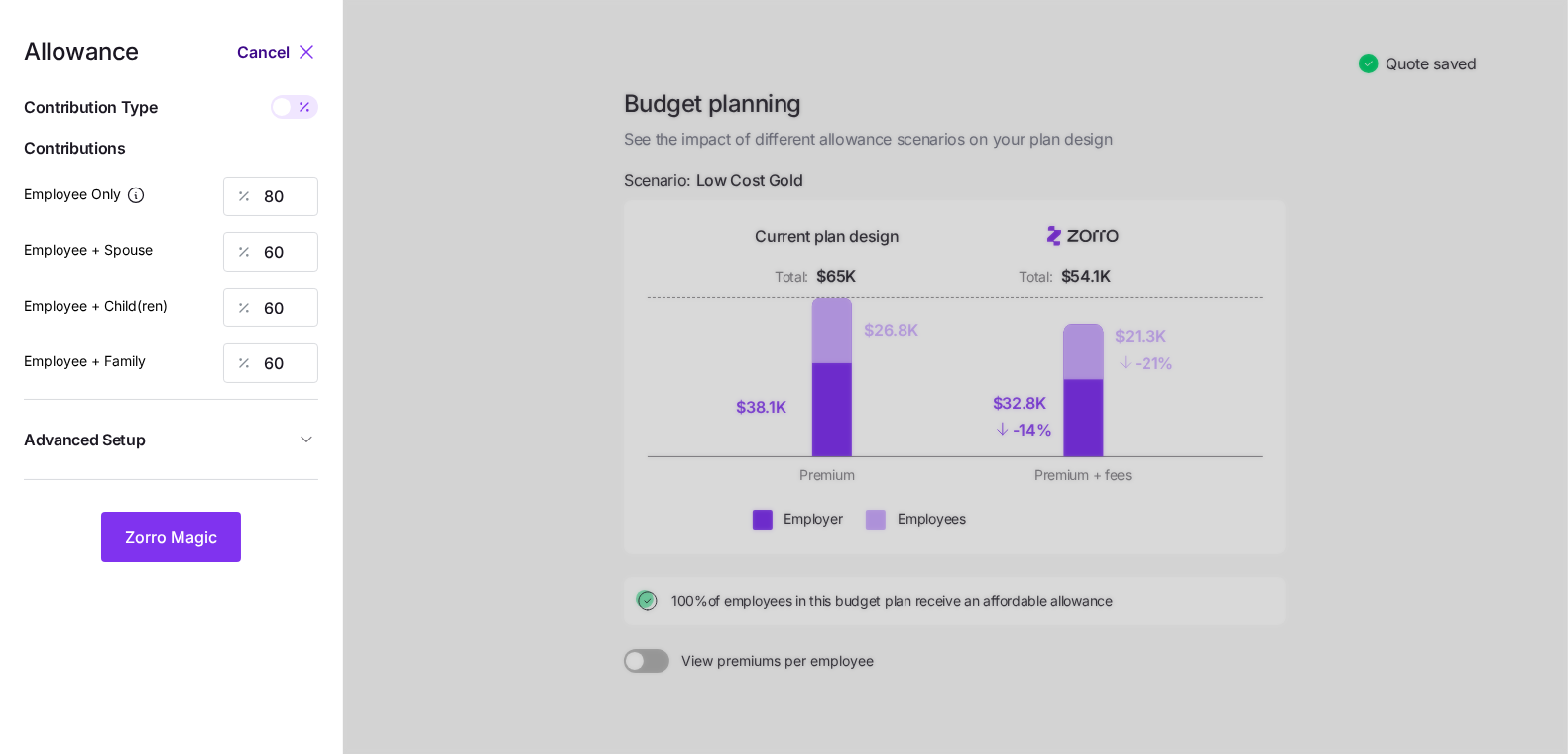 click on "Cancel" at bounding box center (263, 52) 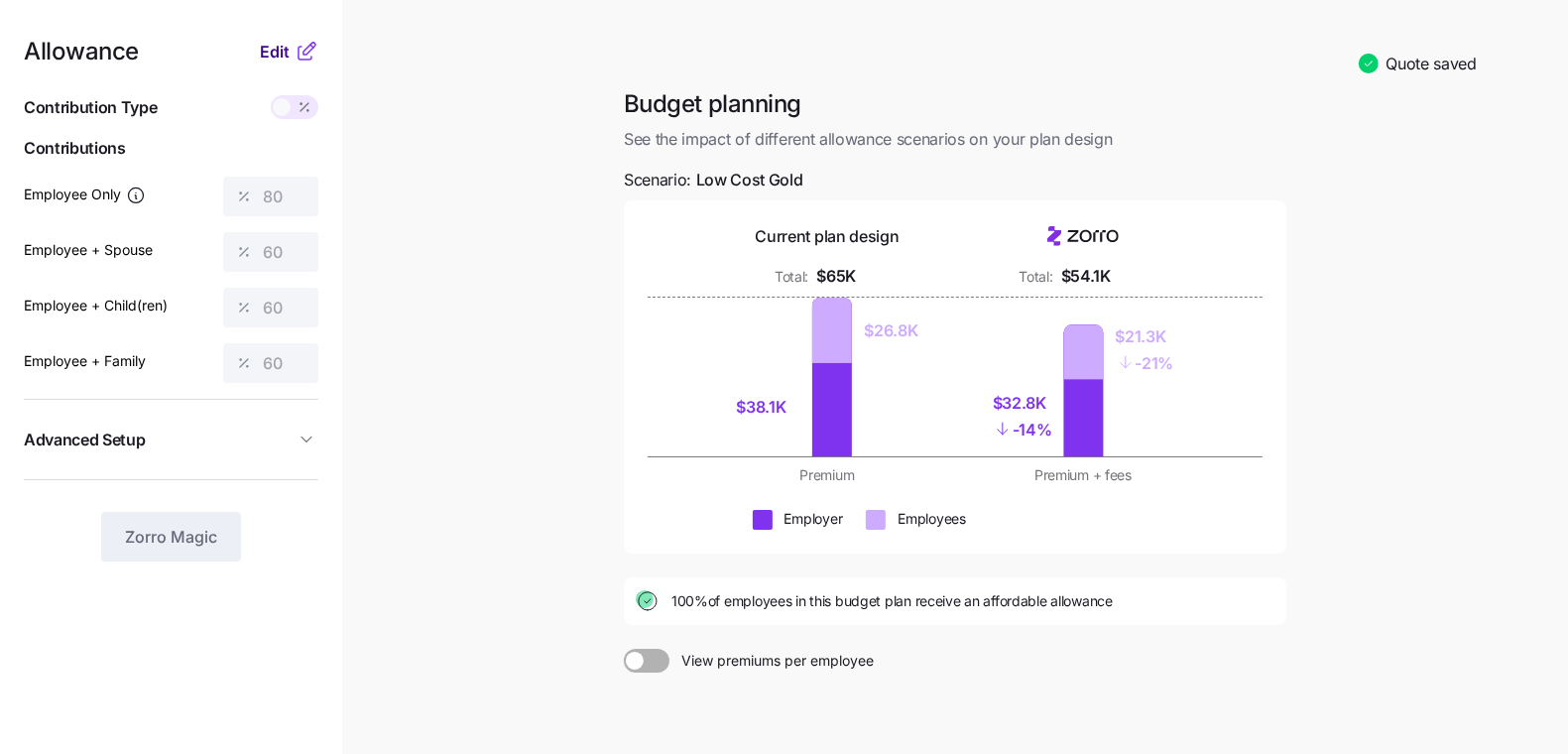 click on "Edit" at bounding box center (275, 52) 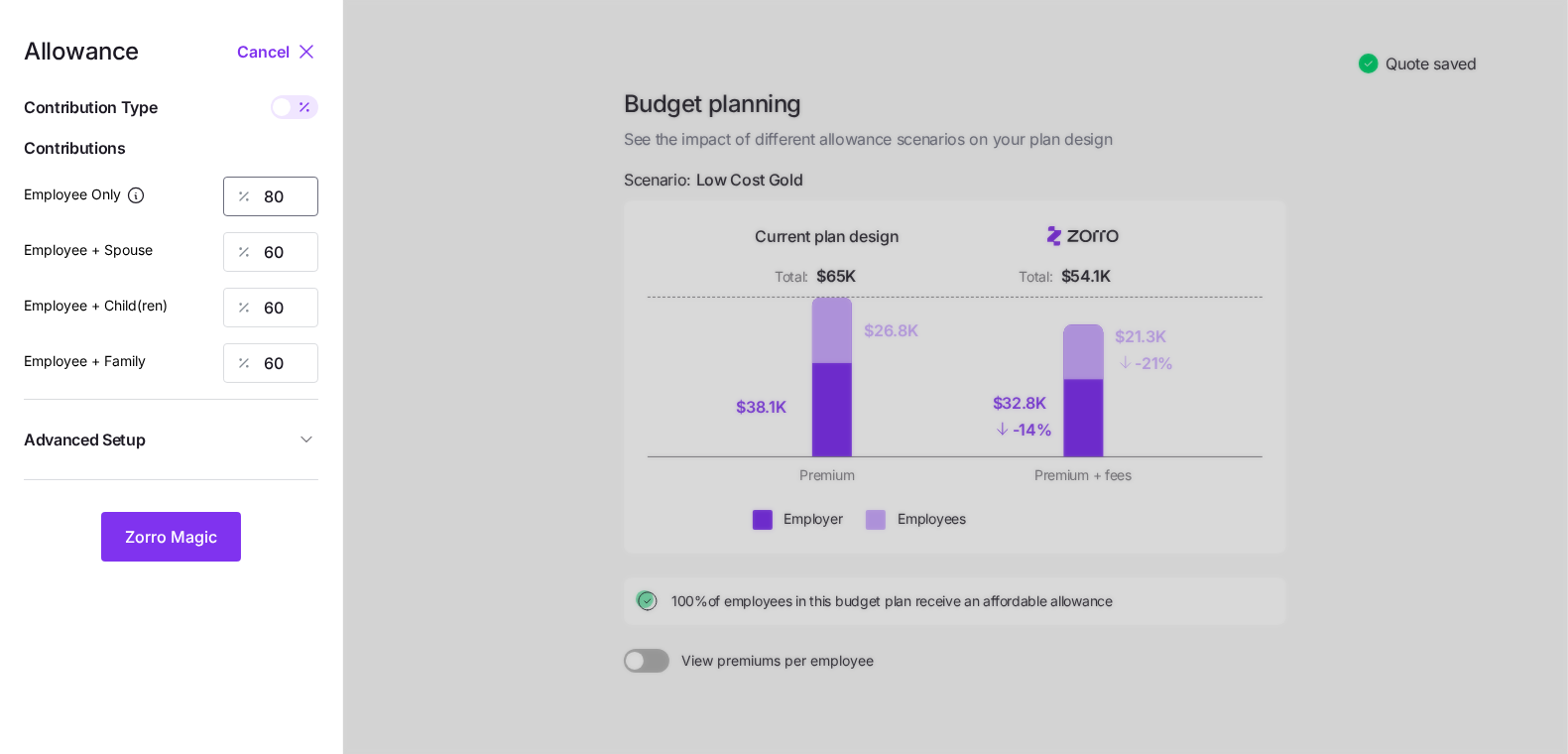 click on "80" at bounding box center [271, 196] 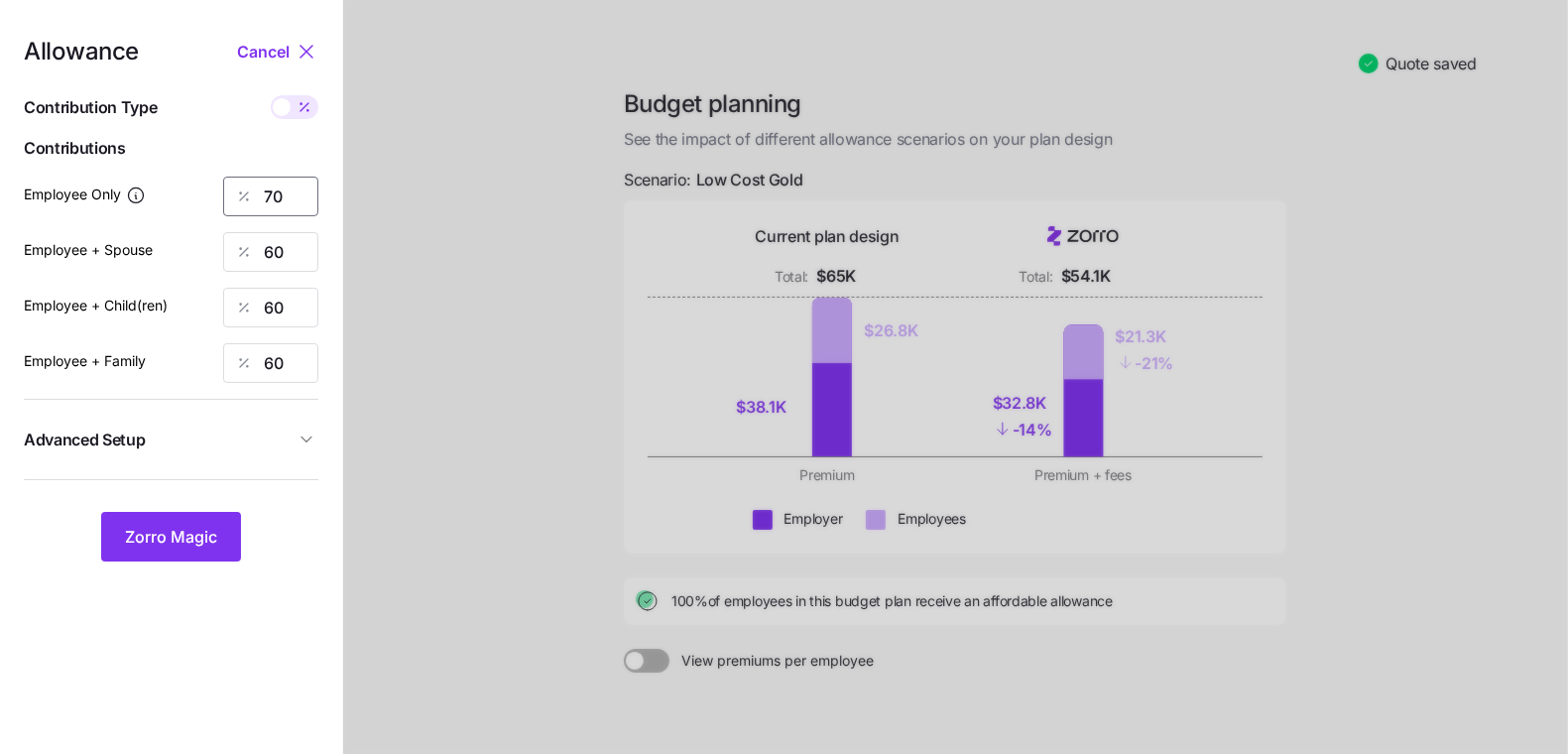 type on "70" 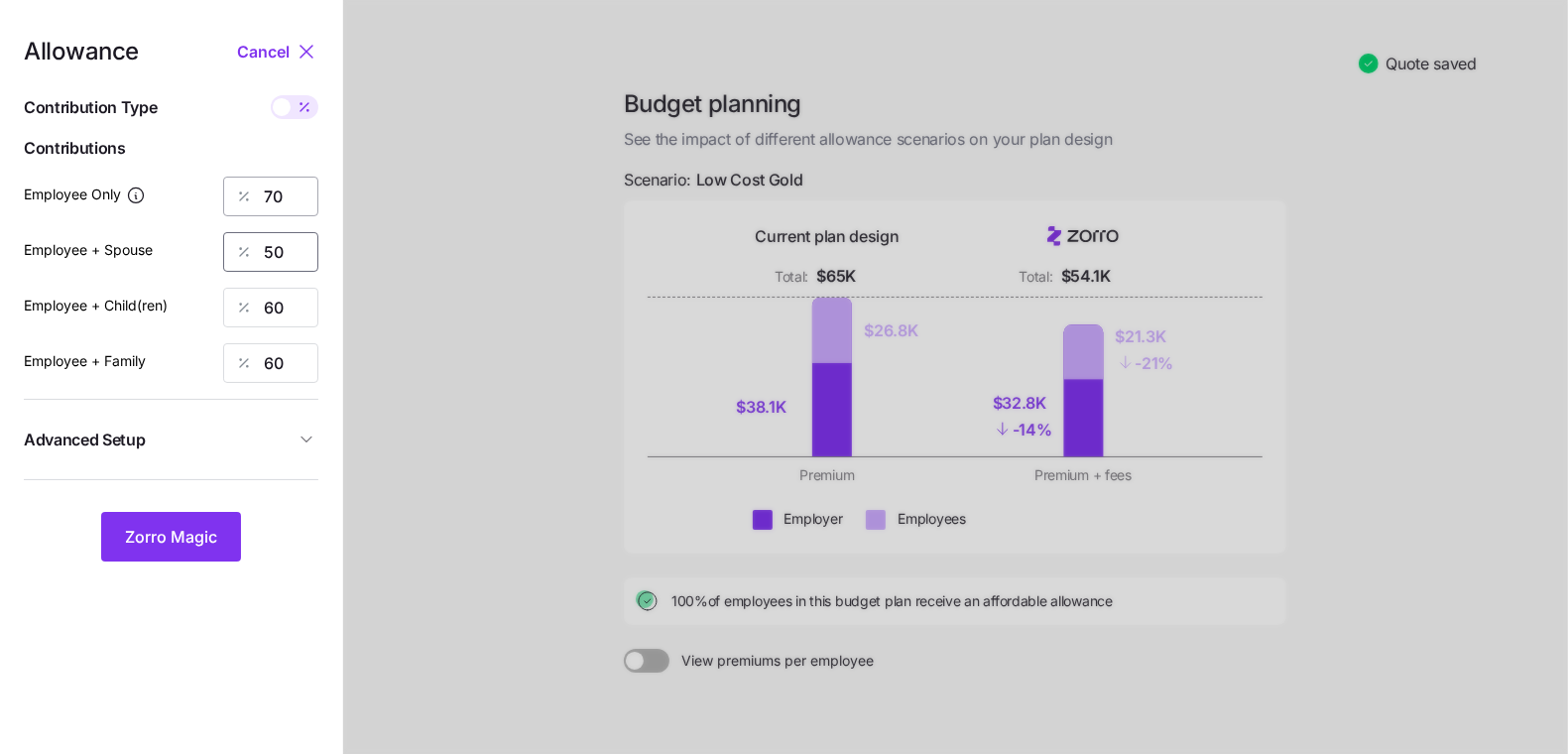 type on "50" 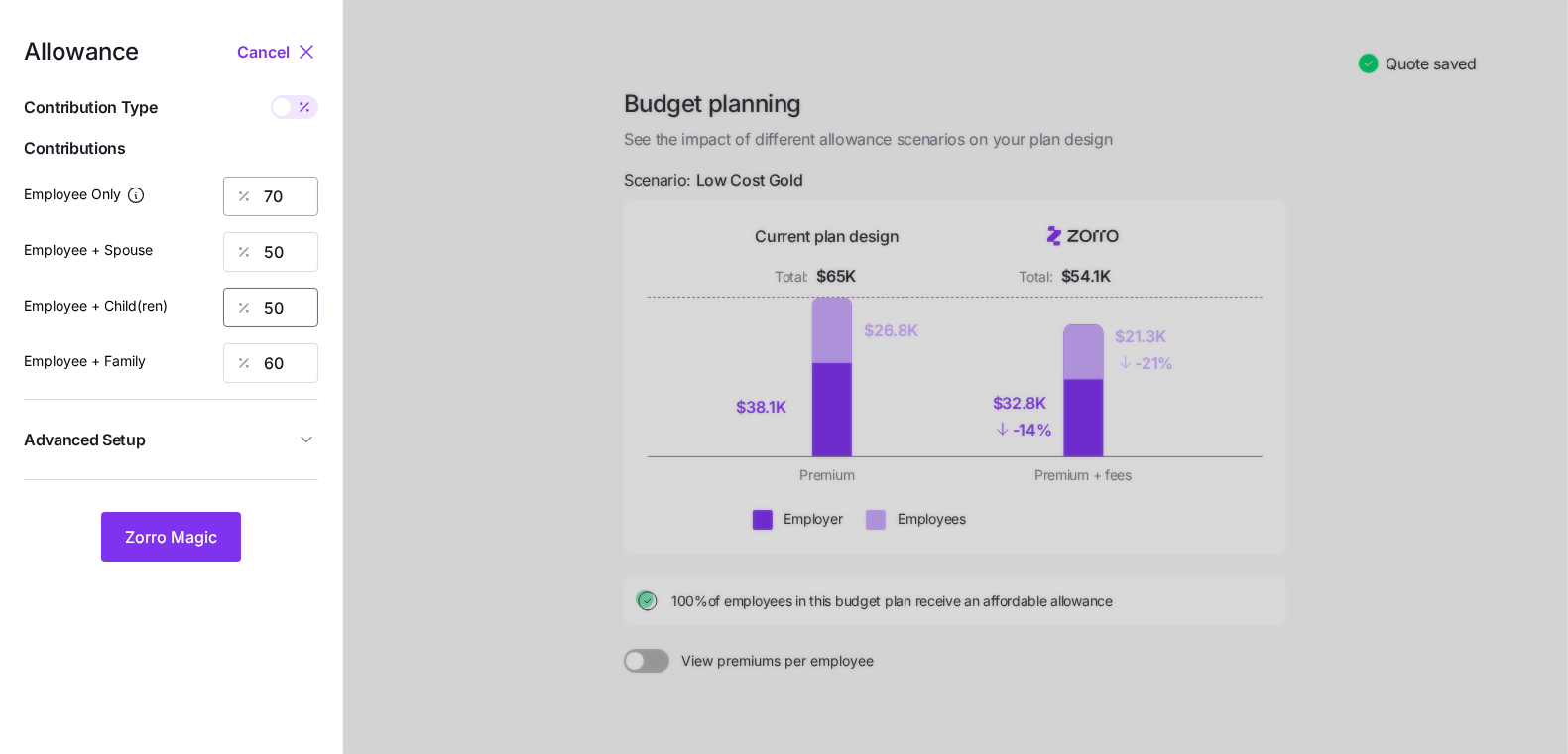 type on "50" 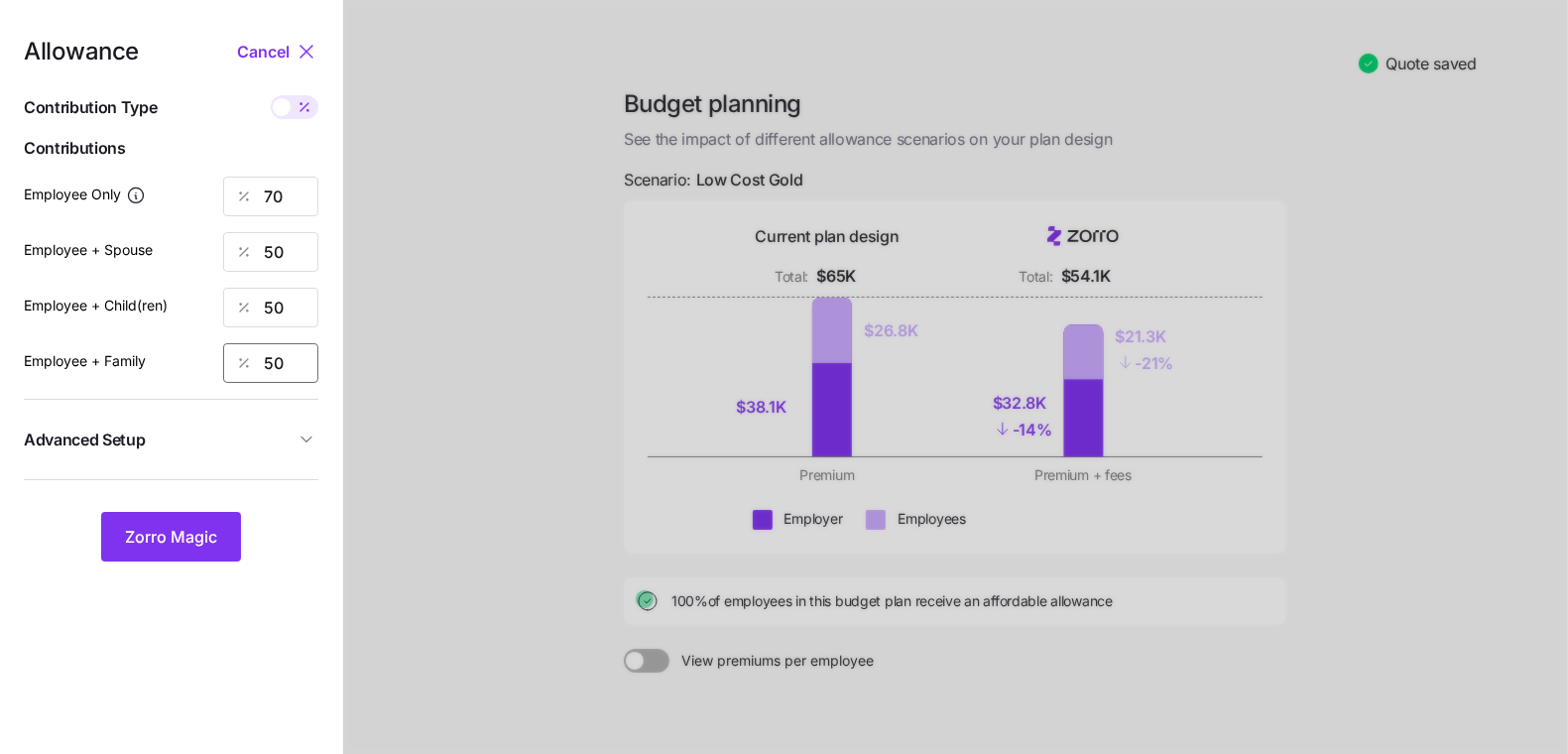 type on "50" 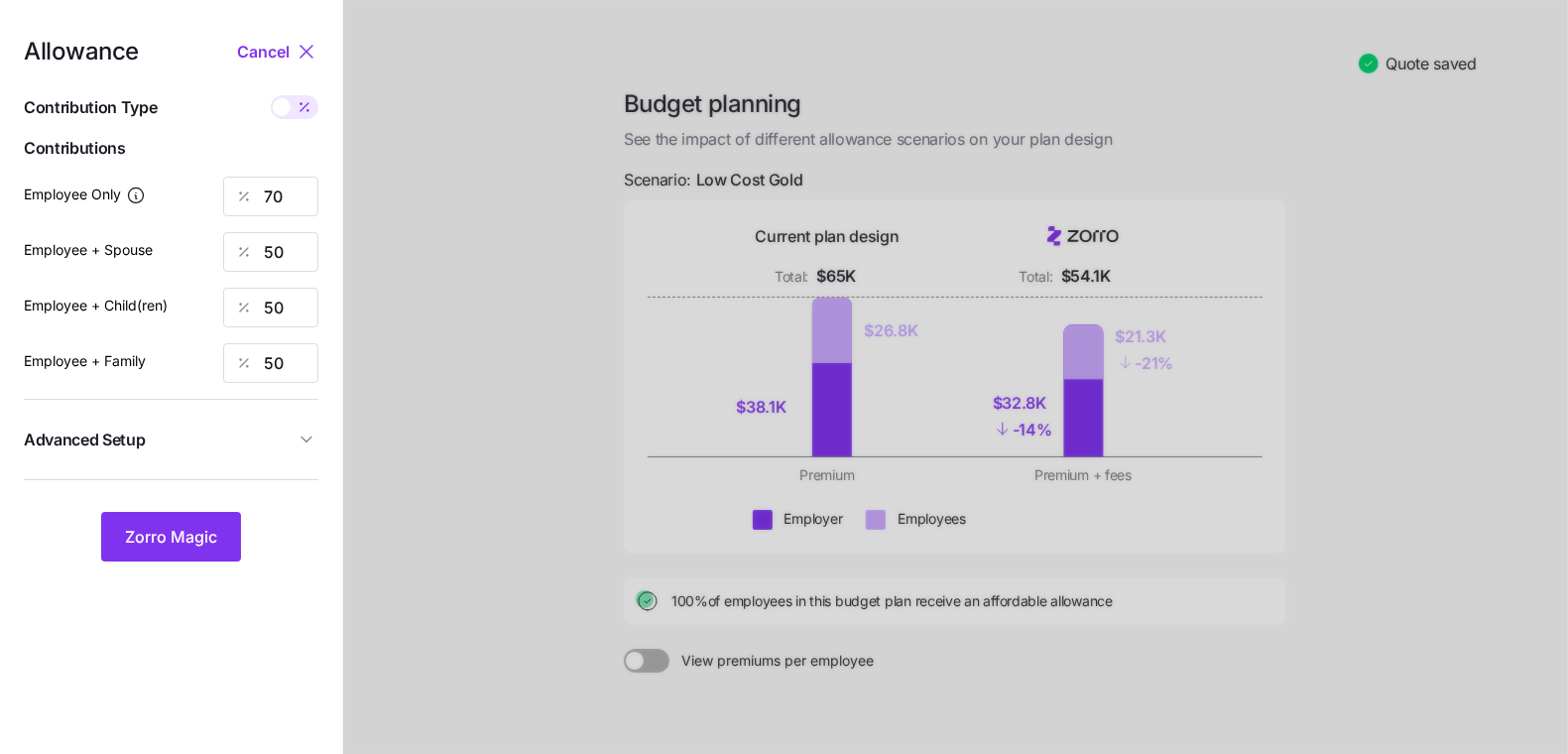 click on "Allowance Cancel Contribution Type Use classes Contributions Employee Only 70 Employee + Spouse 50 Employee + Child(ren) 50 Employee + Family 50 Advanced Setup Geo distribution By state ([STATE]) Family Units 8 units Zorro Magic" at bounding box center (171, 301) 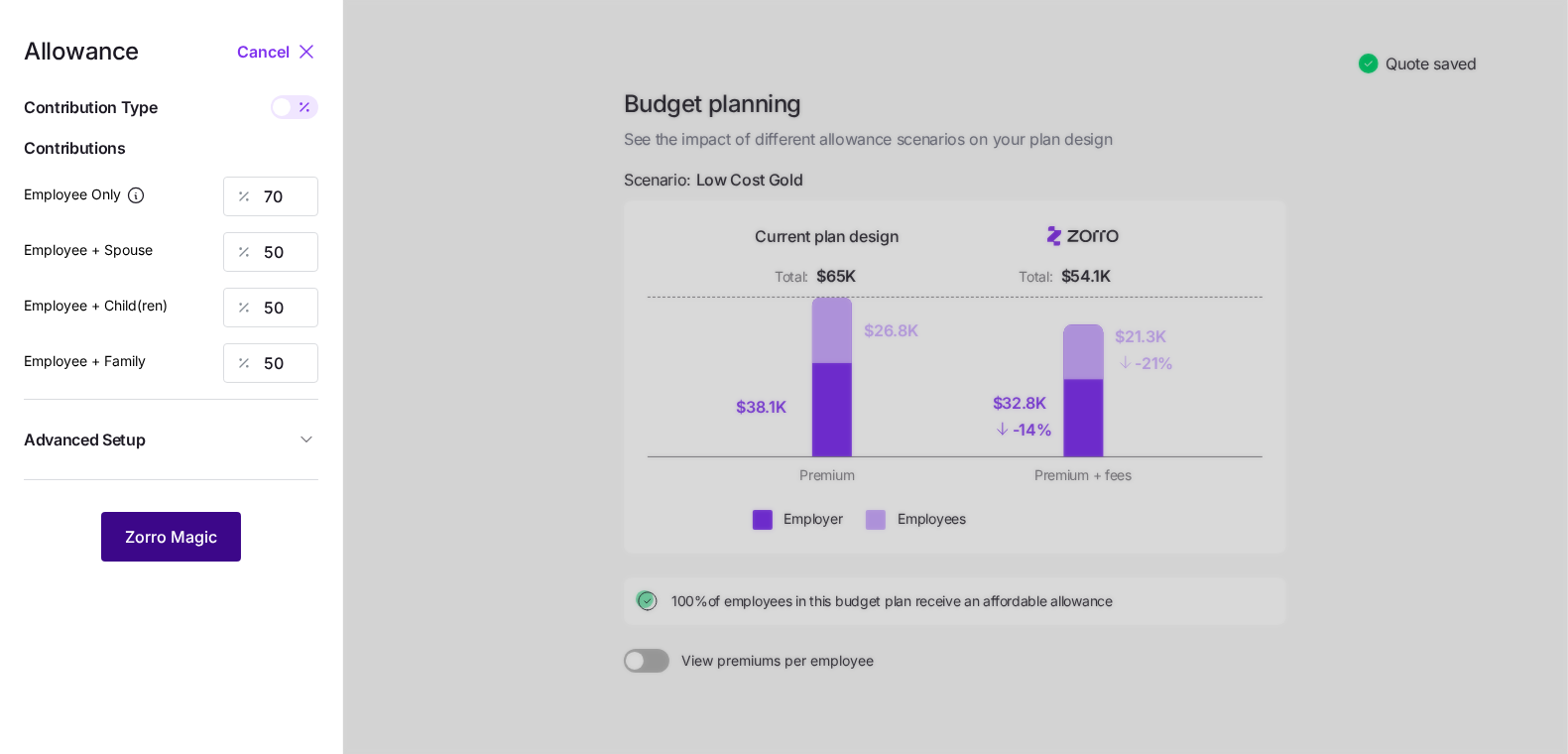 click on "Zorro Magic" at bounding box center (171, 537) 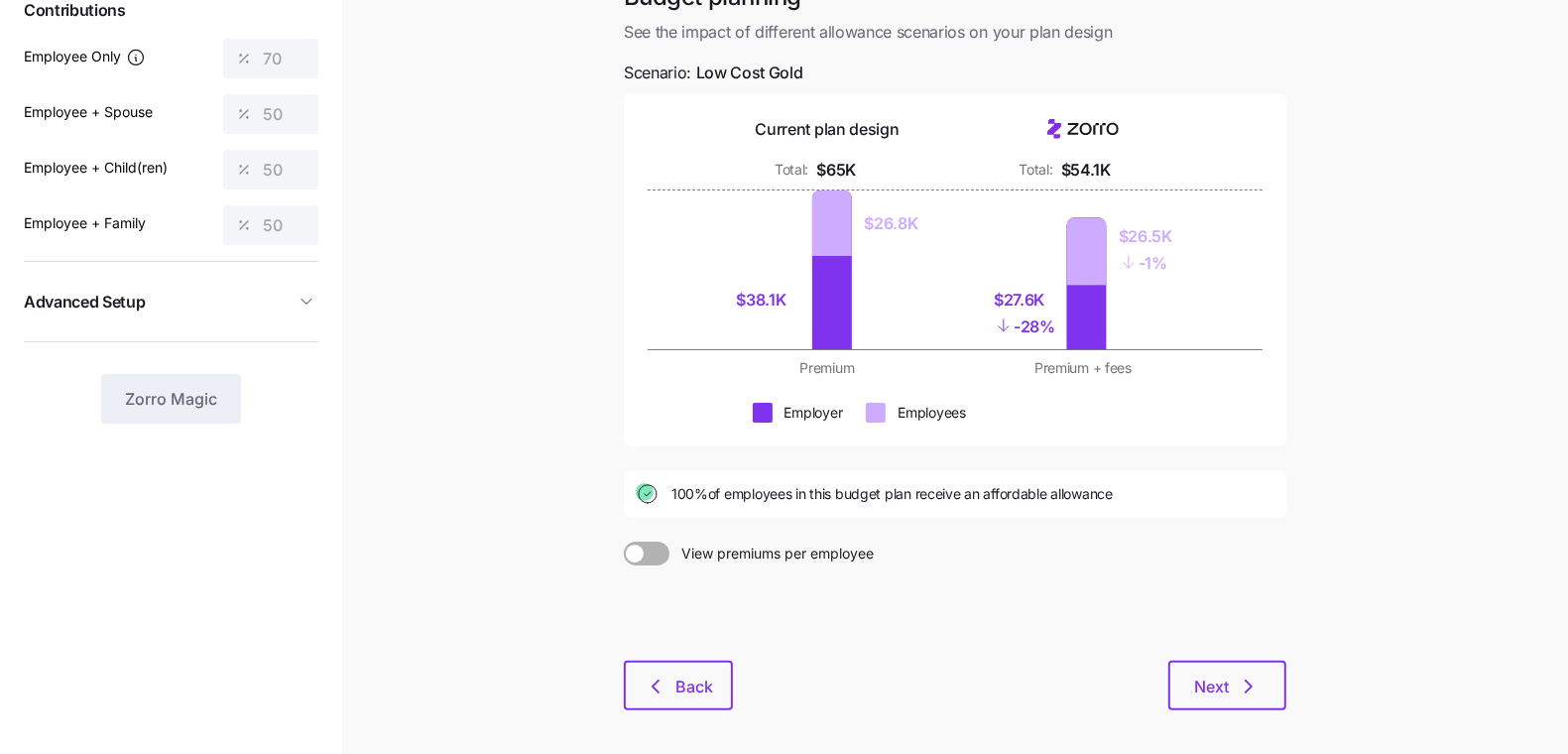 scroll, scrollTop: 219, scrollLeft: 0, axis: vertical 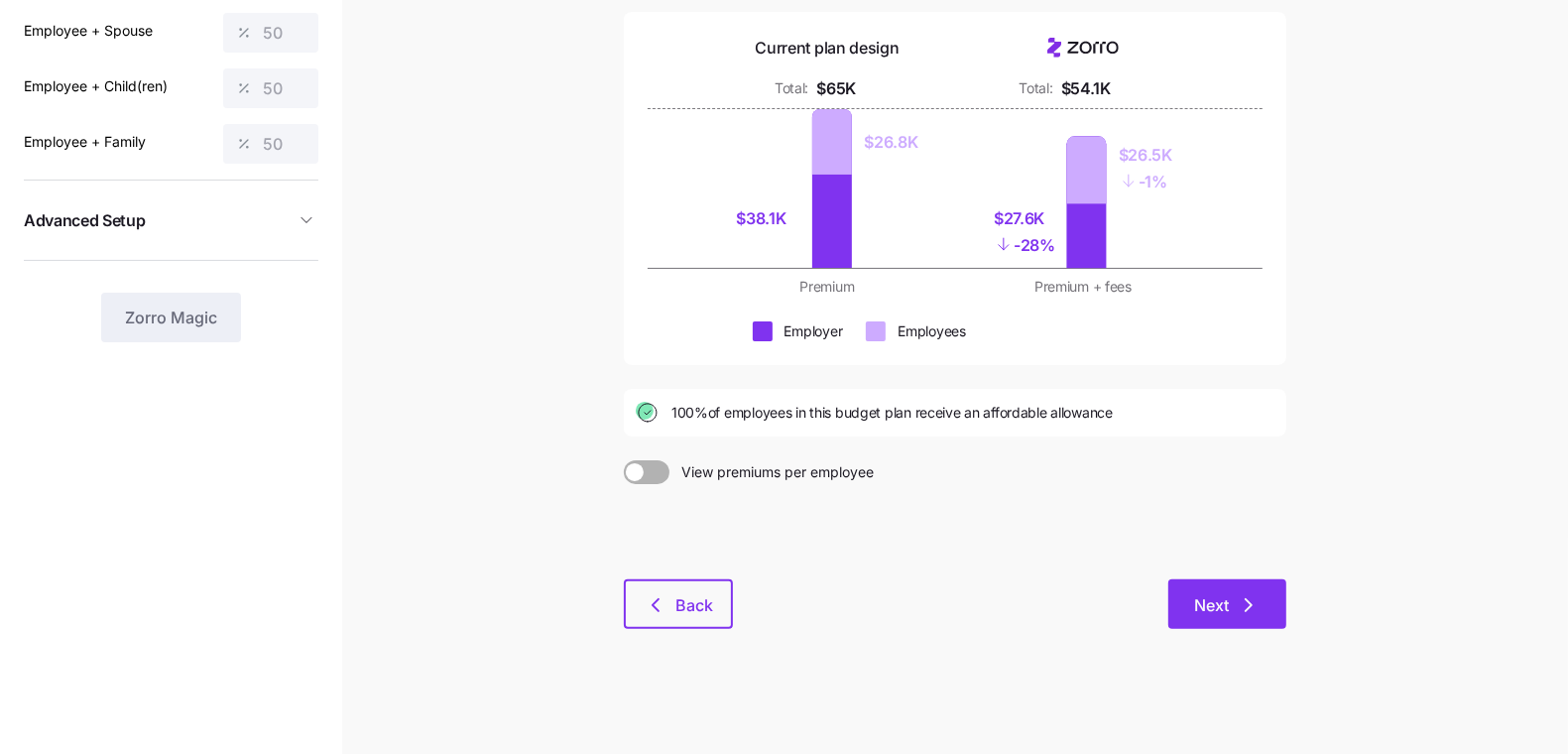 click on "Next" at bounding box center [1211, 605] 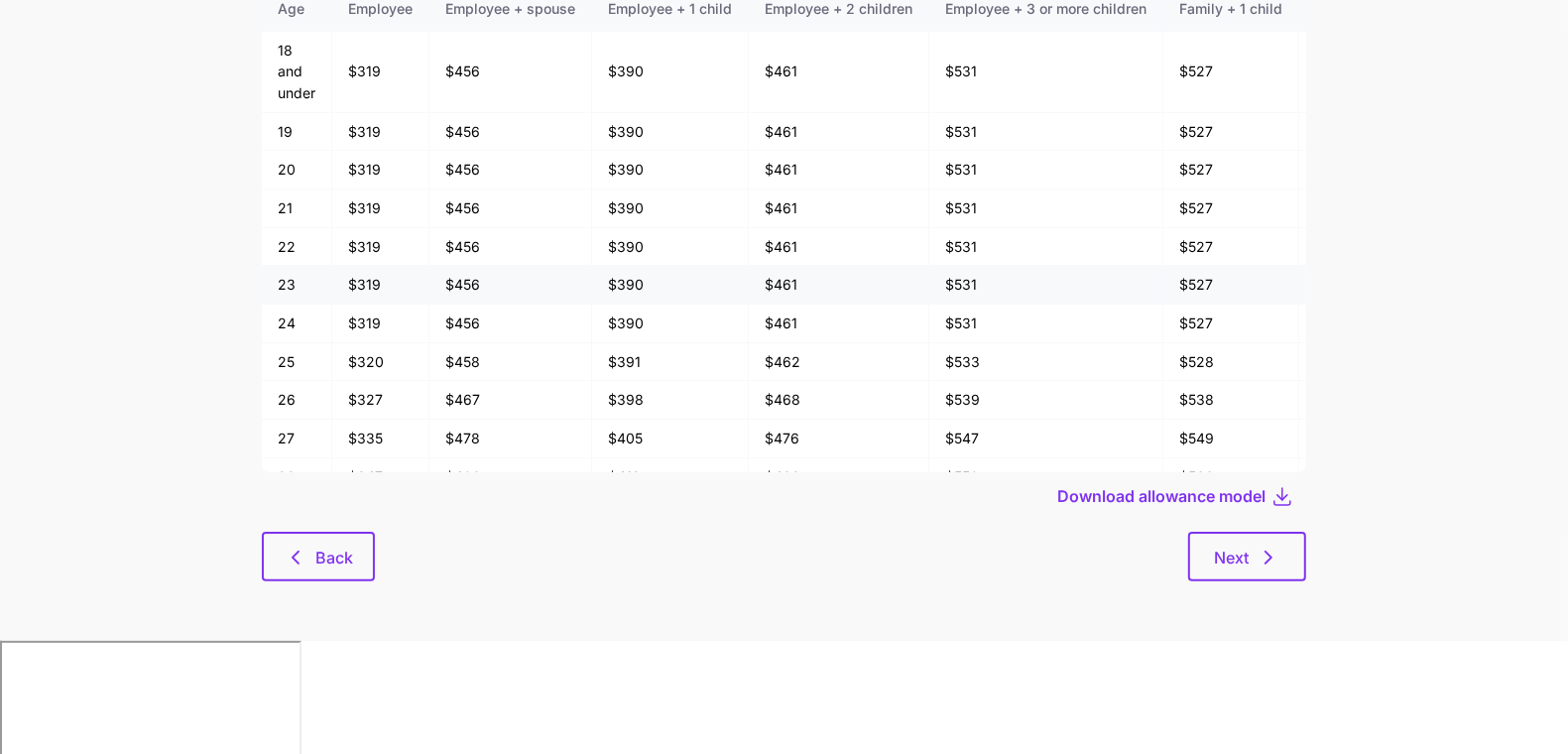 scroll, scrollTop: 0, scrollLeft: 0, axis: both 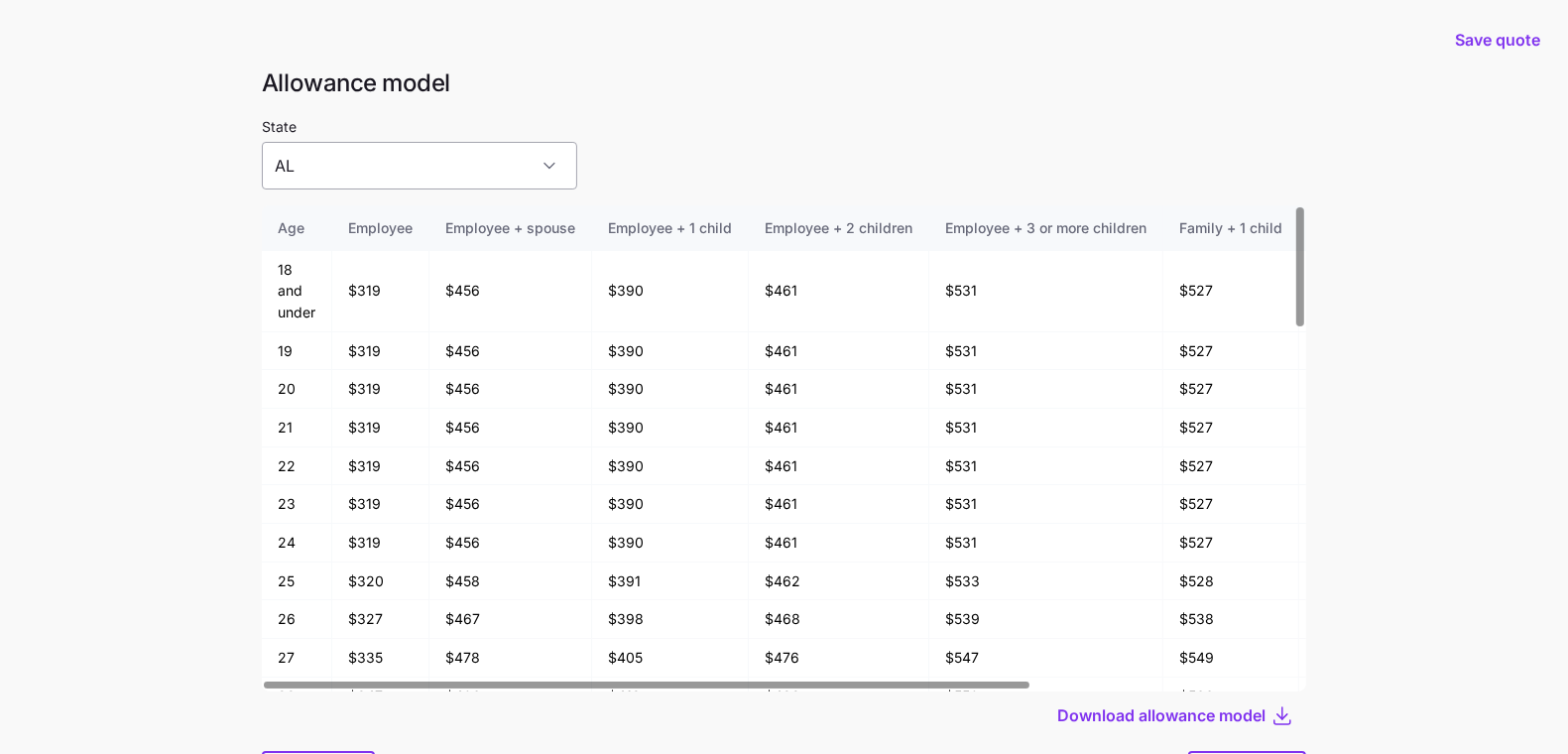 click on "AL" at bounding box center [420, 166] 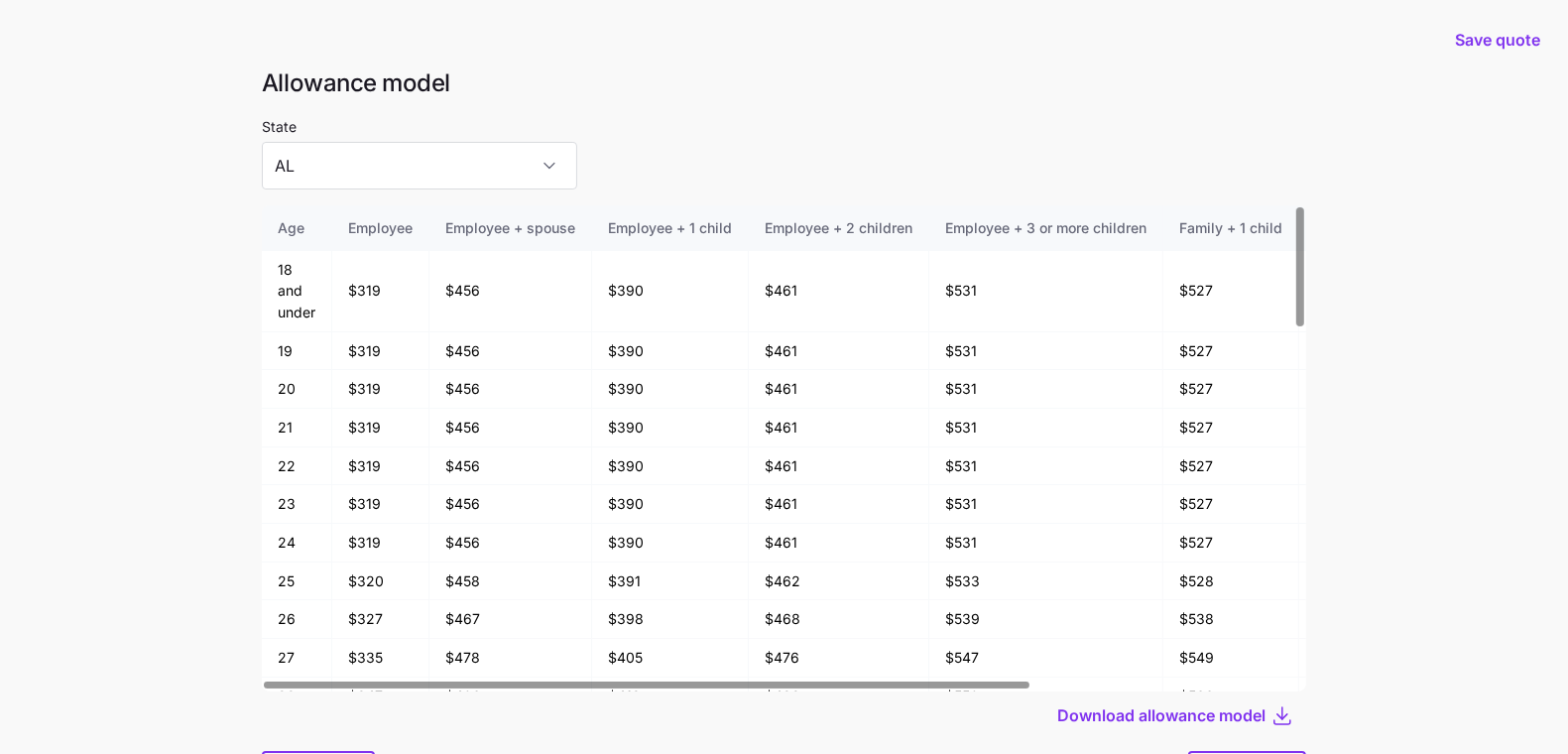 click on "State [STATE]" at bounding box center [784, 152] 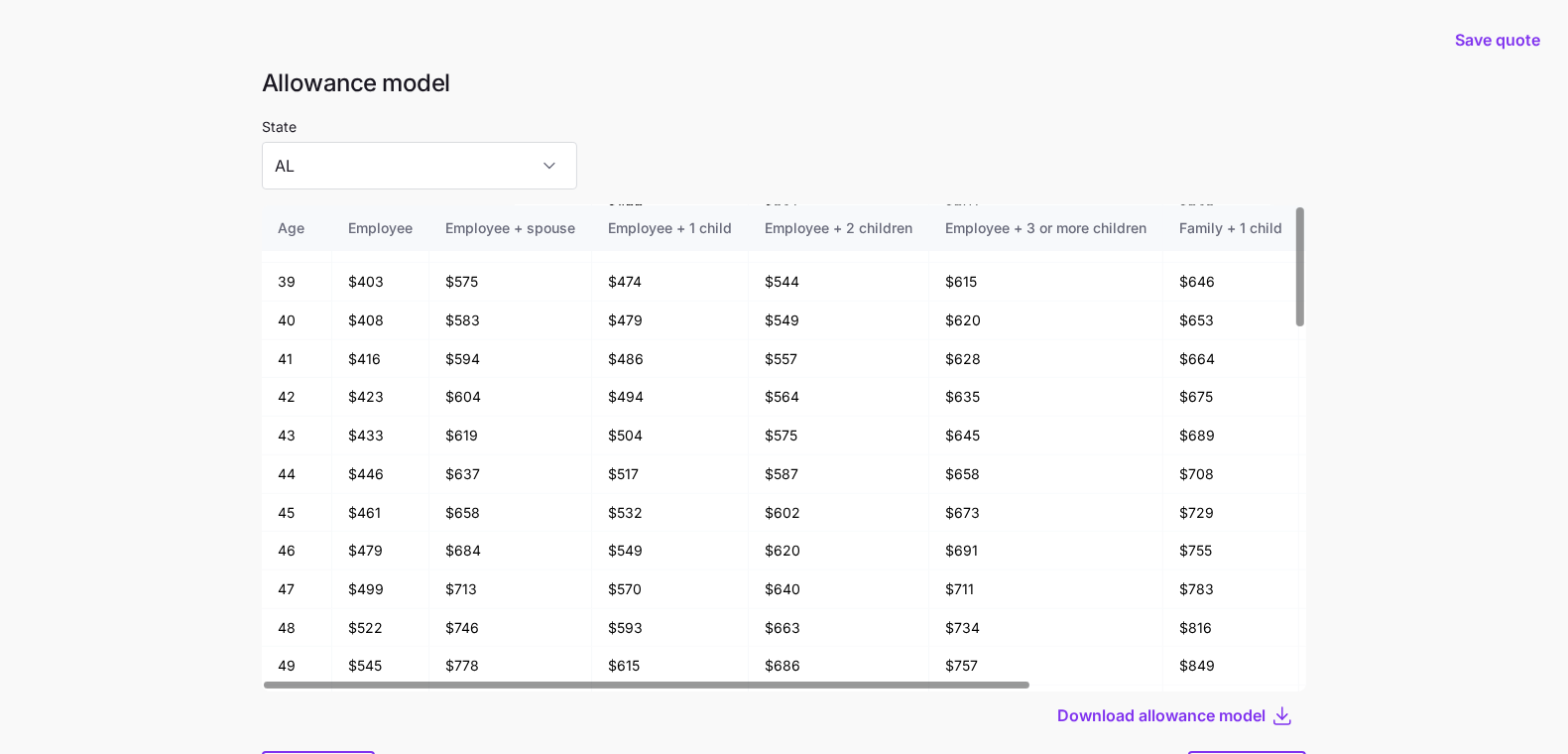 scroll, scrollTop: 0, scrollLeft: 0, axis: both 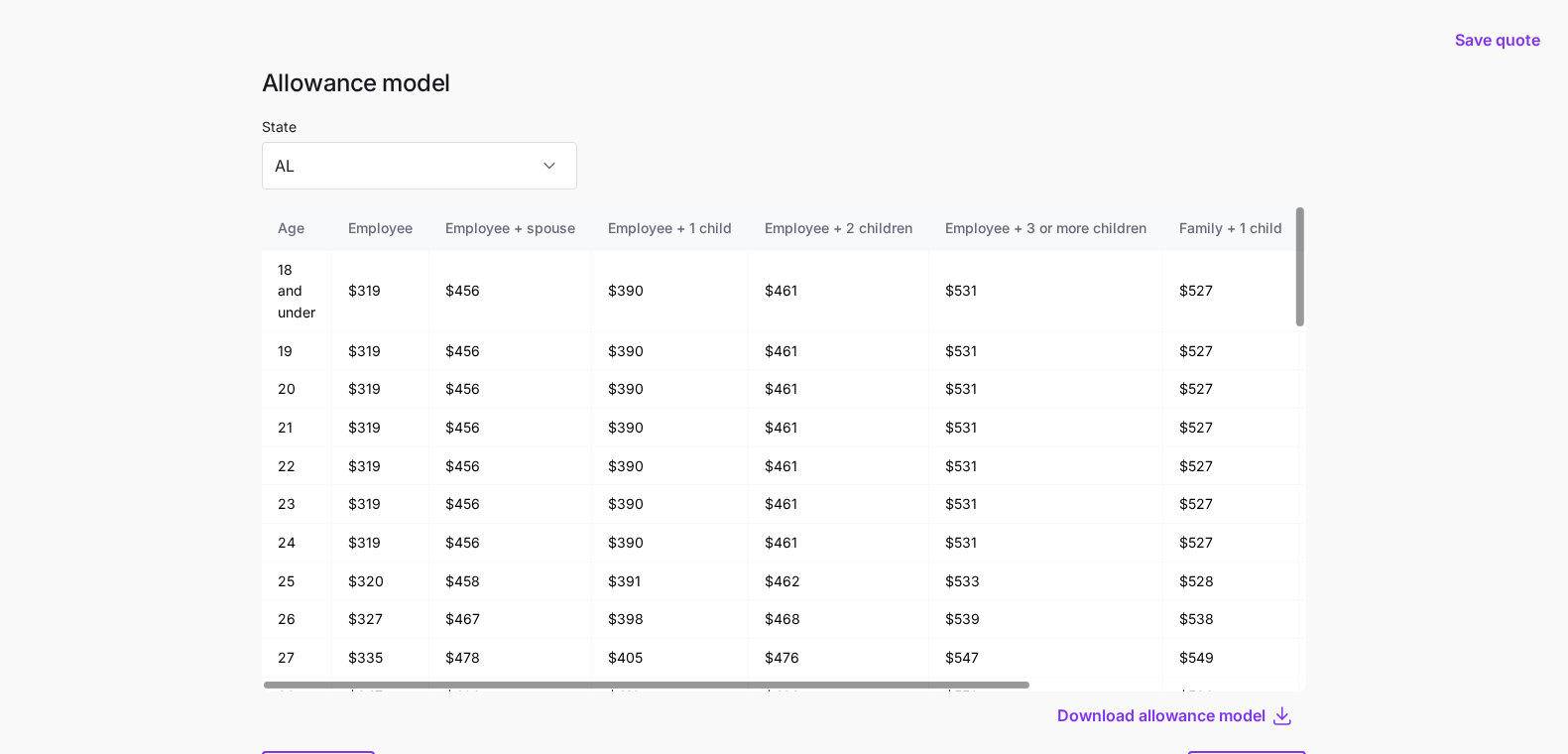 click on "State [STATE]" at bounding box center (420, 152) 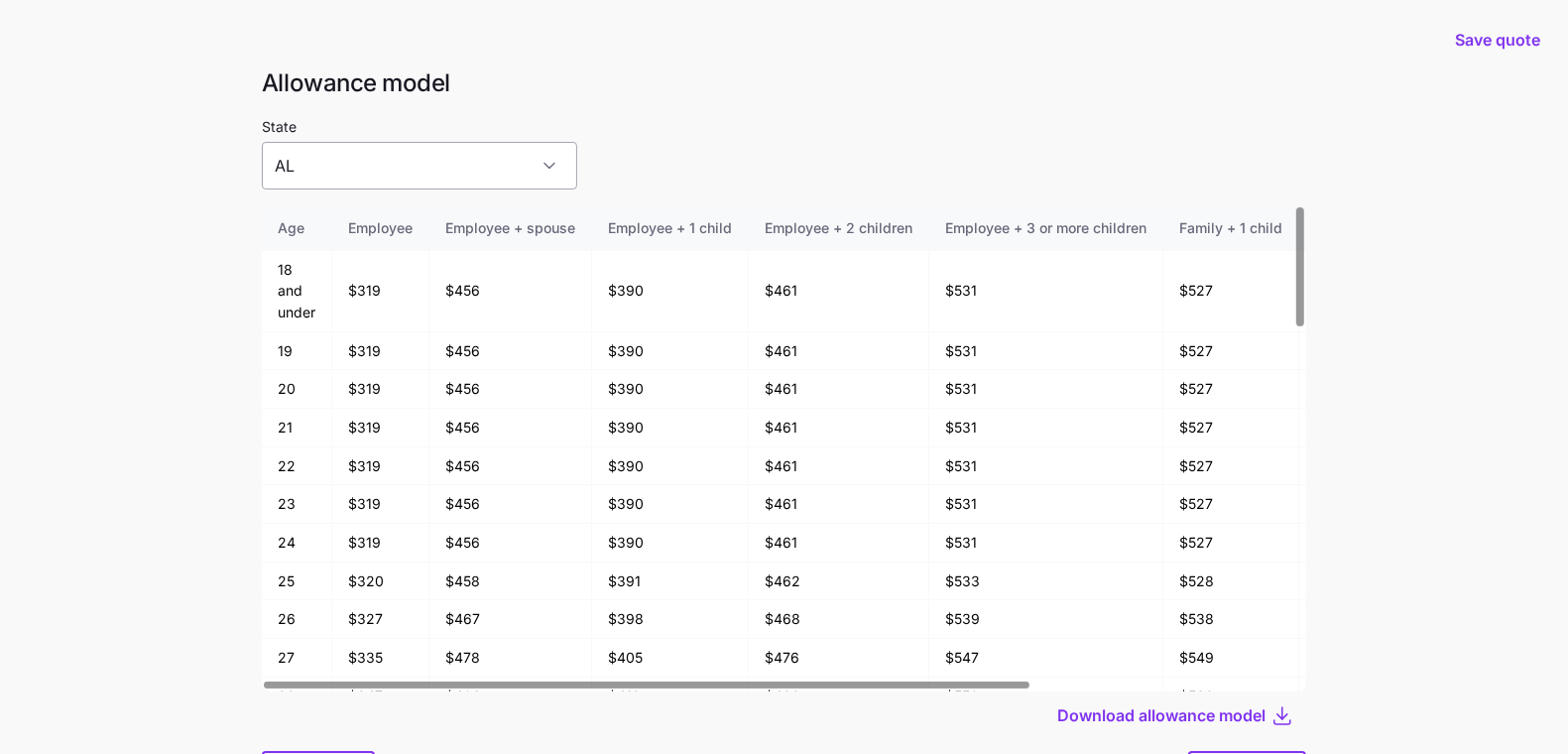 click on "AL" at bounding box center (420, 166) 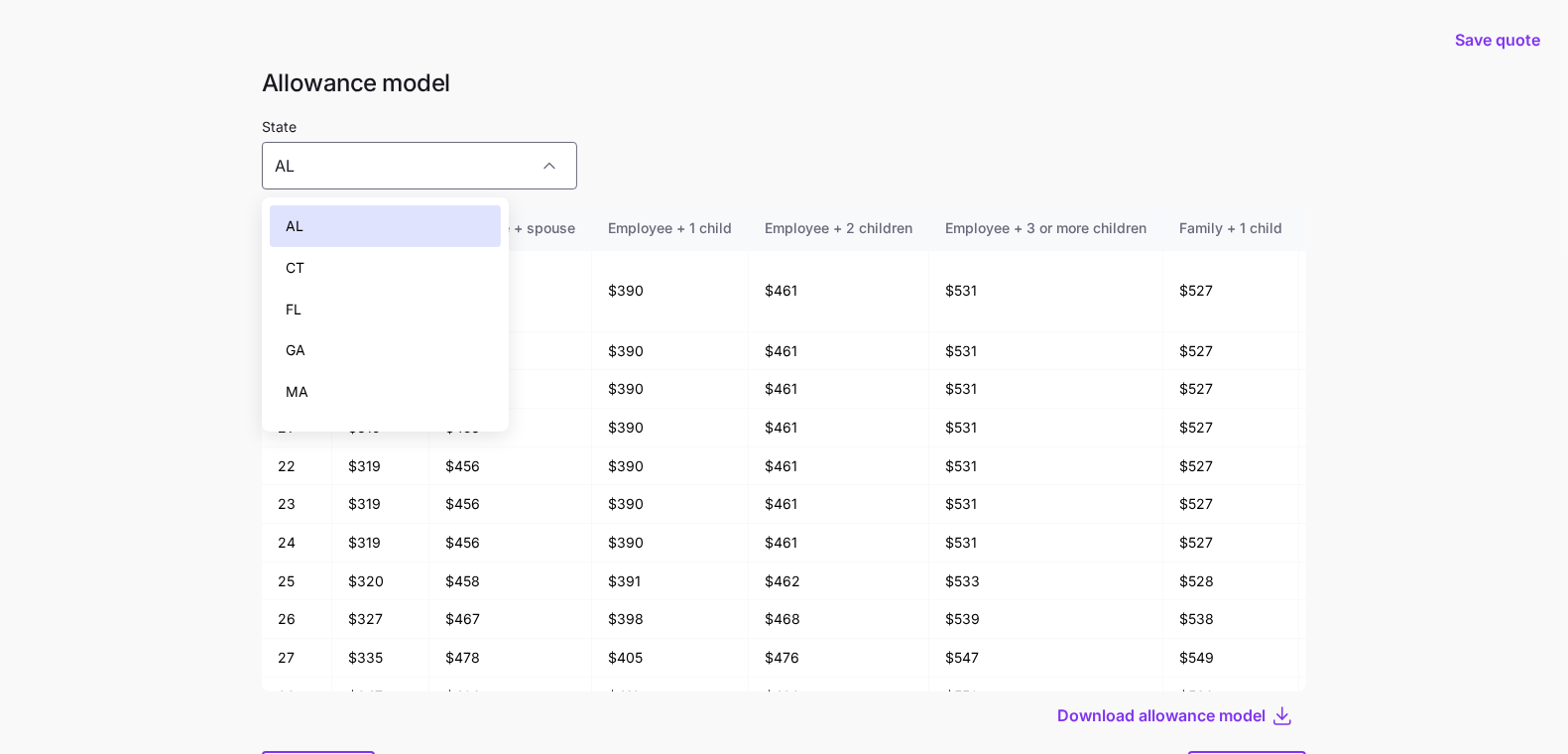 click on "FL" at bounding box center [385, 310] 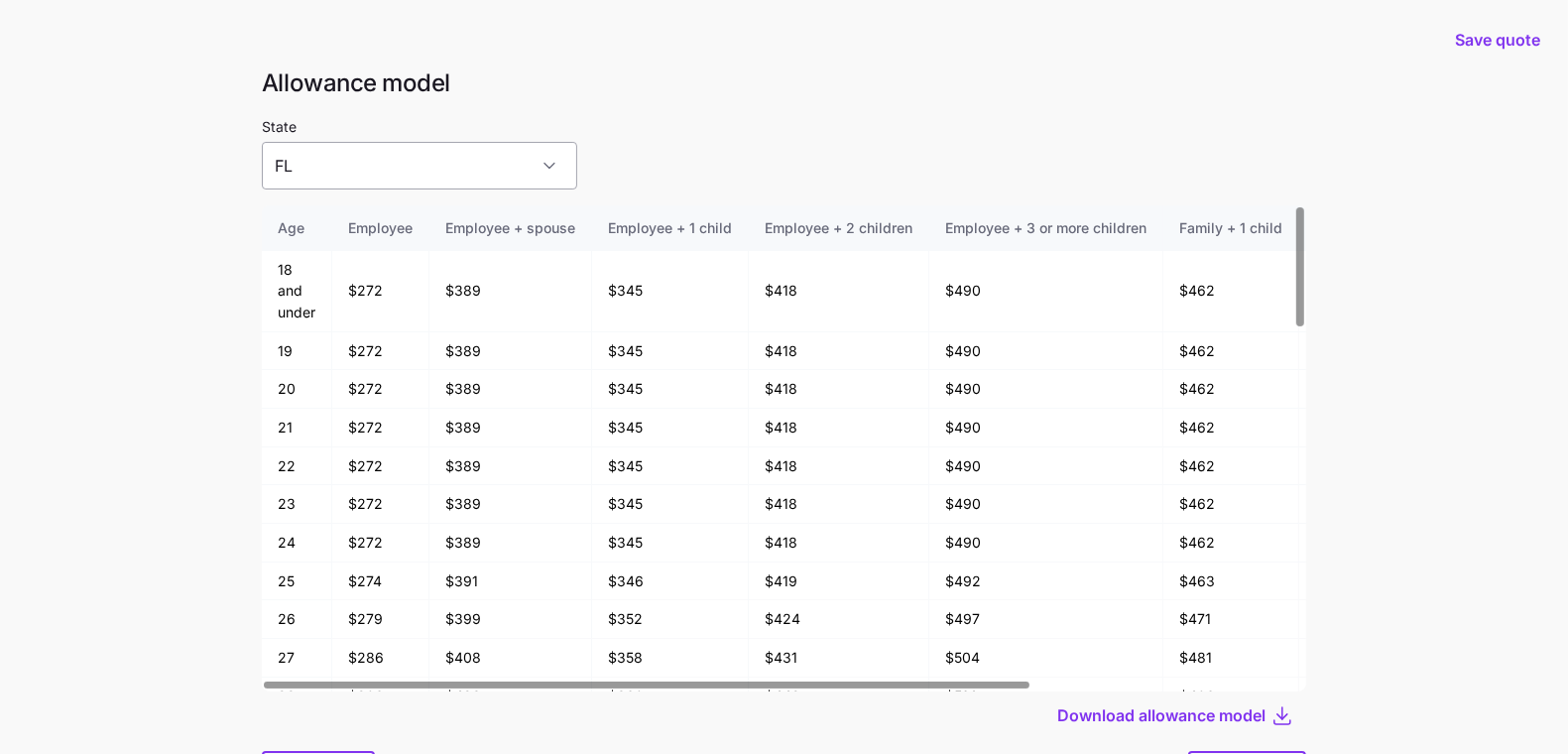 click on "FL" at bounding box center [420, 166] 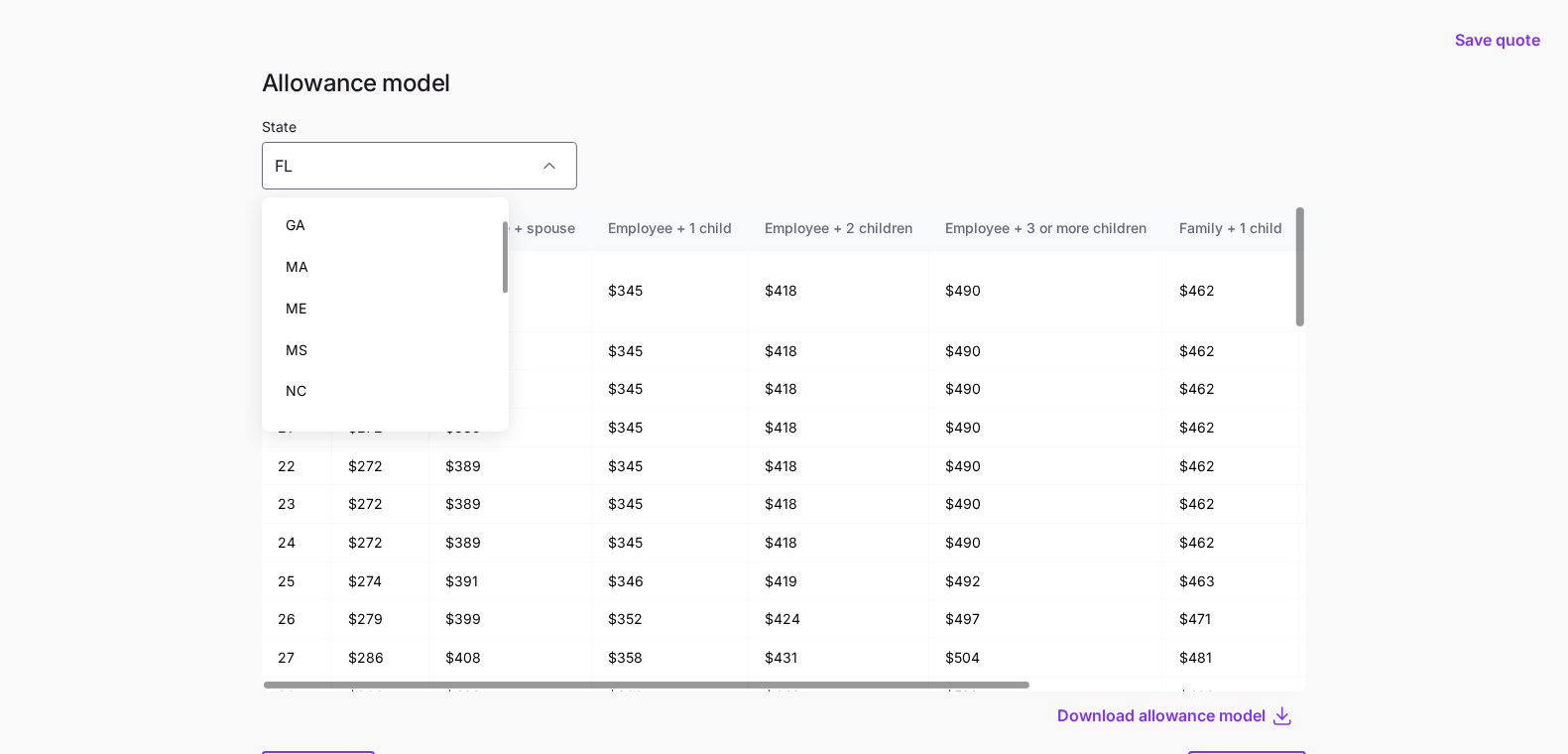 scroll, scrollTop: 220, scrollLeft: 0, axis: vertical 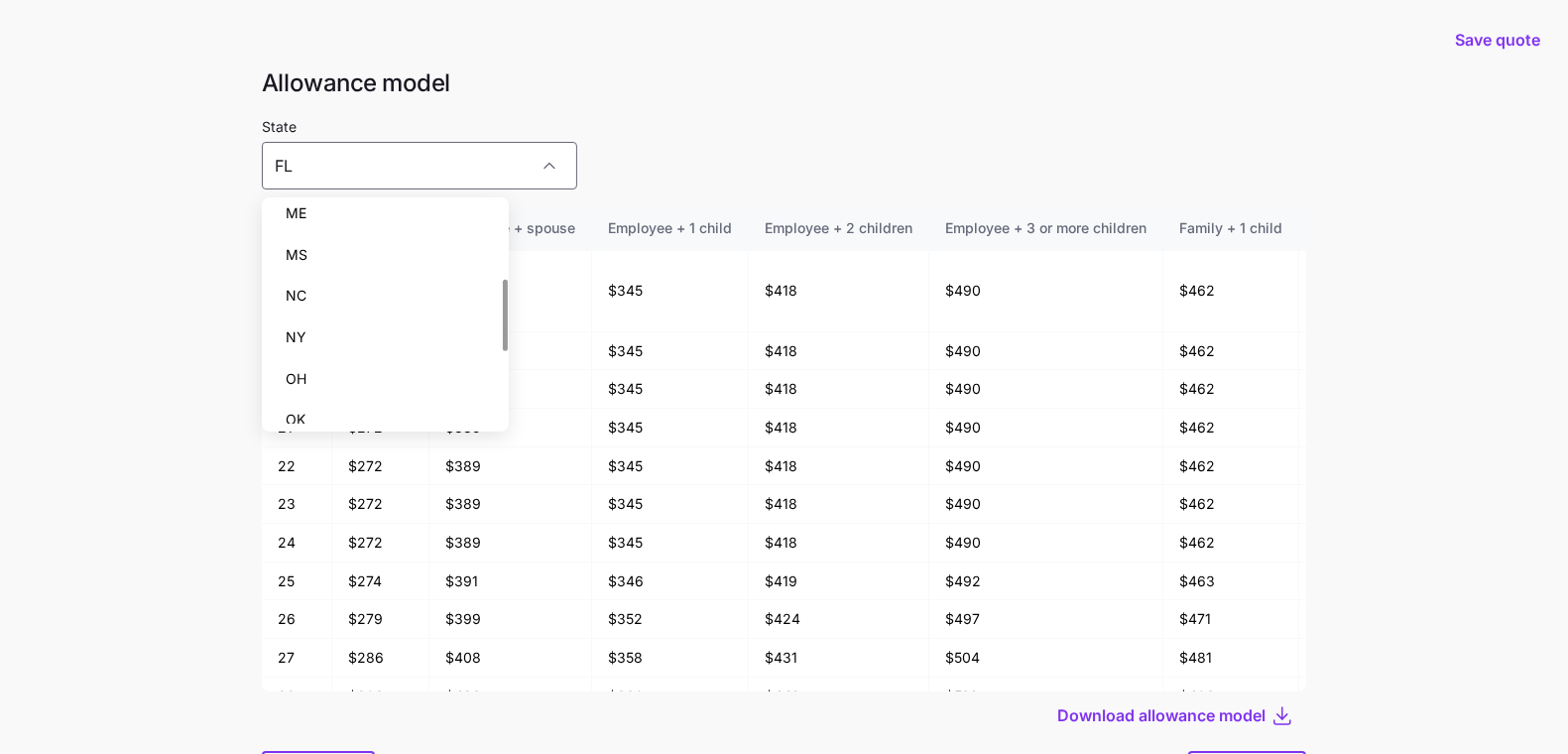 click on "OH" at bounding box center (385, 379) 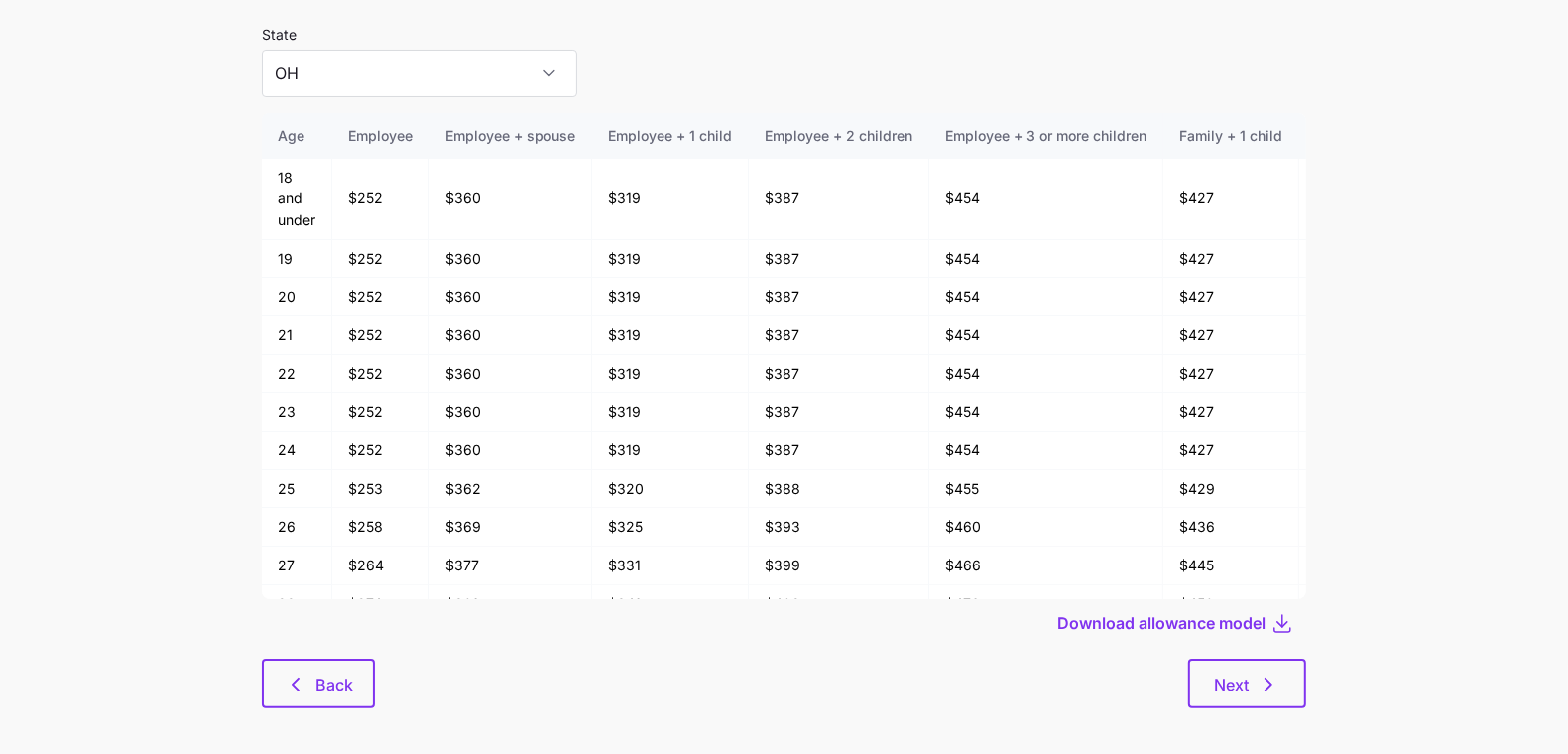scroll, scrollTop: 106, scrollLeft: 0, axis: vertical 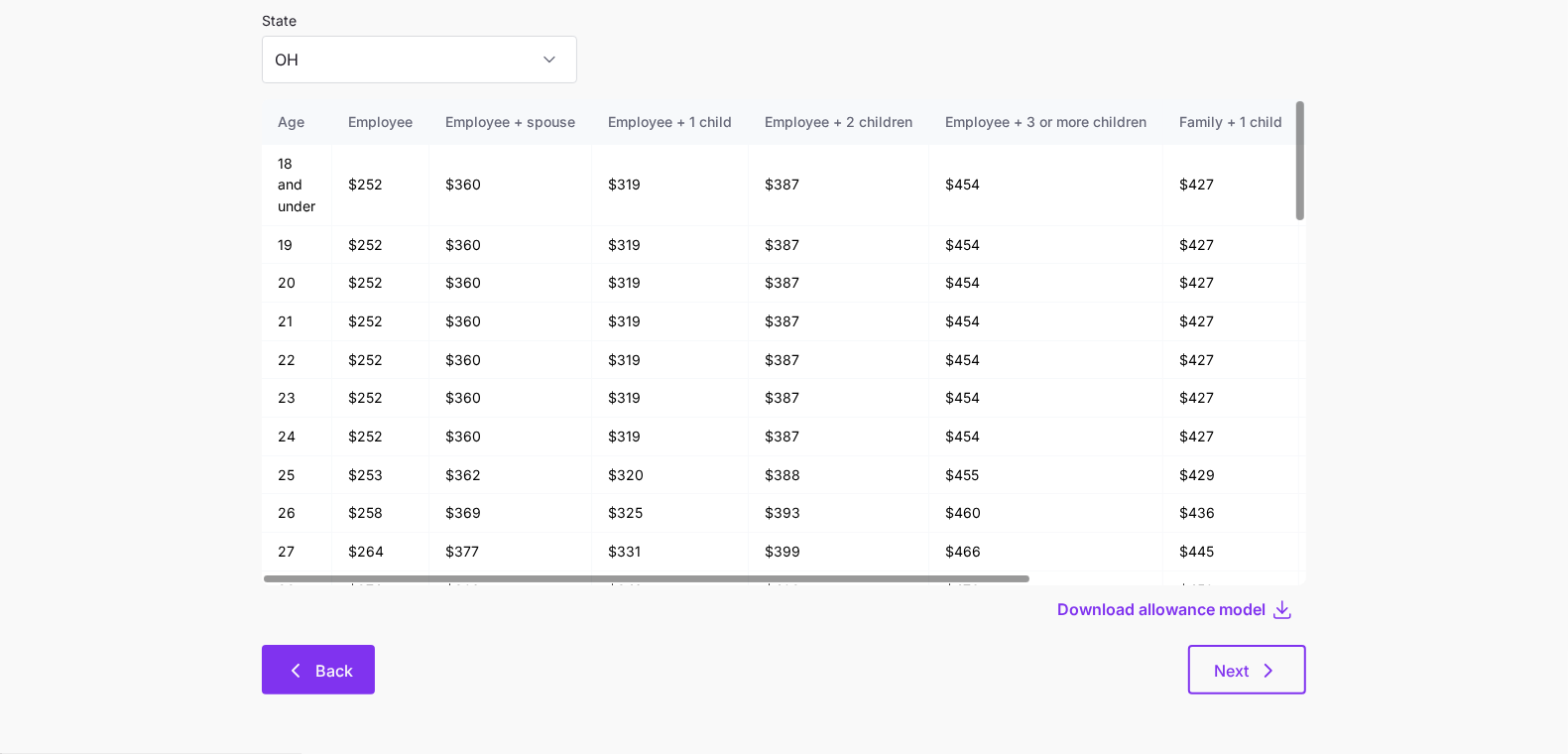 click on "Back" at bounding box center (318, 670) 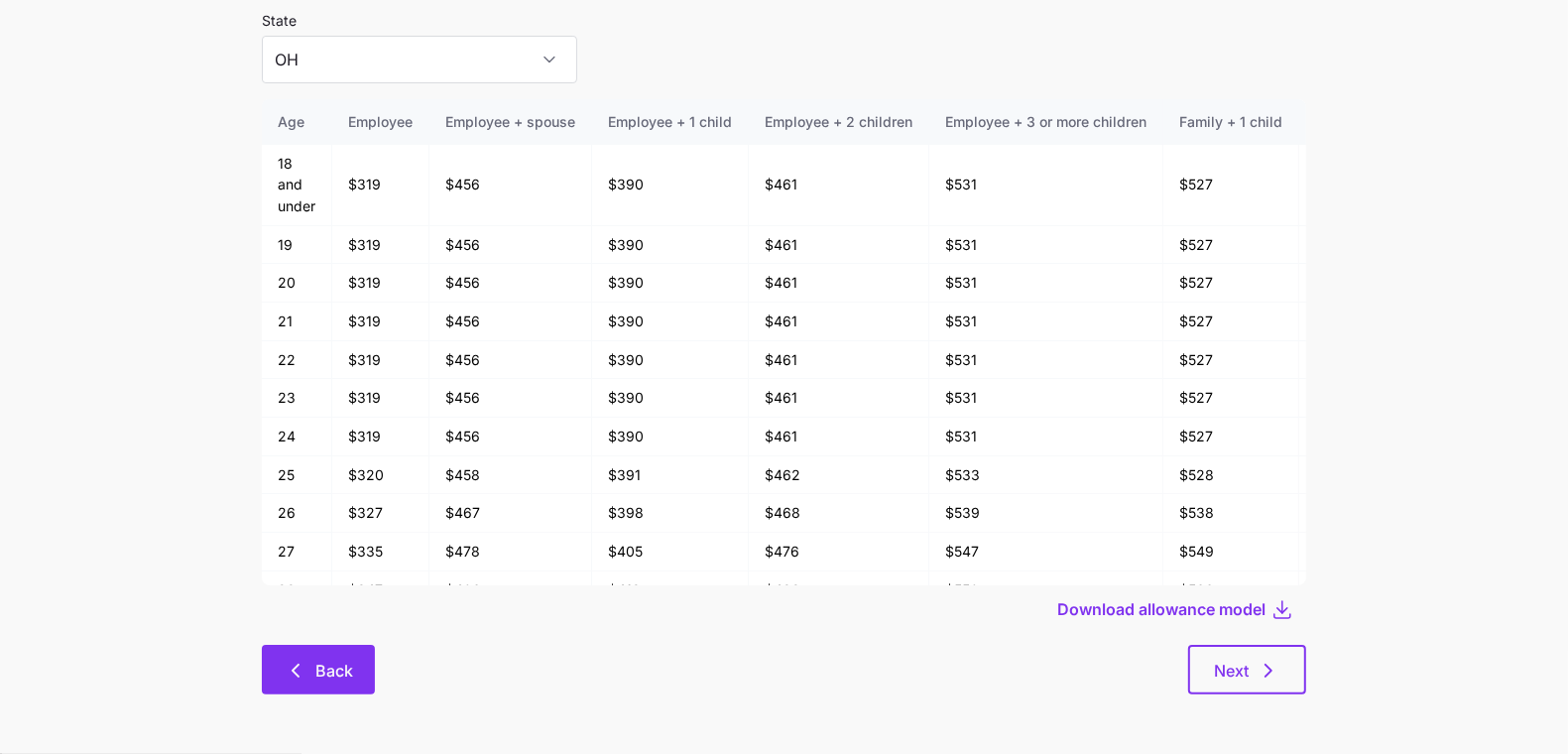 type on "AL" 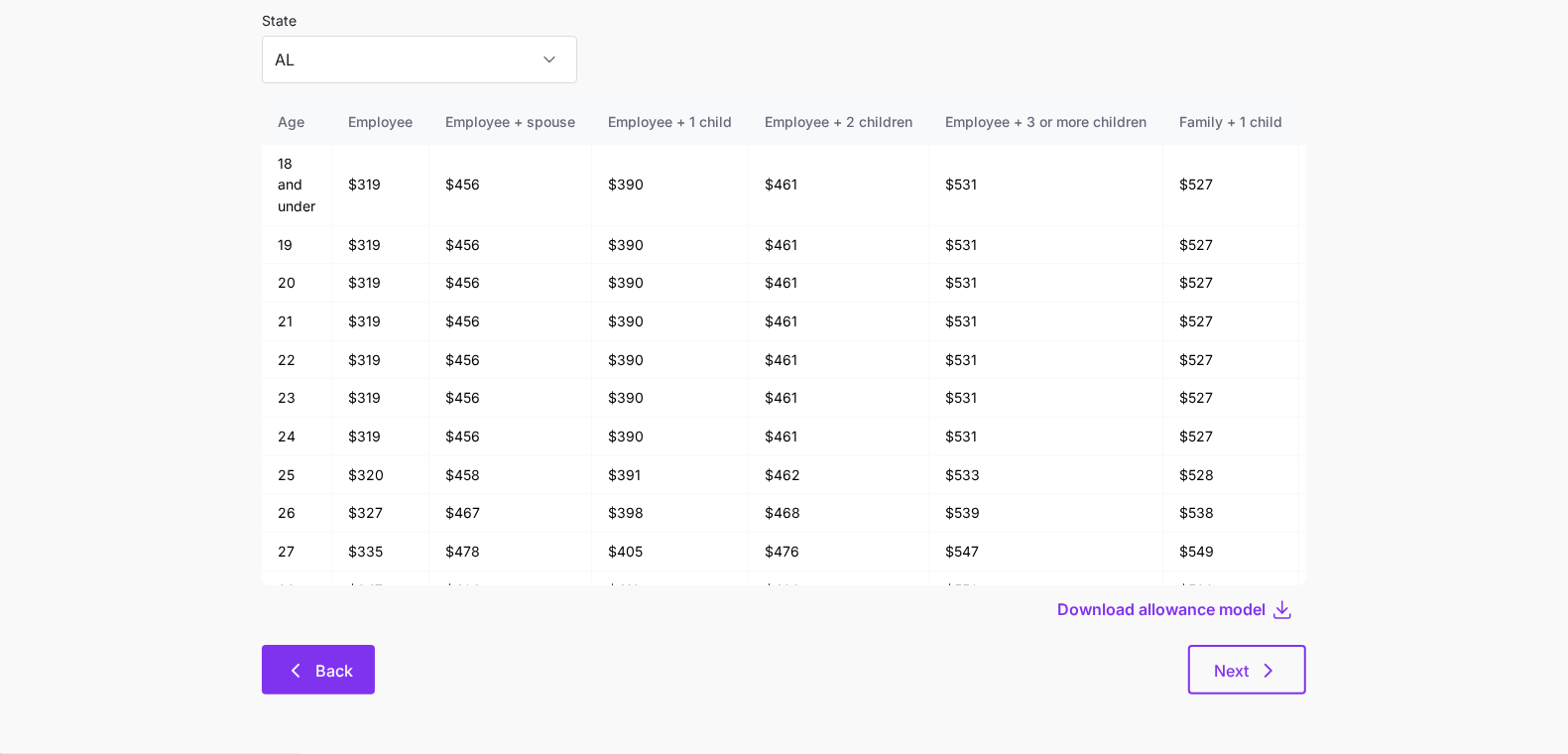 scroll, scrollTop: 0, scrollLeft: 0, axis: both 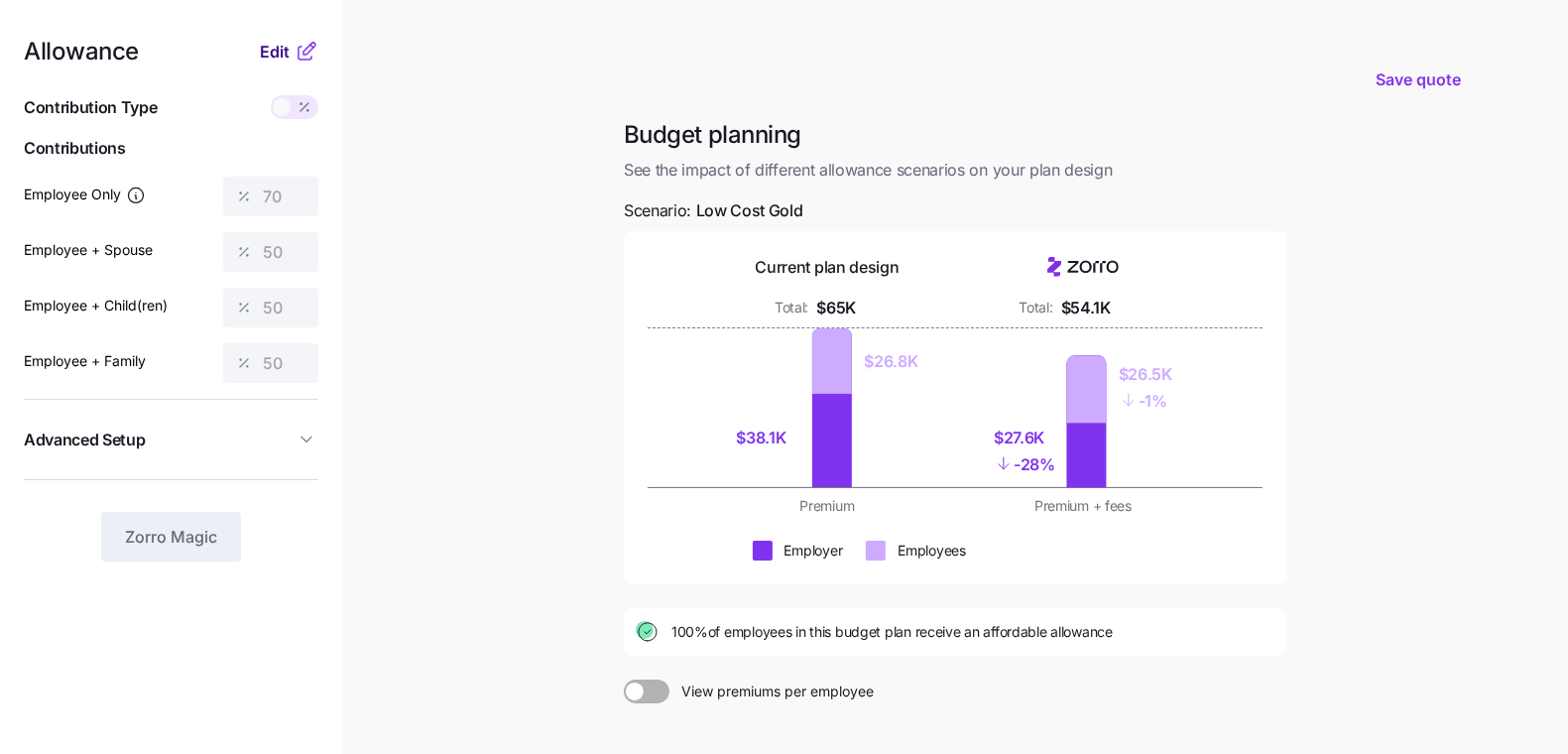 click on "Edit" at bounding box center [275, 52] 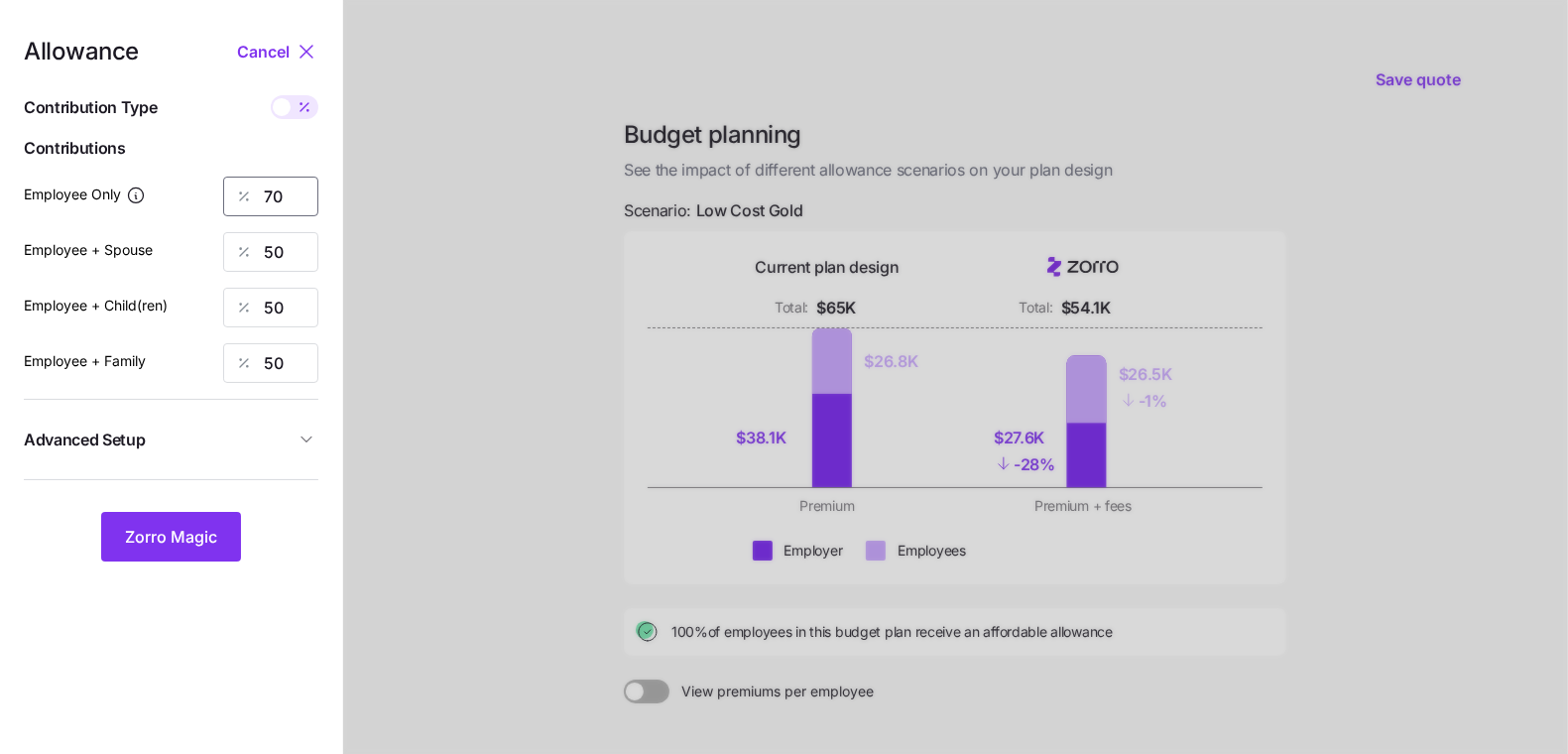 click on "70" at bounding box center (271, 196) 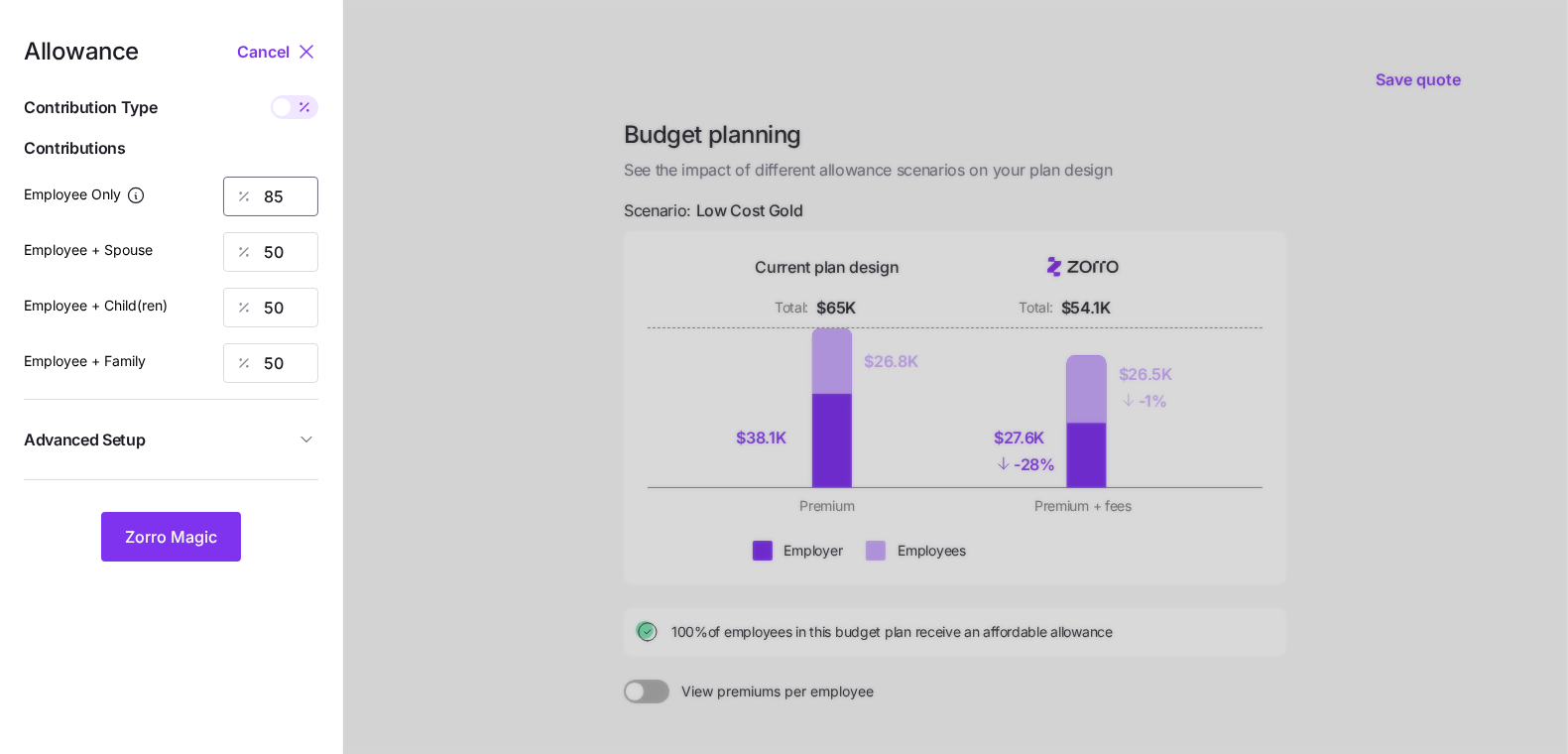 type on "85" 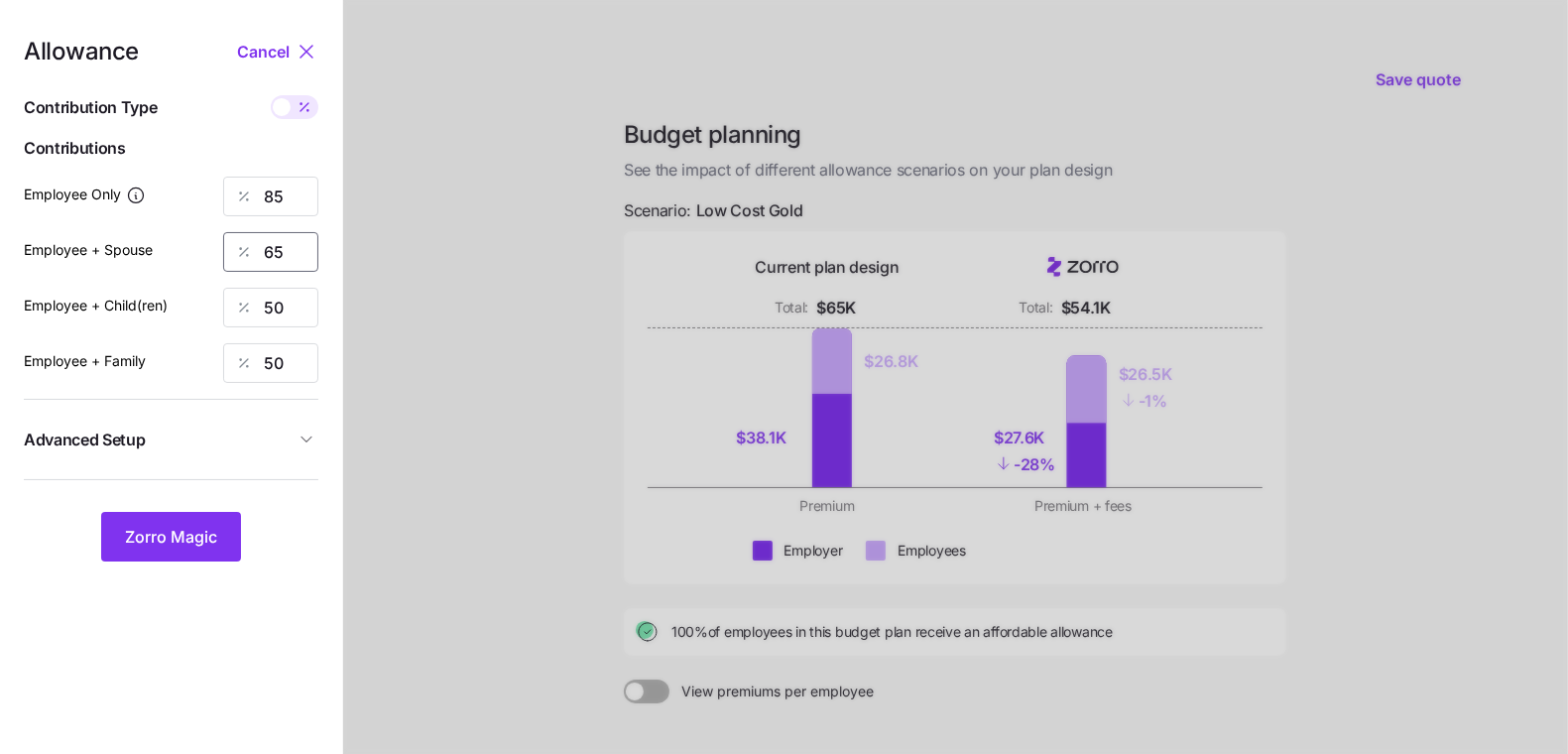 type on "65" 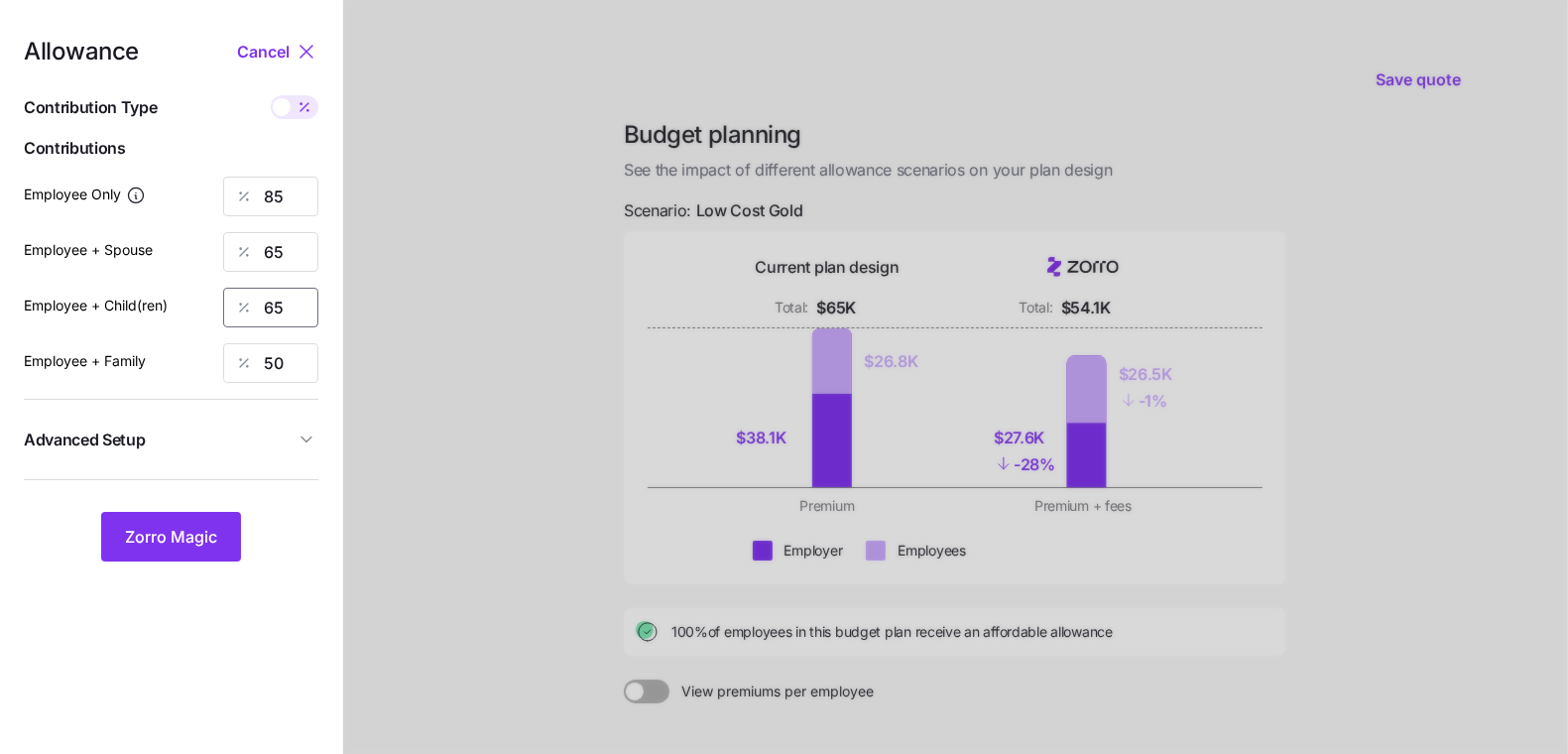 type on "65" 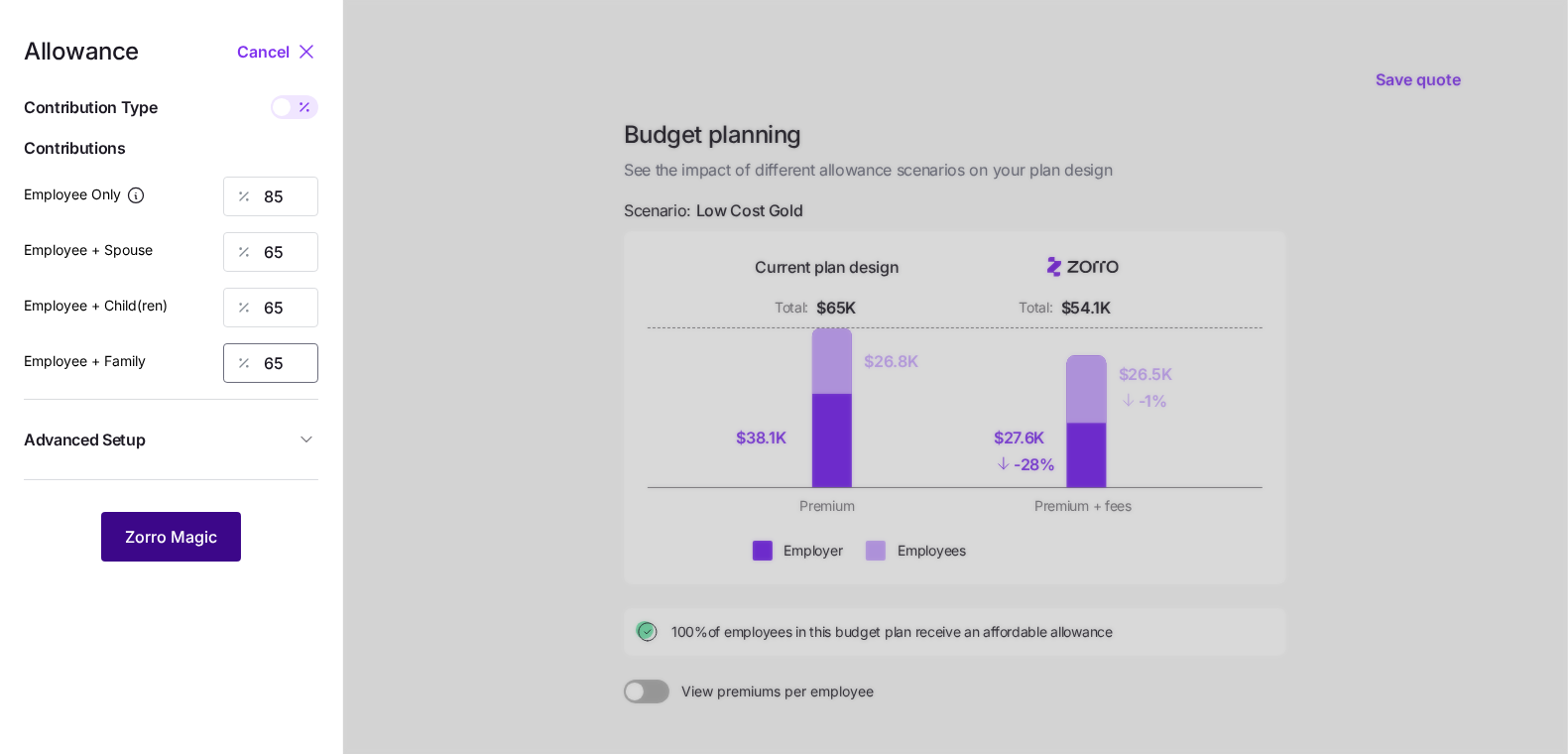 type on "65" 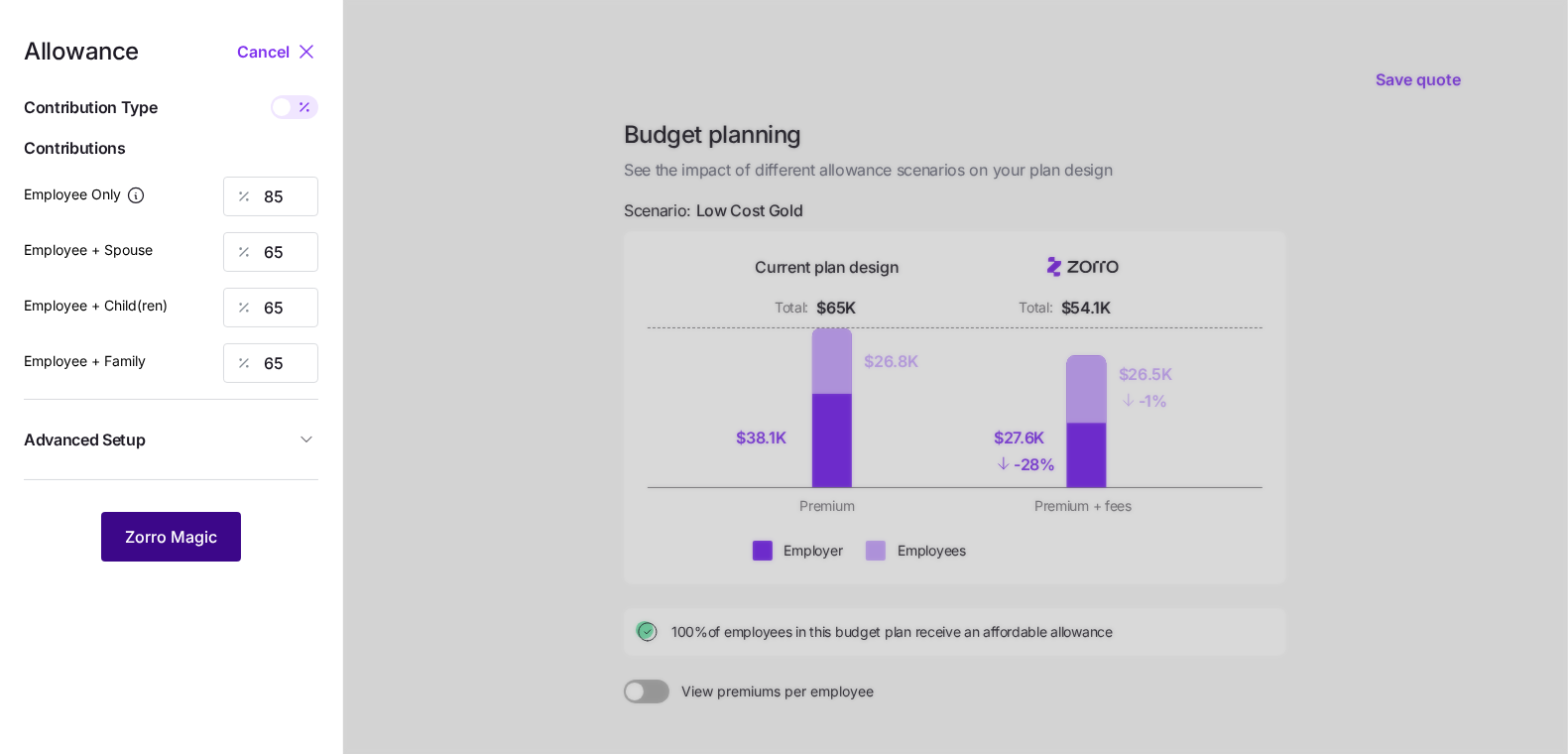 click on "Zorro Magic" at bounding box center [171, 537] 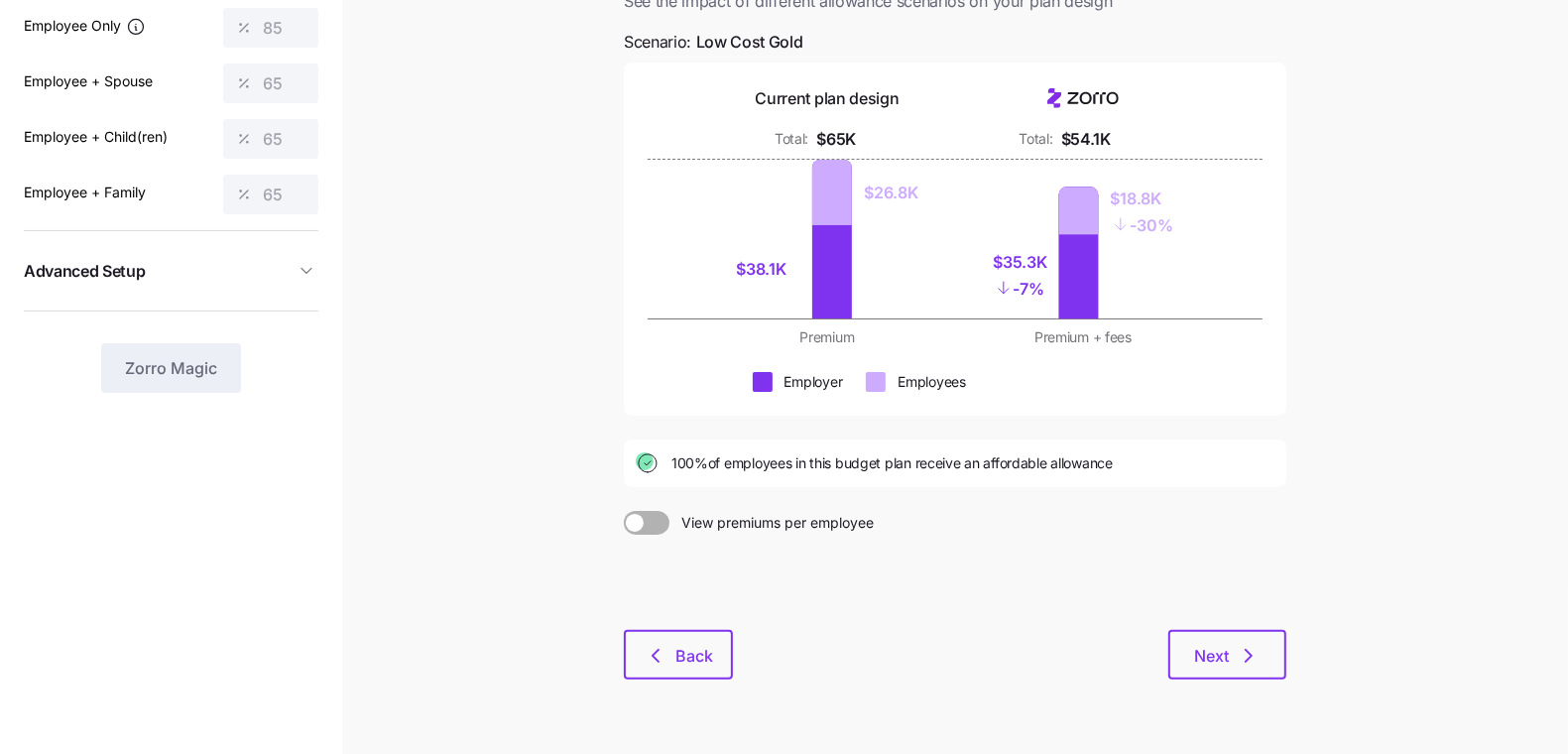 scroll, scrollTop: 219, scrollLeft: 0, axis: vertical 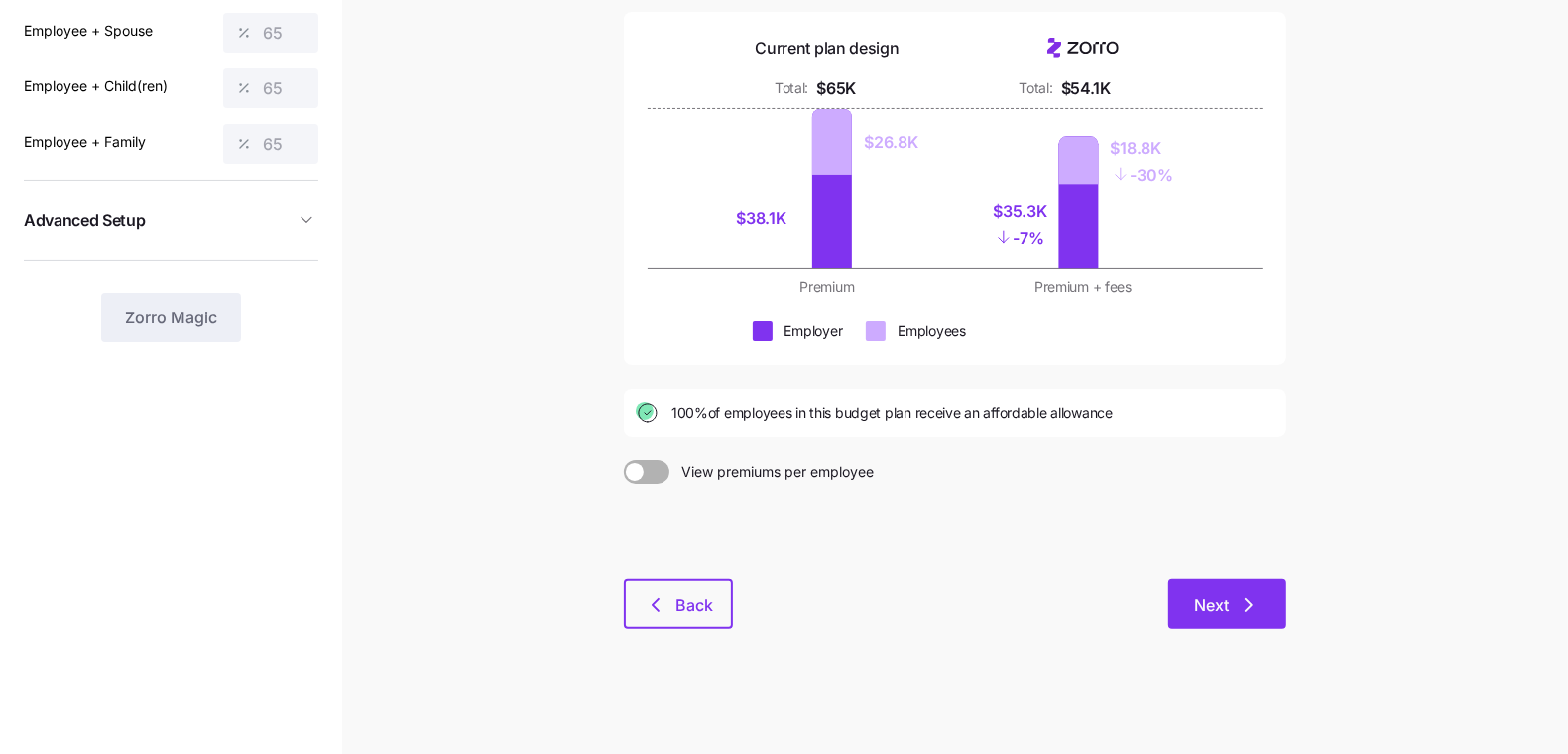 click on "Next" at bounding box center (1227, 604) 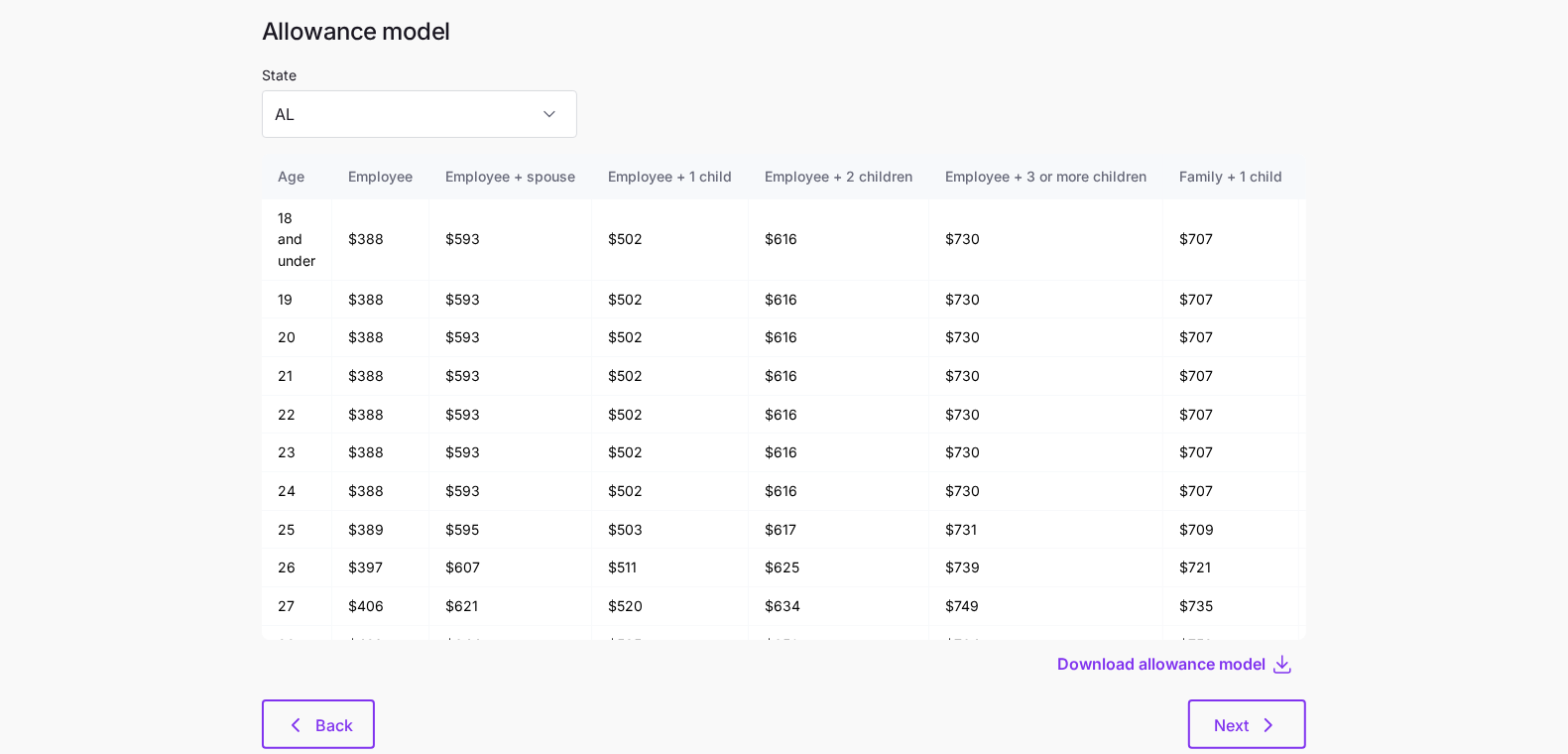 scroll, scrollTop: 106, scrollLeft: 0, axis: vertical 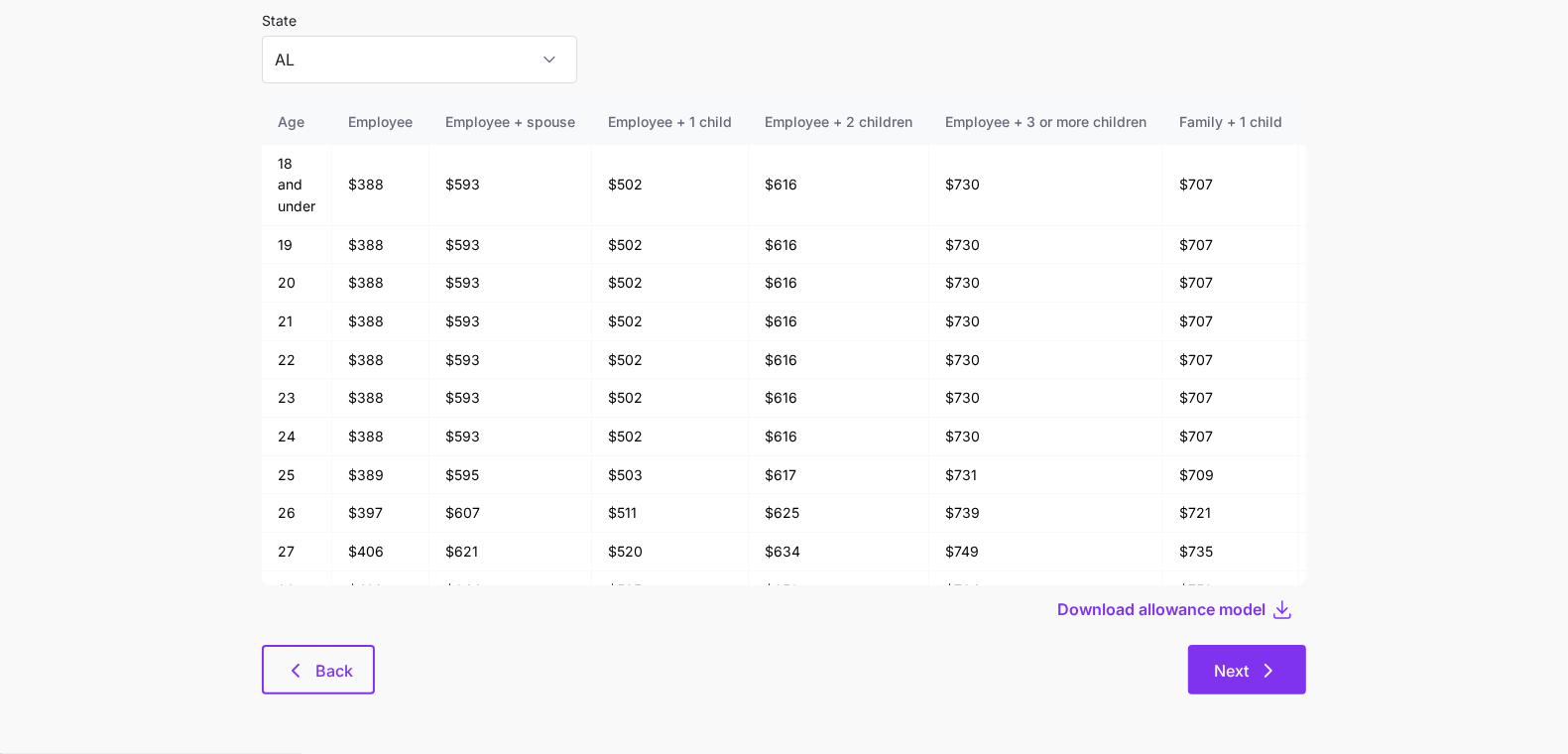 click on "Next" at bounding box center [1247, 671] 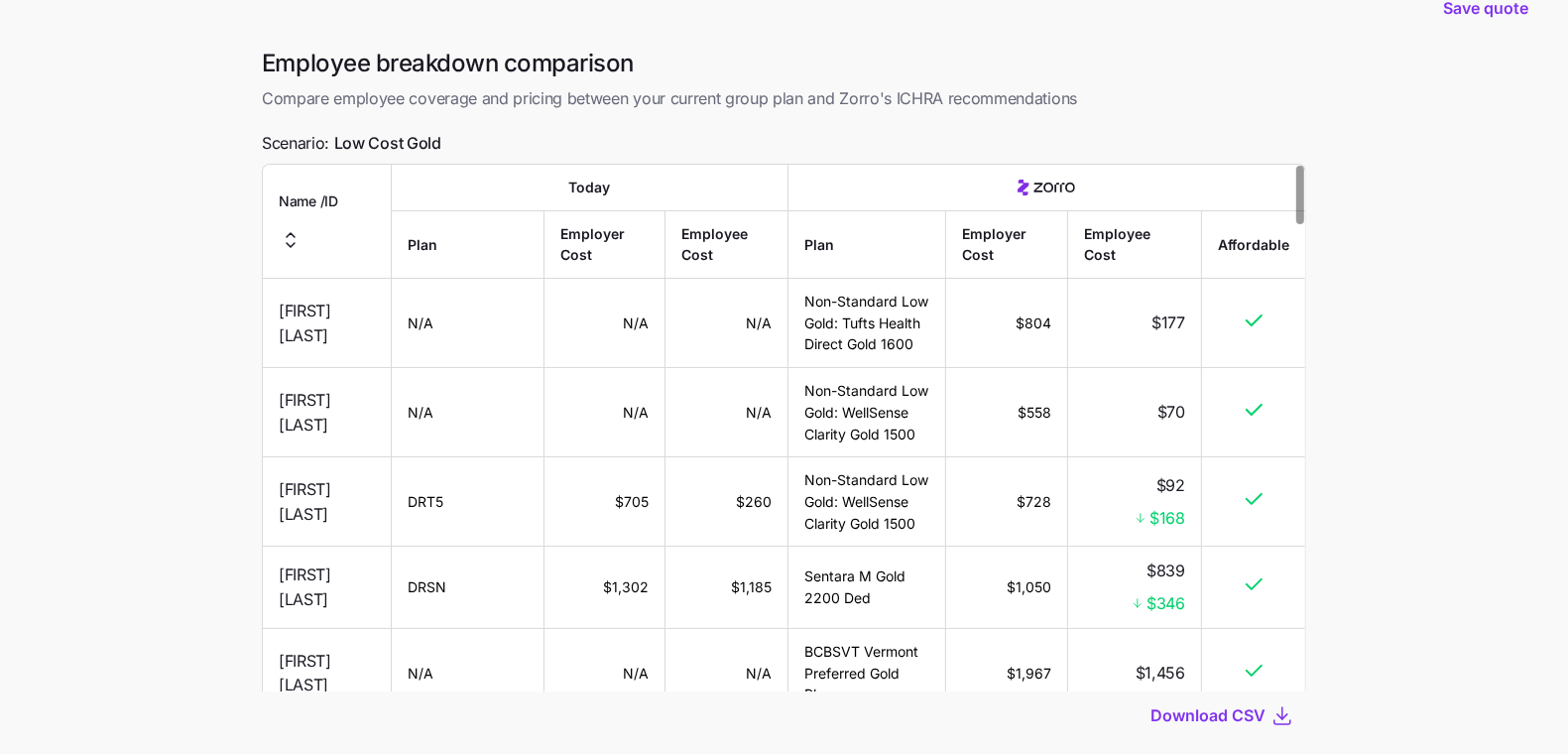 scroll, scrollTop: 161, scrollLeft: 0, axis: vertical 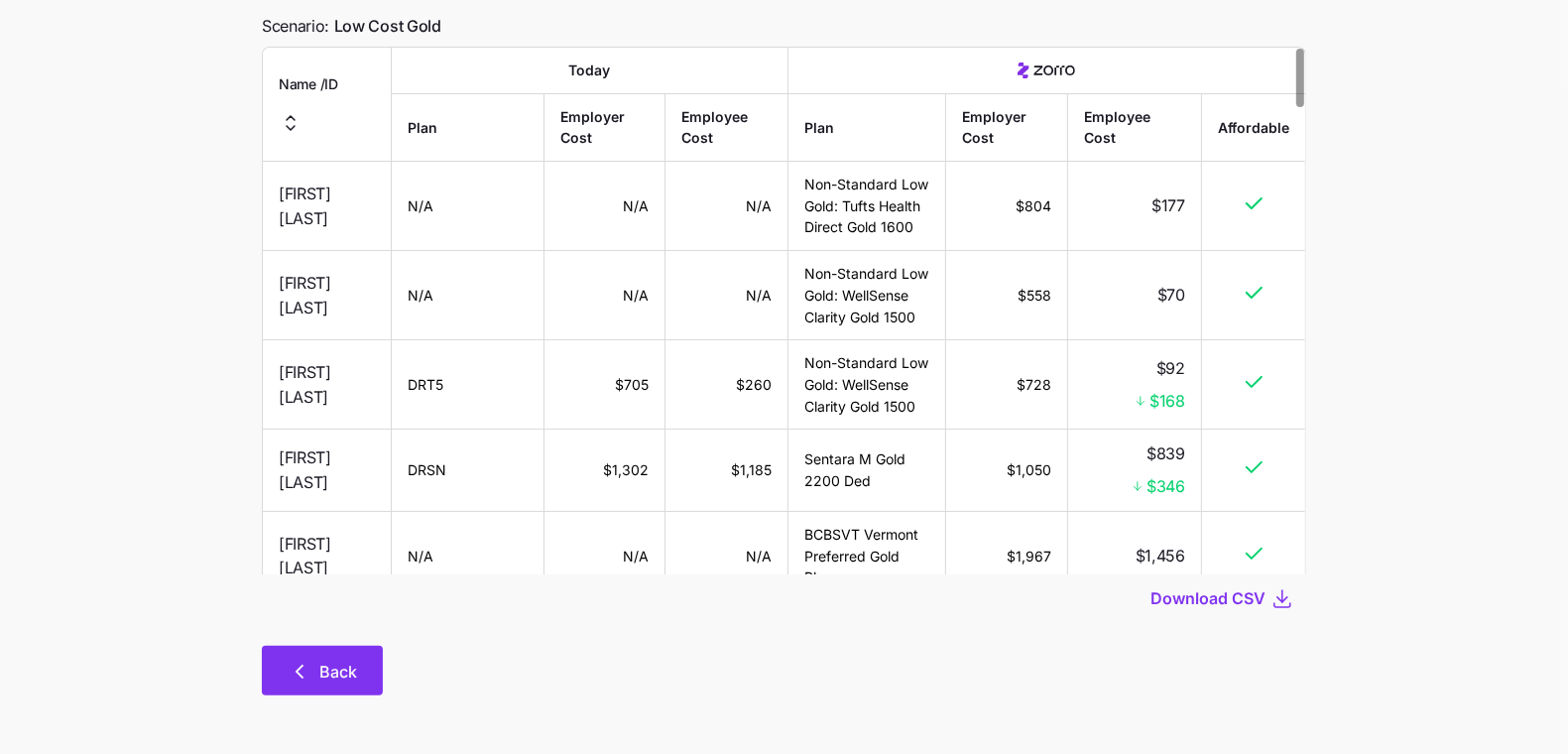 click on "Back" at bounding box center [322, 671] 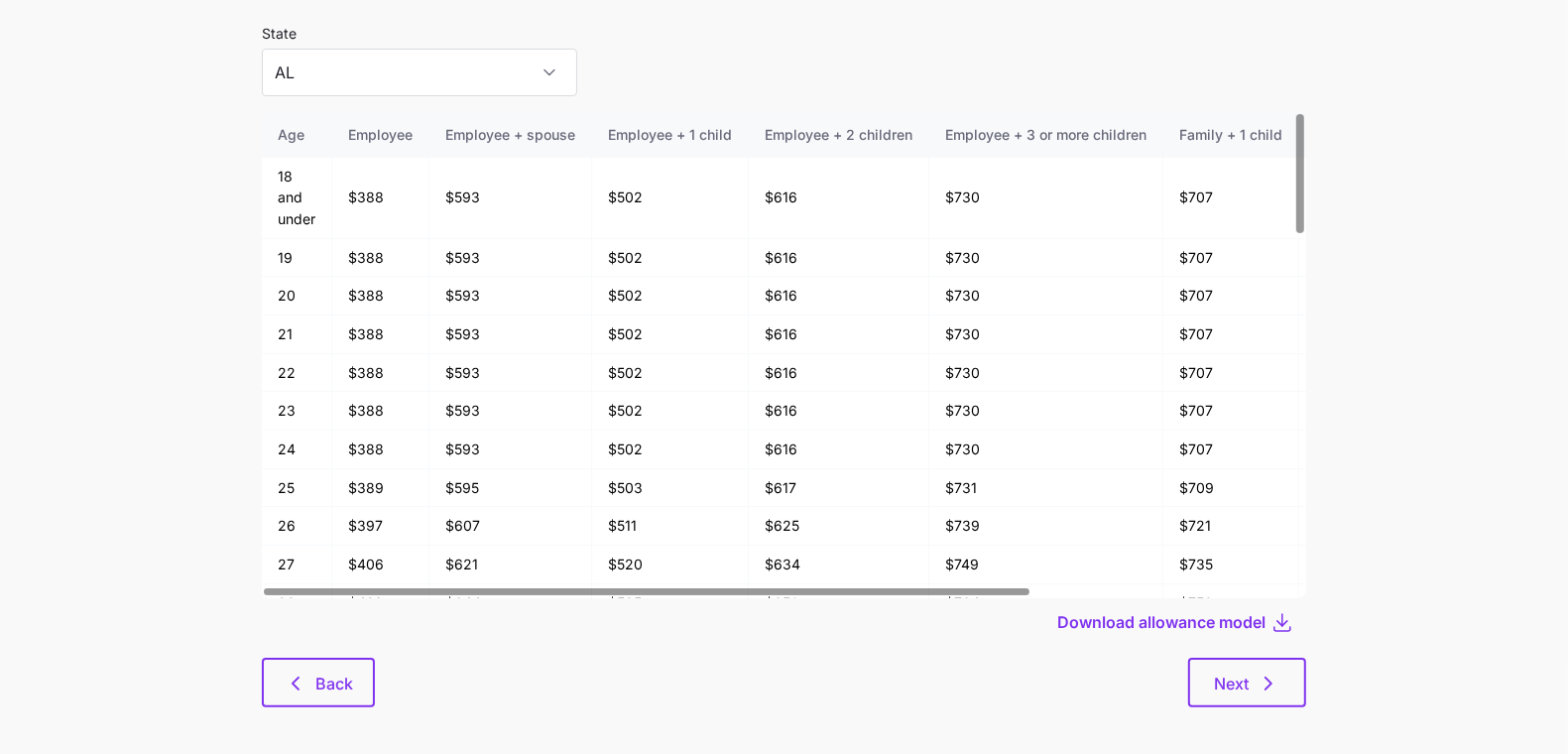 scroll, scrollTop: 106, scrollLeft: 0, axis: vertical 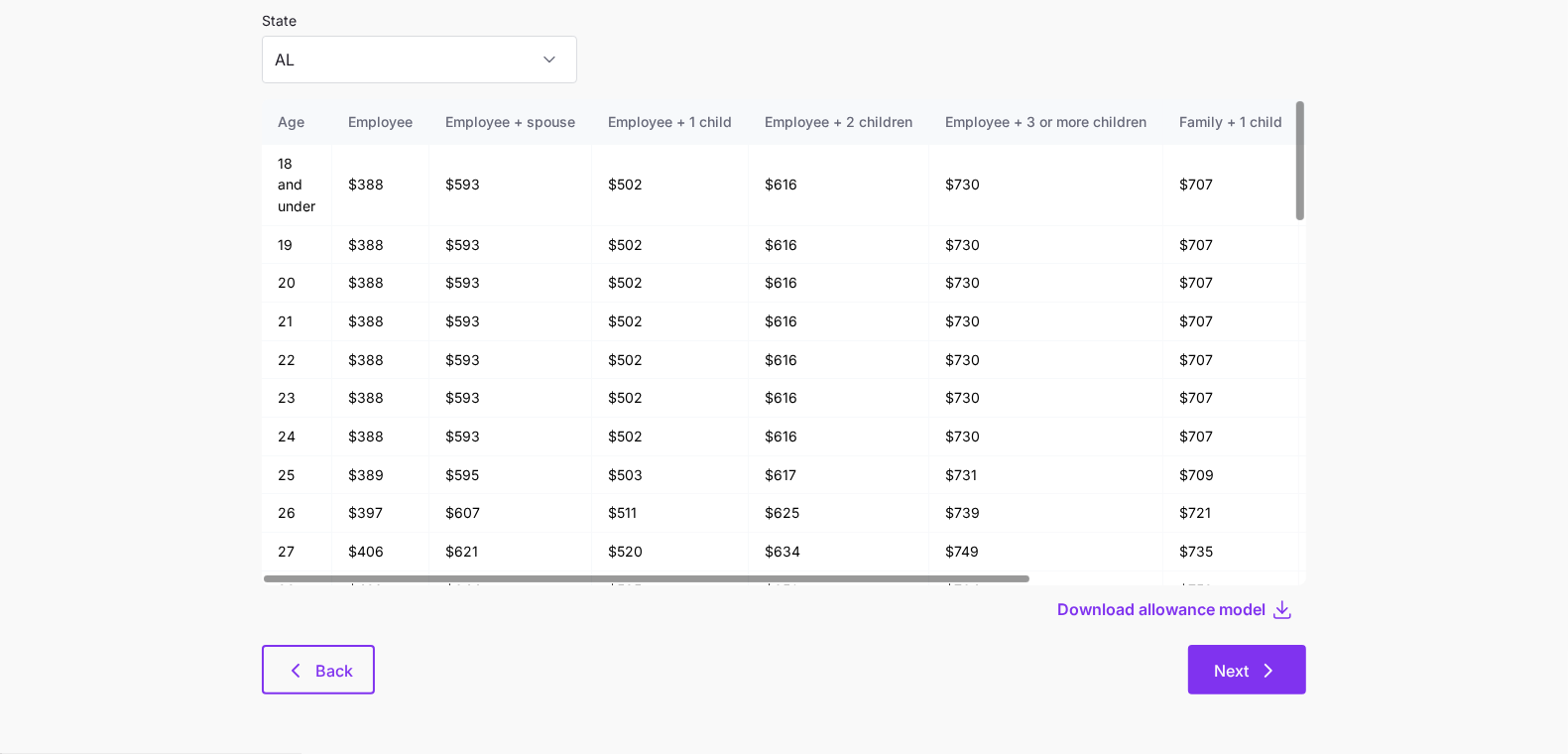 click on "Next" at bounding box center [1247, 670] 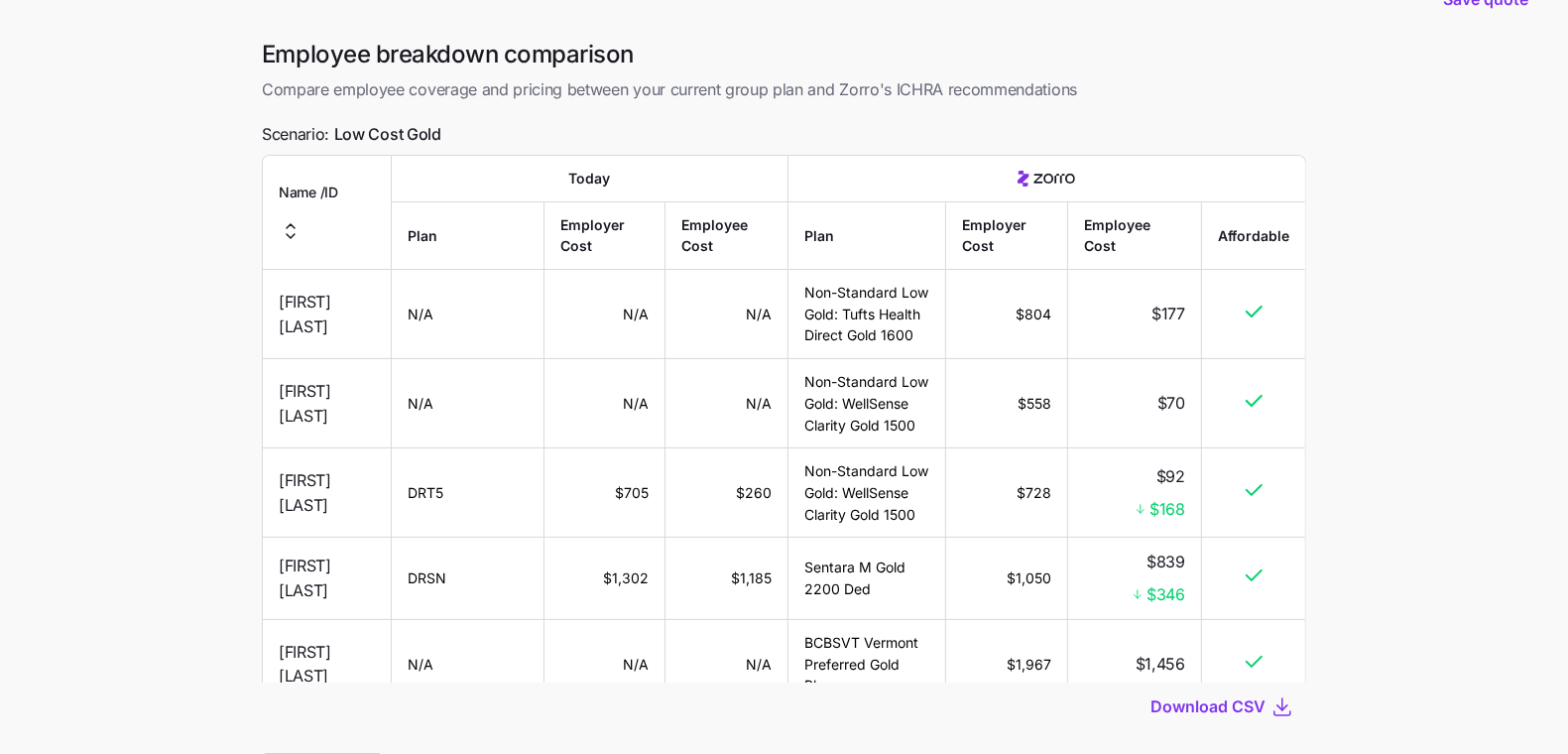 scroll, scrollTop: 54, scrollLeft: 0, axis: vertical 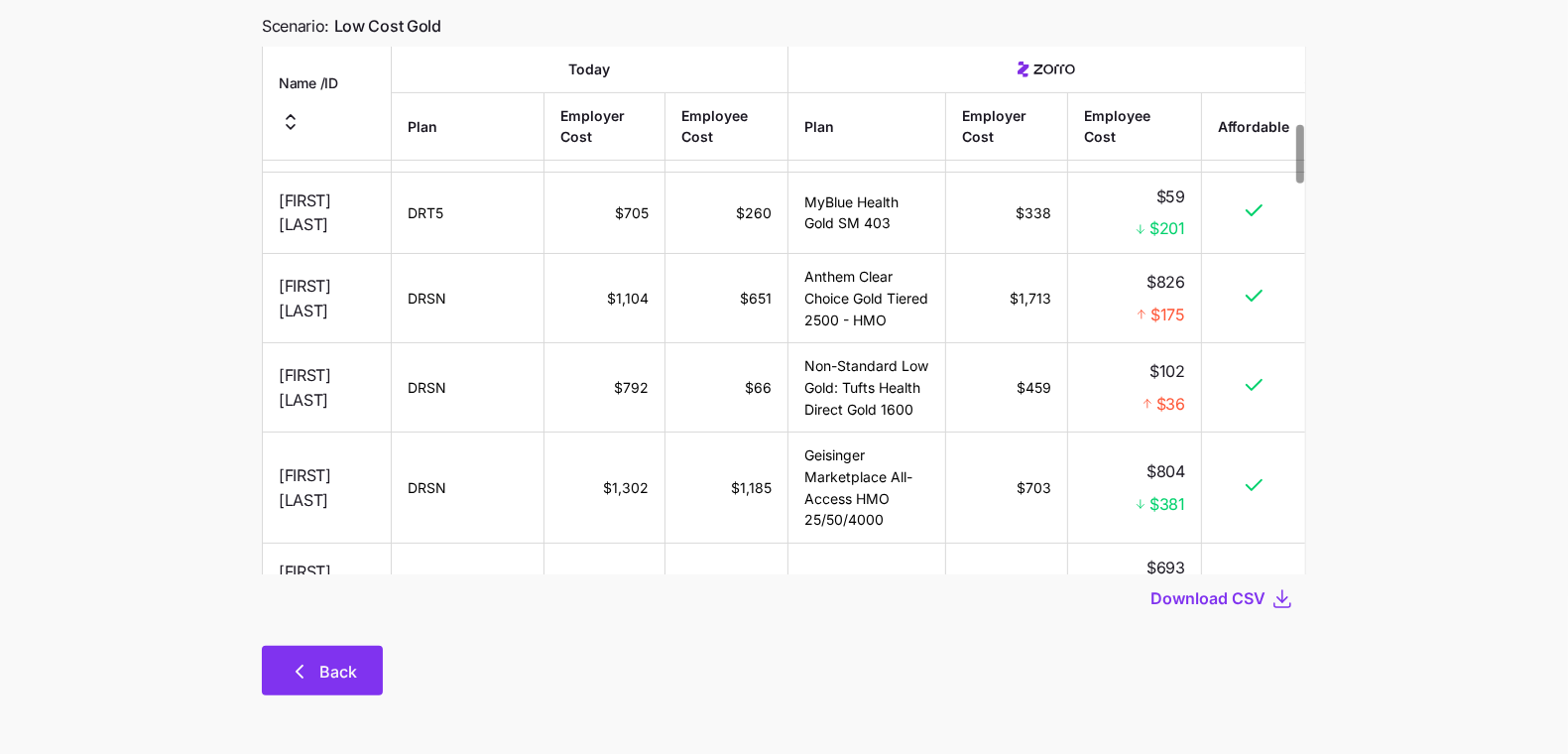 click on "Back" at bounding box center [322, 671] 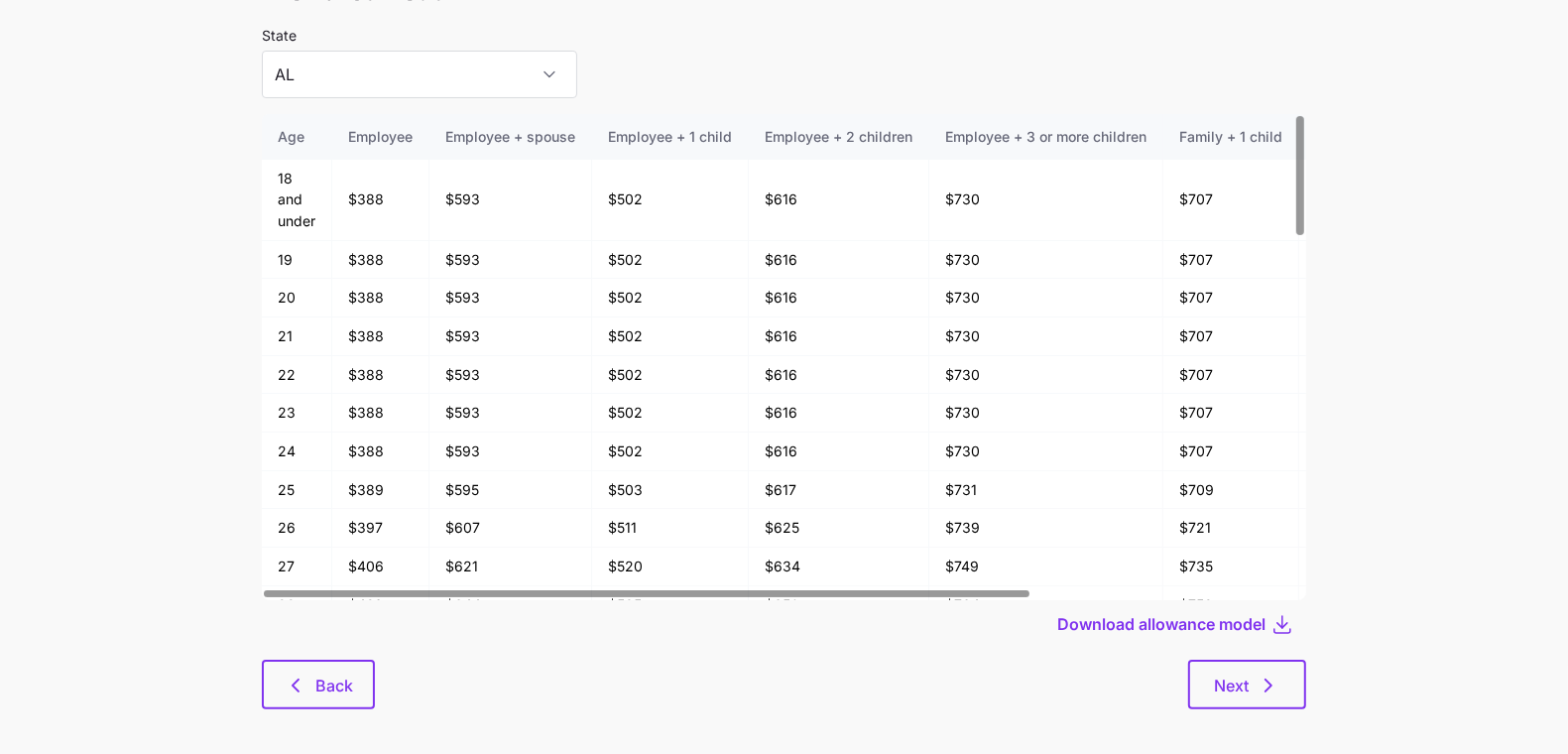 scroll, scrollTop: 106, scrollLeft: 0, axis: vertical 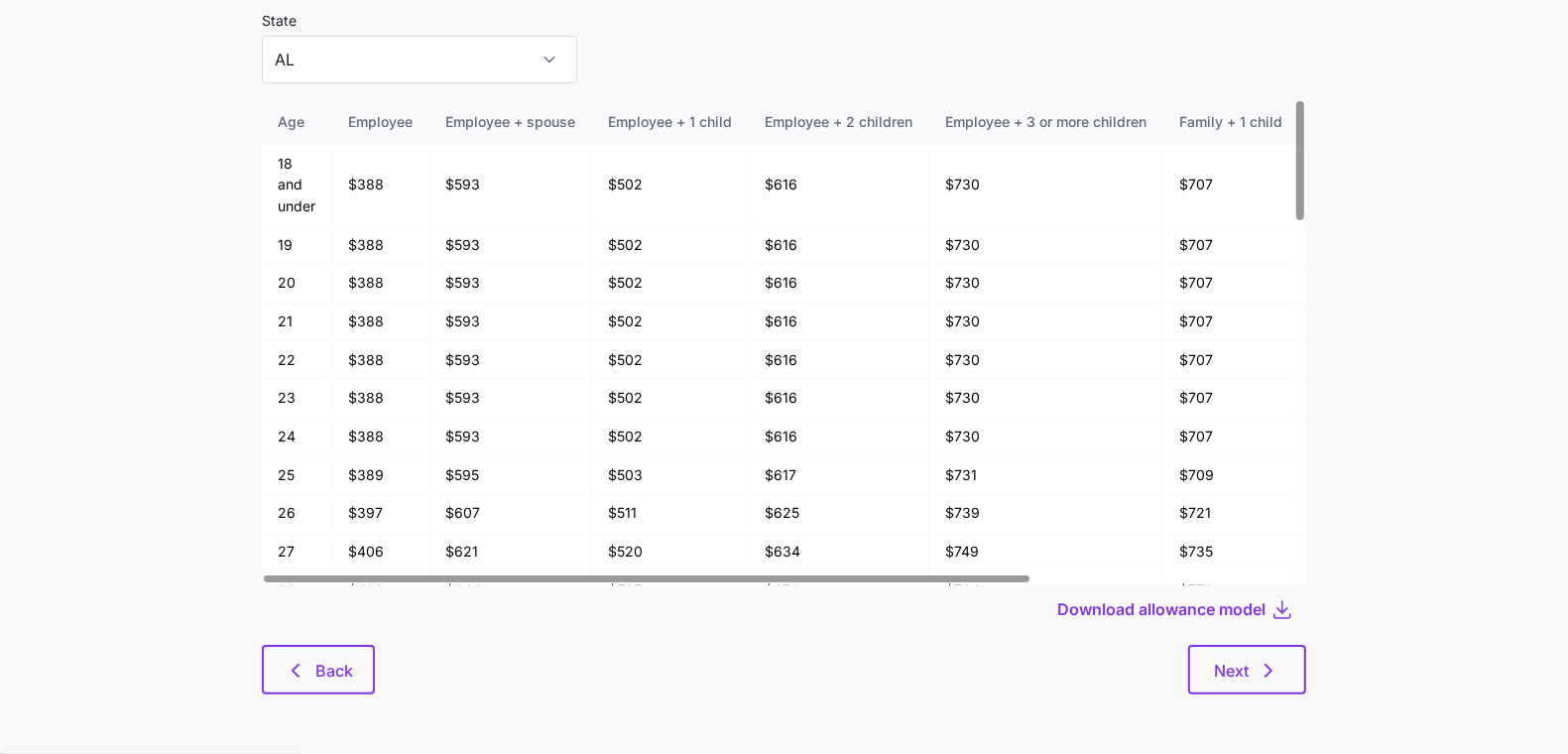 click on "Save quote Allowance model State [STATE] Age Employee Employee + spouse Employee + 1 child Employee + 2 children Employee + 3 or more children Family + 1 child Family + 2 children Family + 3 or more children 18 and under $388 $593 $502 $616 $730 $707 $821 $935 19 $388 $593 $502 $616 $730 $707 $821 $935 20 $388 $593 $502 $616 $730 $707 $821 $935 21 $388 $593 $502 $616 $730 $707 $821 $935 22 $388 $593 $502 $616 $730 $707 $821 $935 23 $388 $593 $502 $616 $730 $707 $821 $935 24 $388 $593 $502 $616 $730 $707 $821 $935 25 $389 $595 $503 $617 $731 $709 $823 $938 26 $397 $607 $511 $625 $739 $721 $835 $949 27 $406 $621 $520 $634 $749 $735 $849 $964 28 $421 $644 $535 $650 $764 $758 $873 $987 29 $434 $663 $548 $662 $776 $777 $892 $1006 30 $440 $673 $554 $668 $782 $787 $901 $1015 31 $449 $687 $563 $677 $792 $801 $915 $1029 32 $459 $701 $573 $687 $801 $815 $929 $1044 33 $464 $710 $578 $693 $807 $824 $938 $1053 34 $471 $720 $585 $699 $813 $834 $948 $1062 35 $474 $724 $588 $702 $816 $838 $953 $1067 36 $477 $729 $591 $705 $819" at bounding box center [784, 323] 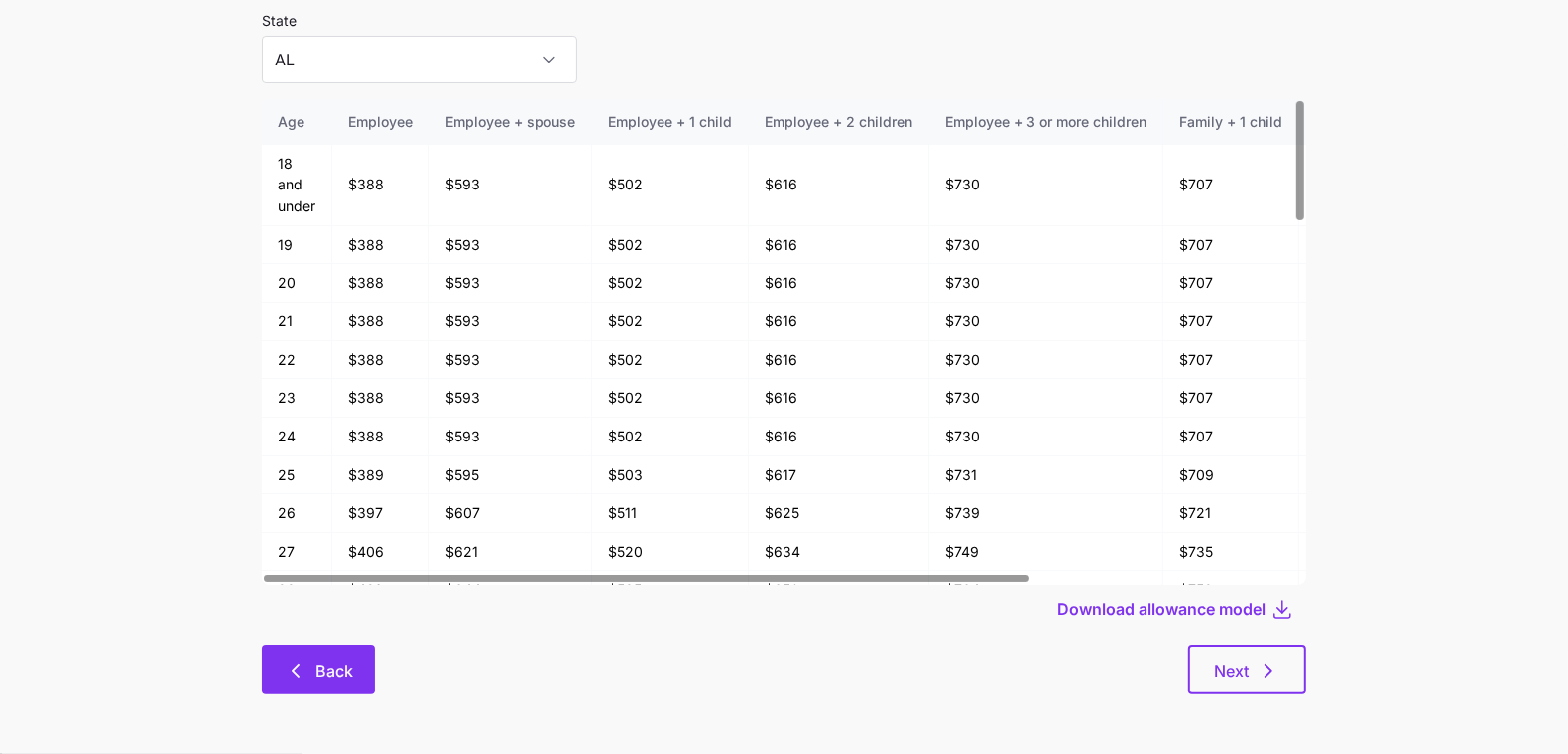 click on "Back" at bounding box center (318, 670) 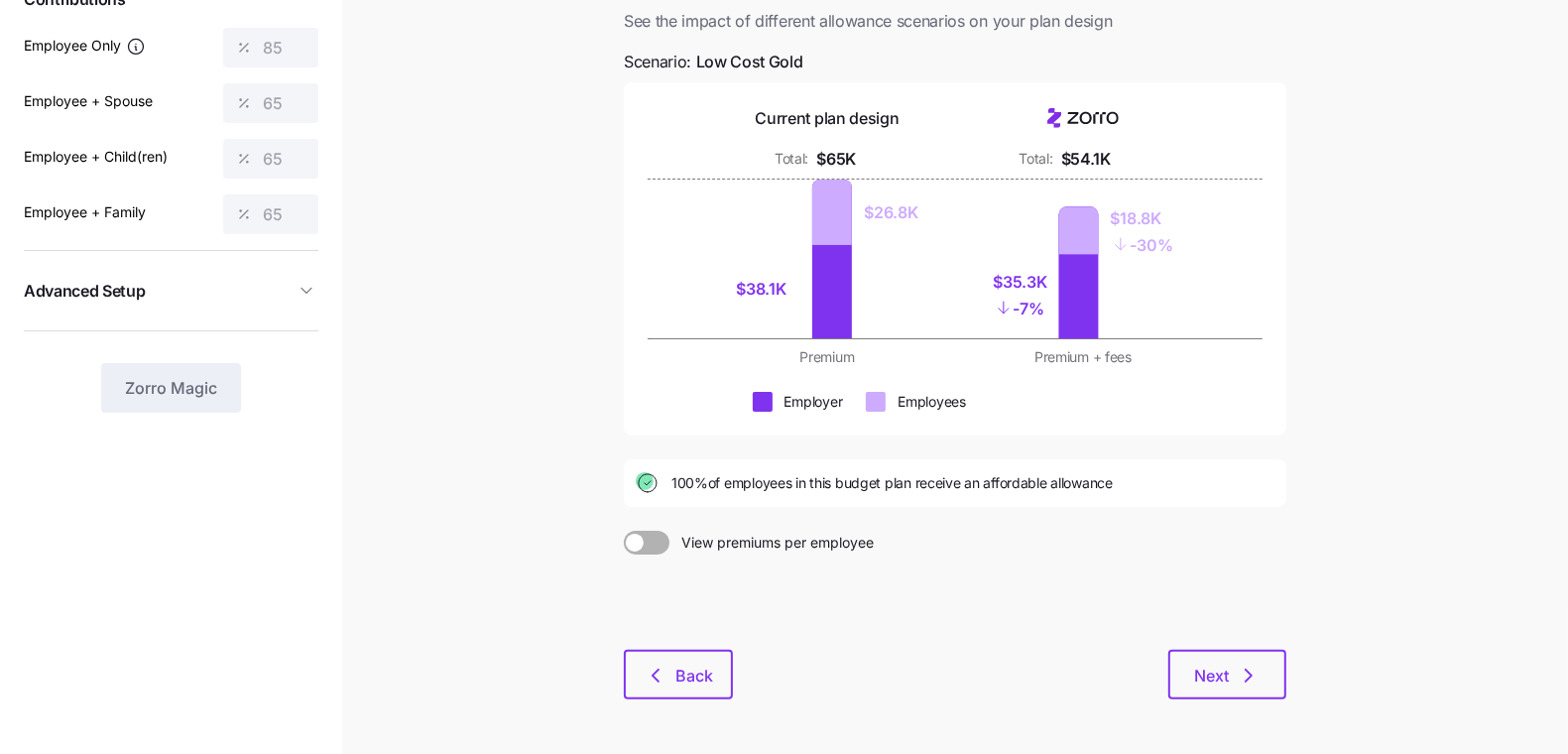 scroll, scrollTop: 219, scrollLeft: 0, axis: vertical 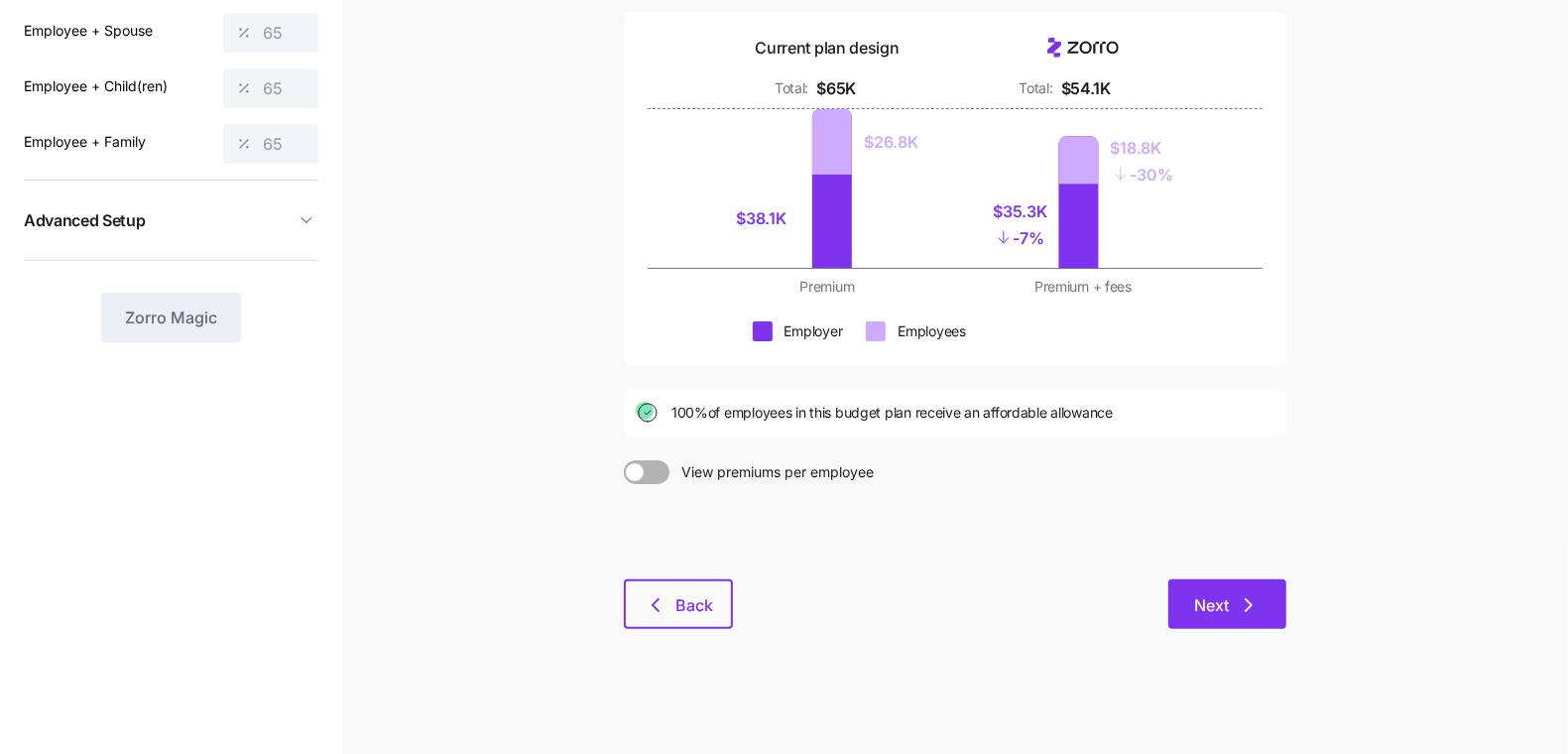 drag, startPoint x: 1276, startPoint y: 637, endPoint x: 1266, endPoint y: 614, distance: 25.079872 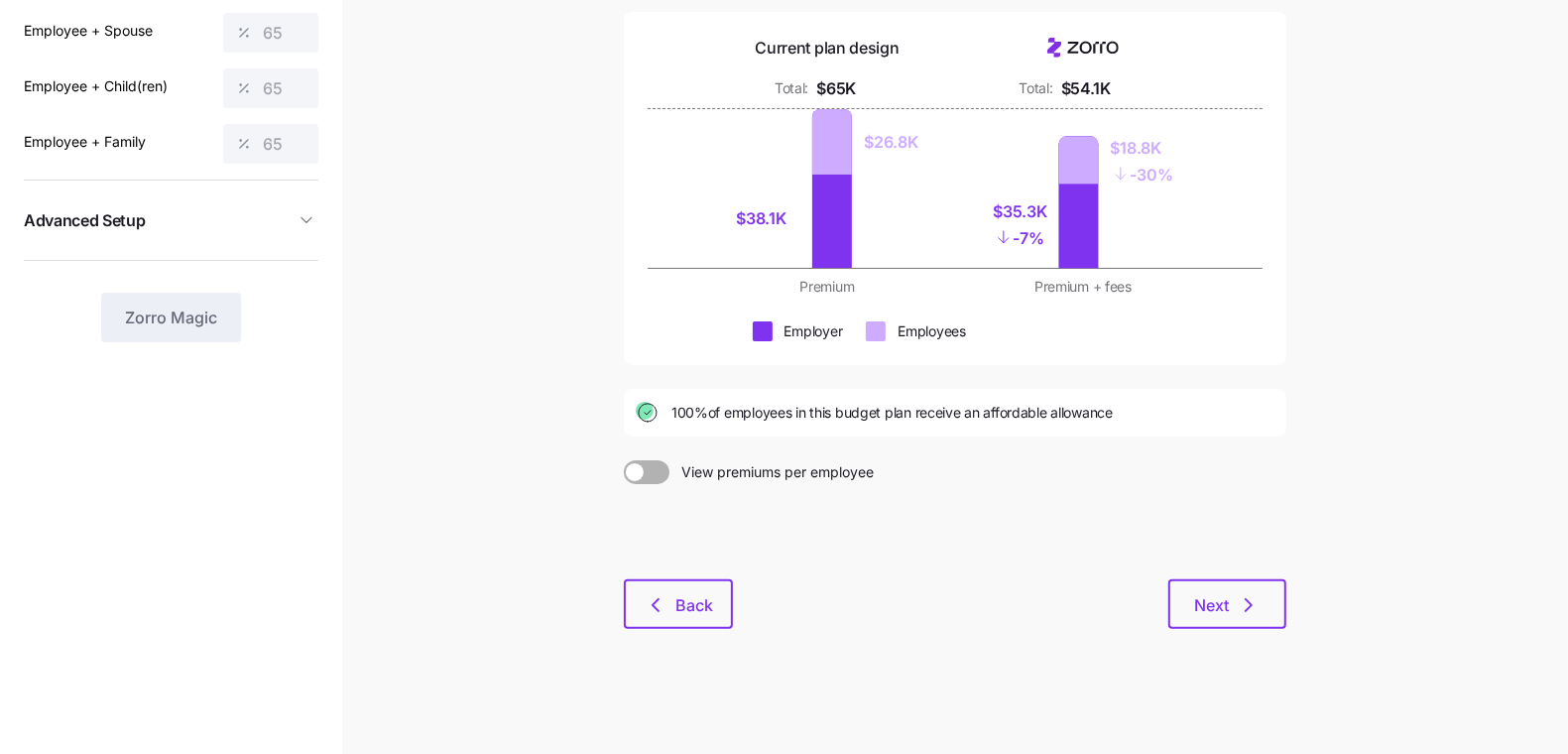scroll, scrollTop: 0, scrollLeft: 0, axis: both 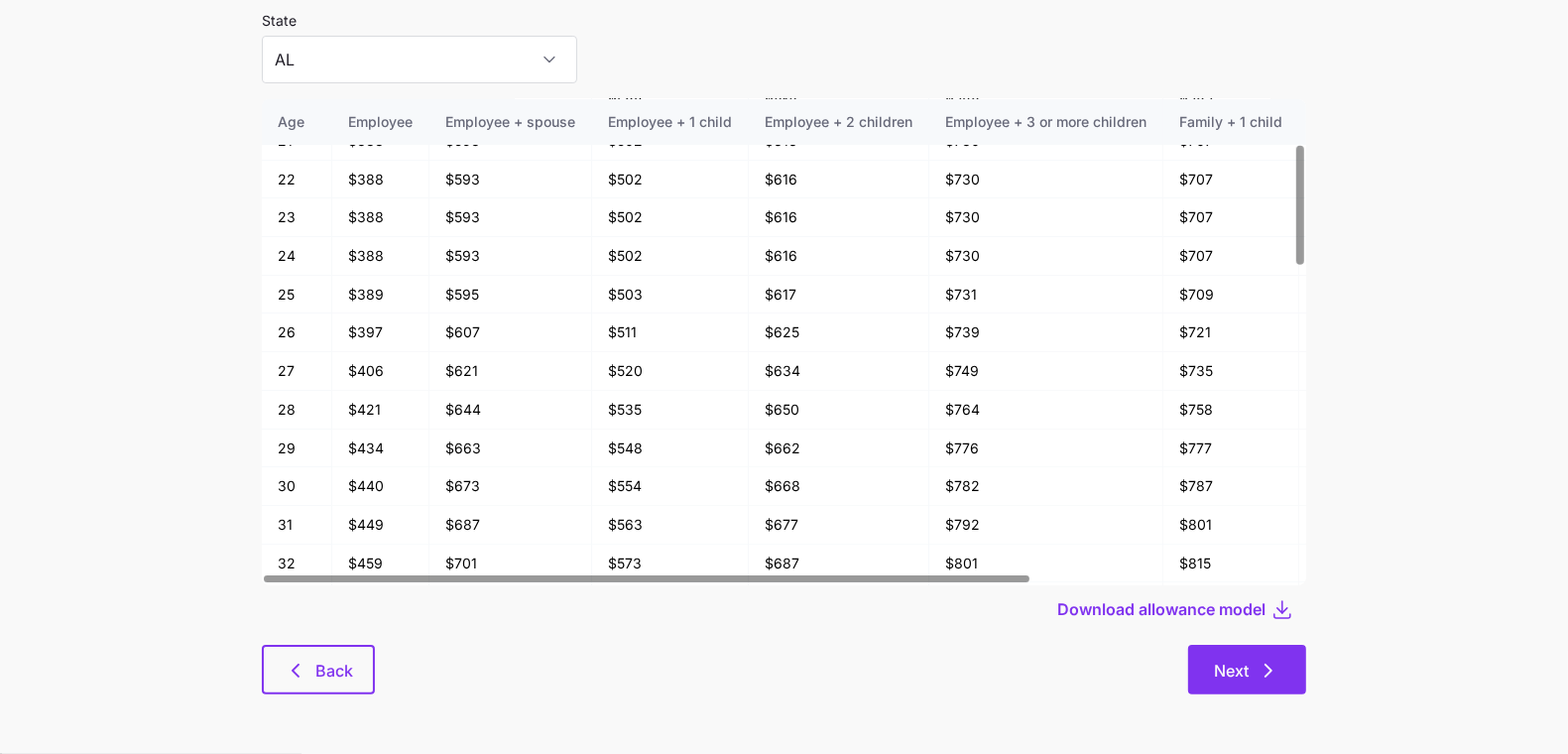click on "Next" at bounding box center (1231, 671) 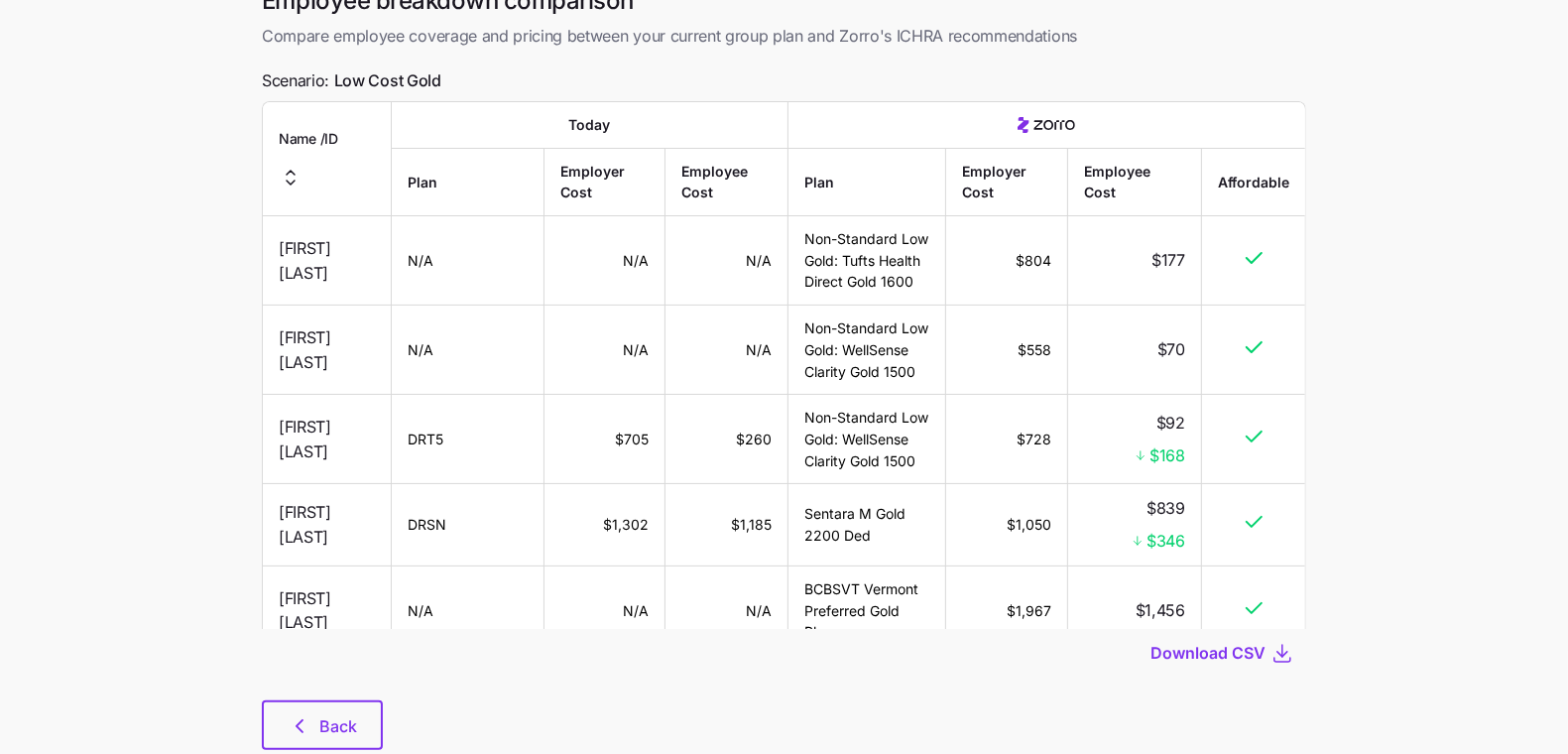 scroll, scrollTop: 0, scrollLeft: 0, axis: both 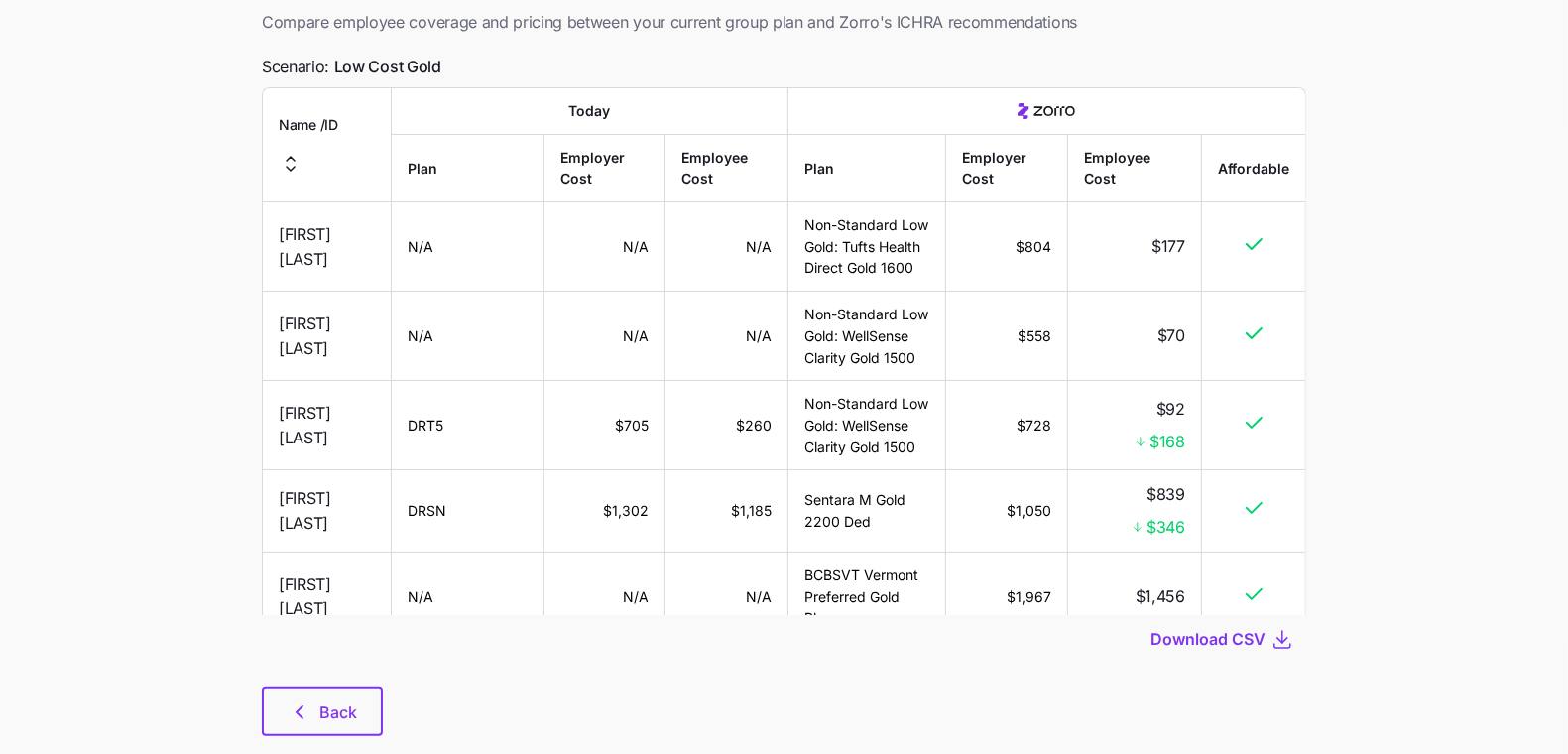 click on "Back" at bounding box center (784, 711) 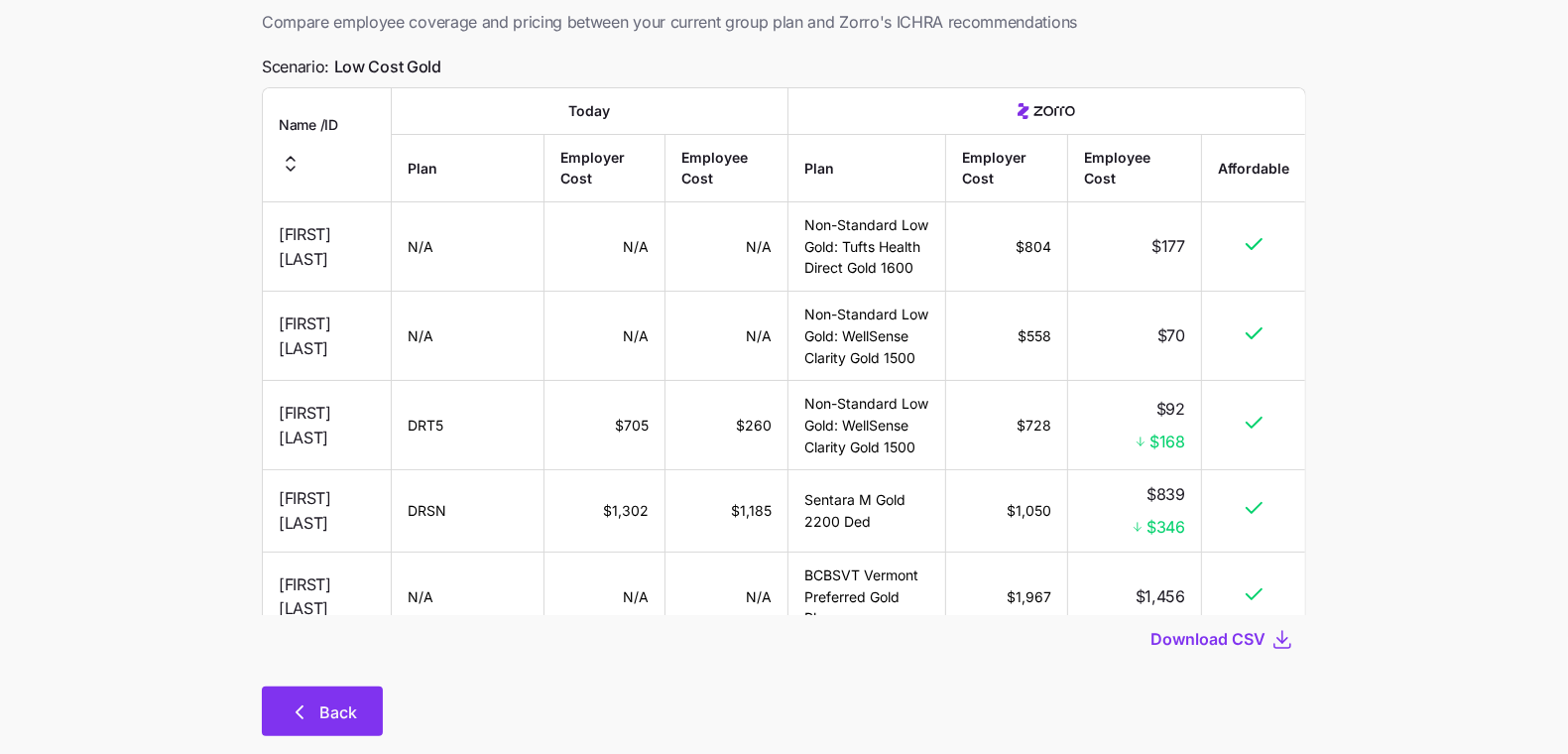 click on "Back" at bounding box center [322, 711] 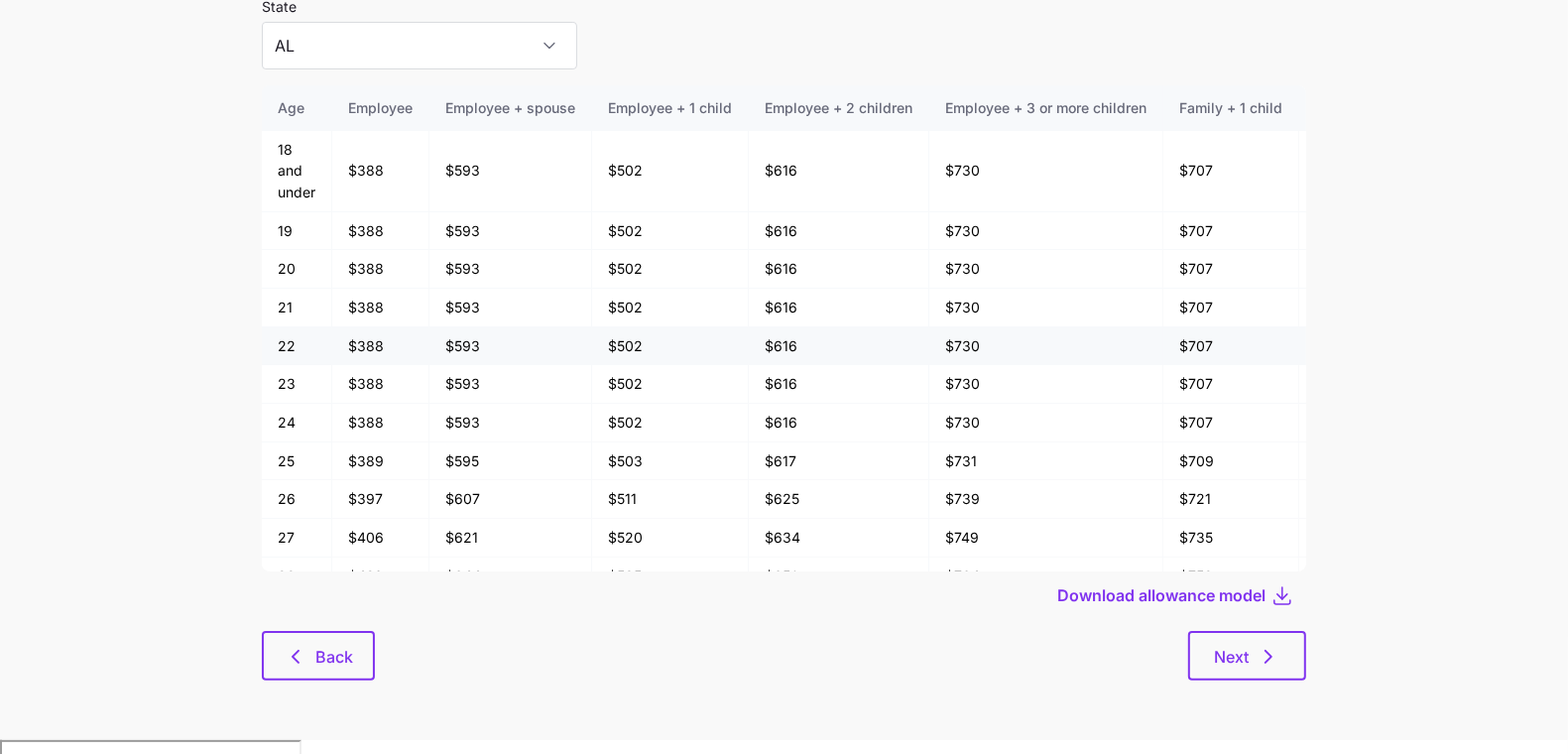 scroll, scrollTop: 0, scrollLeft: 0, axis: both 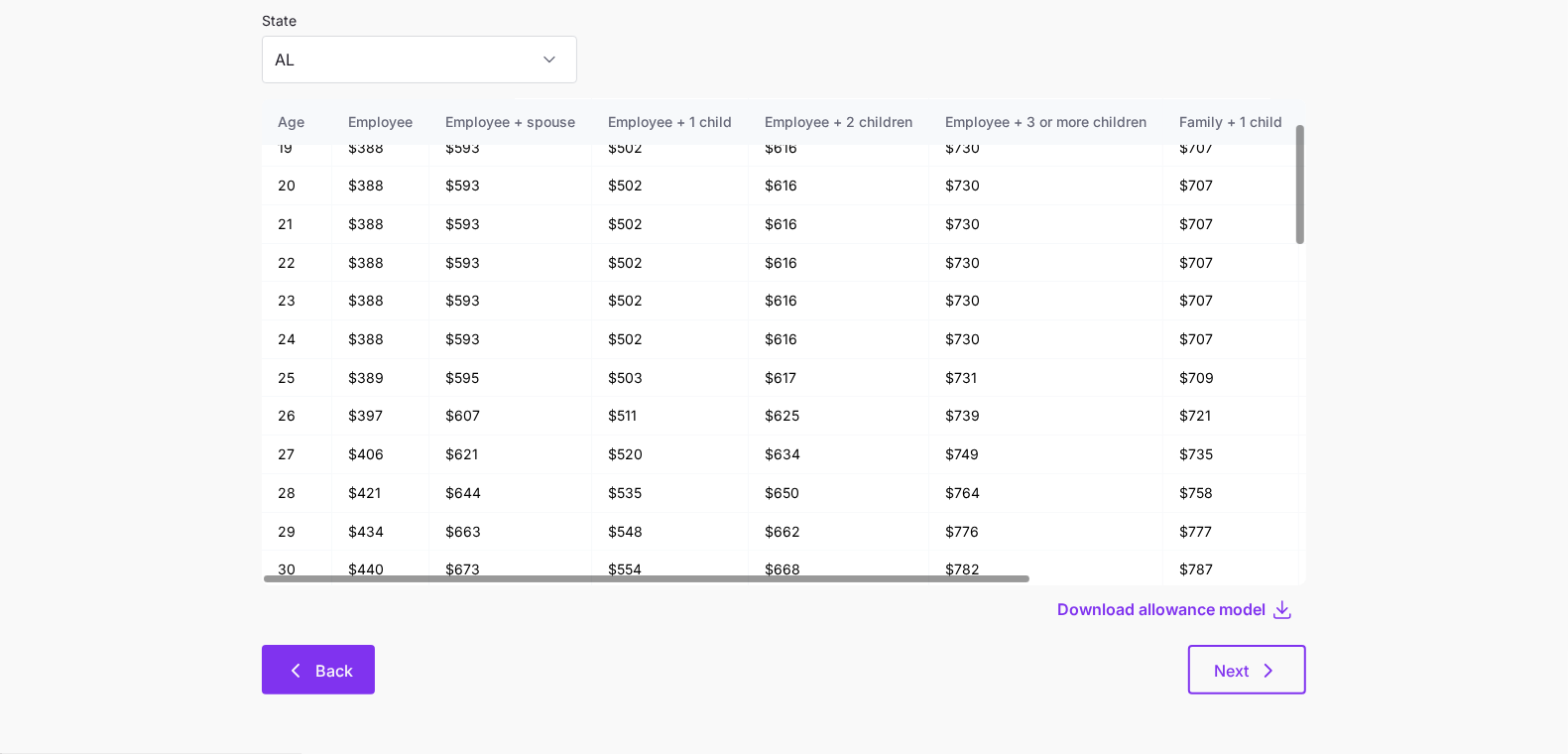 click on "Back" at bounding box center [318, 670] 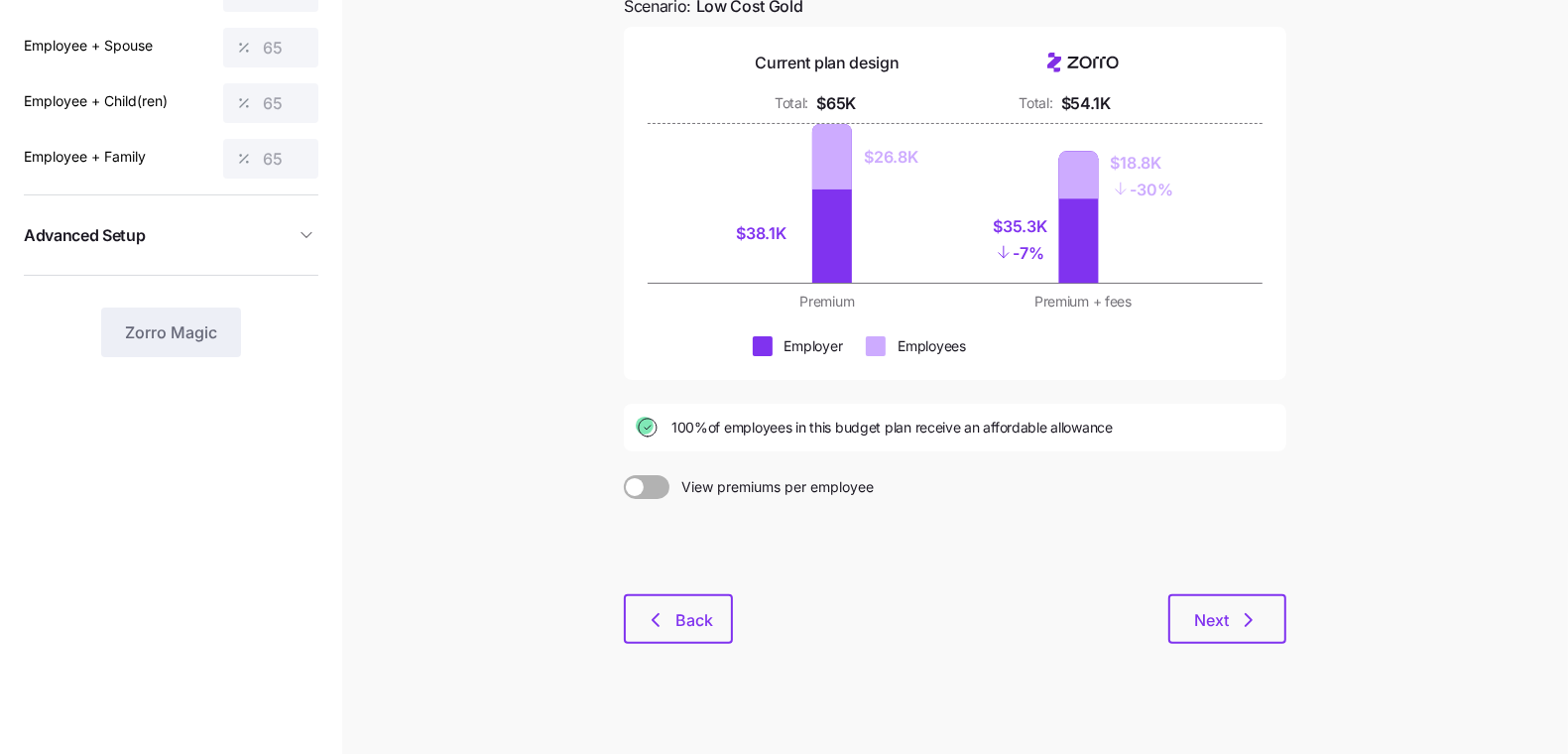 scroll, scrollTop: 210, scrollLeft: 0, axis: vertical 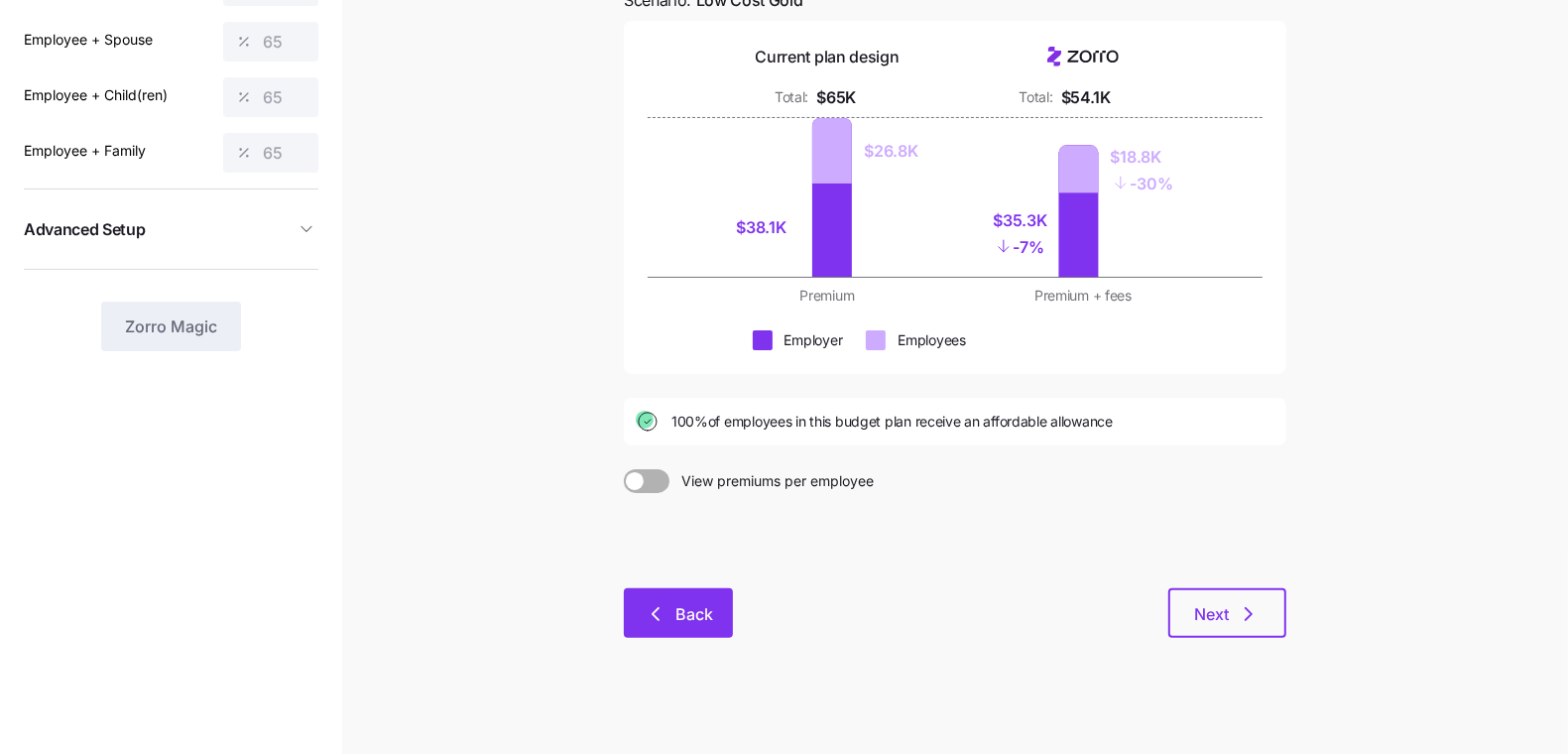 click 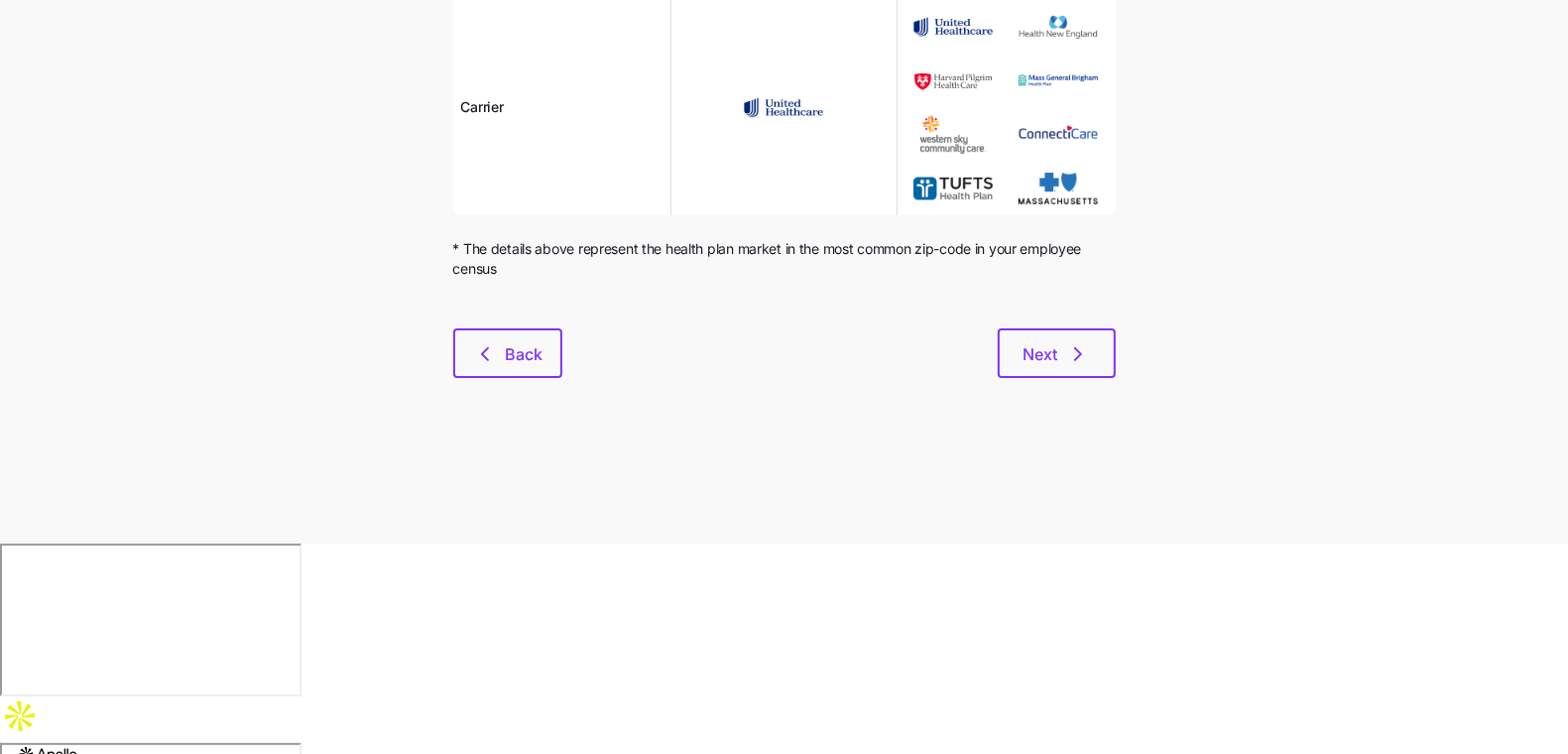 scroll, scrollTop: 0, scrollLeft: 0, axis: both 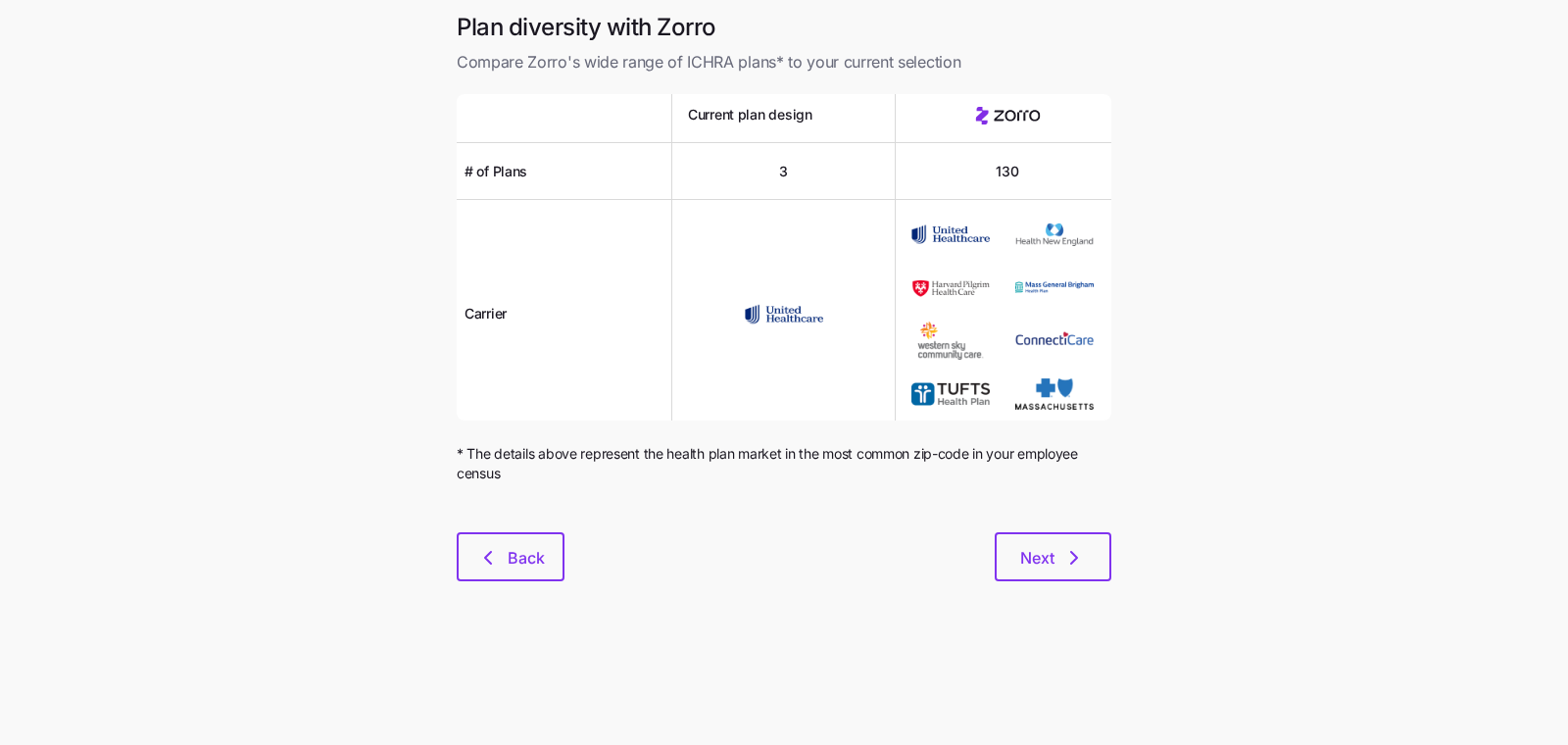 click on "Plan diversity with Zorro Compare Zorro's wide range of ICHRA plans* to your current selection   Current plan design # of Plans 3 130 Carrier * The details above represent the health plan market in the most common zip-code in your employee census Back Next" at bounding box center (784, 308) 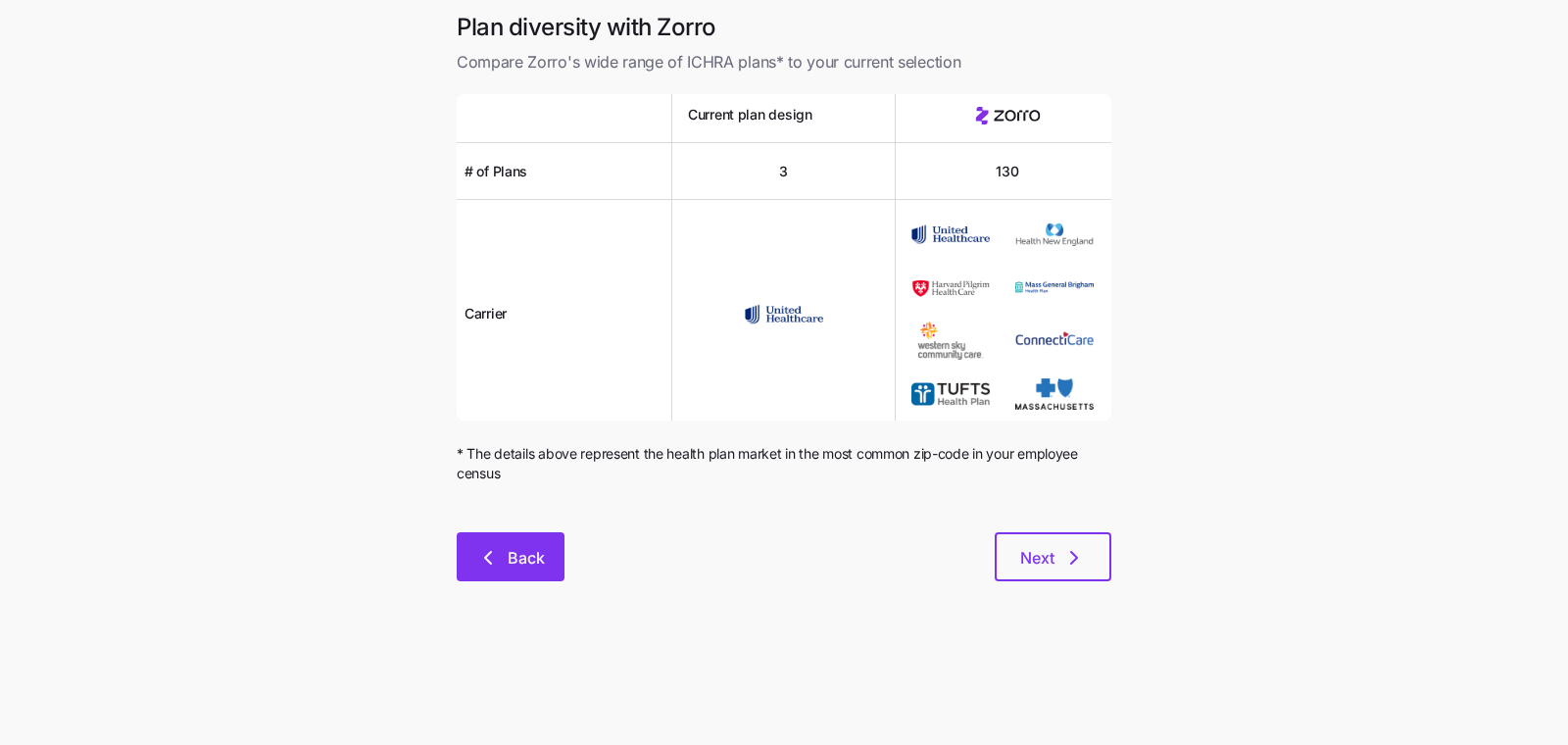 click on "Back" at bounding box center (526, 558) 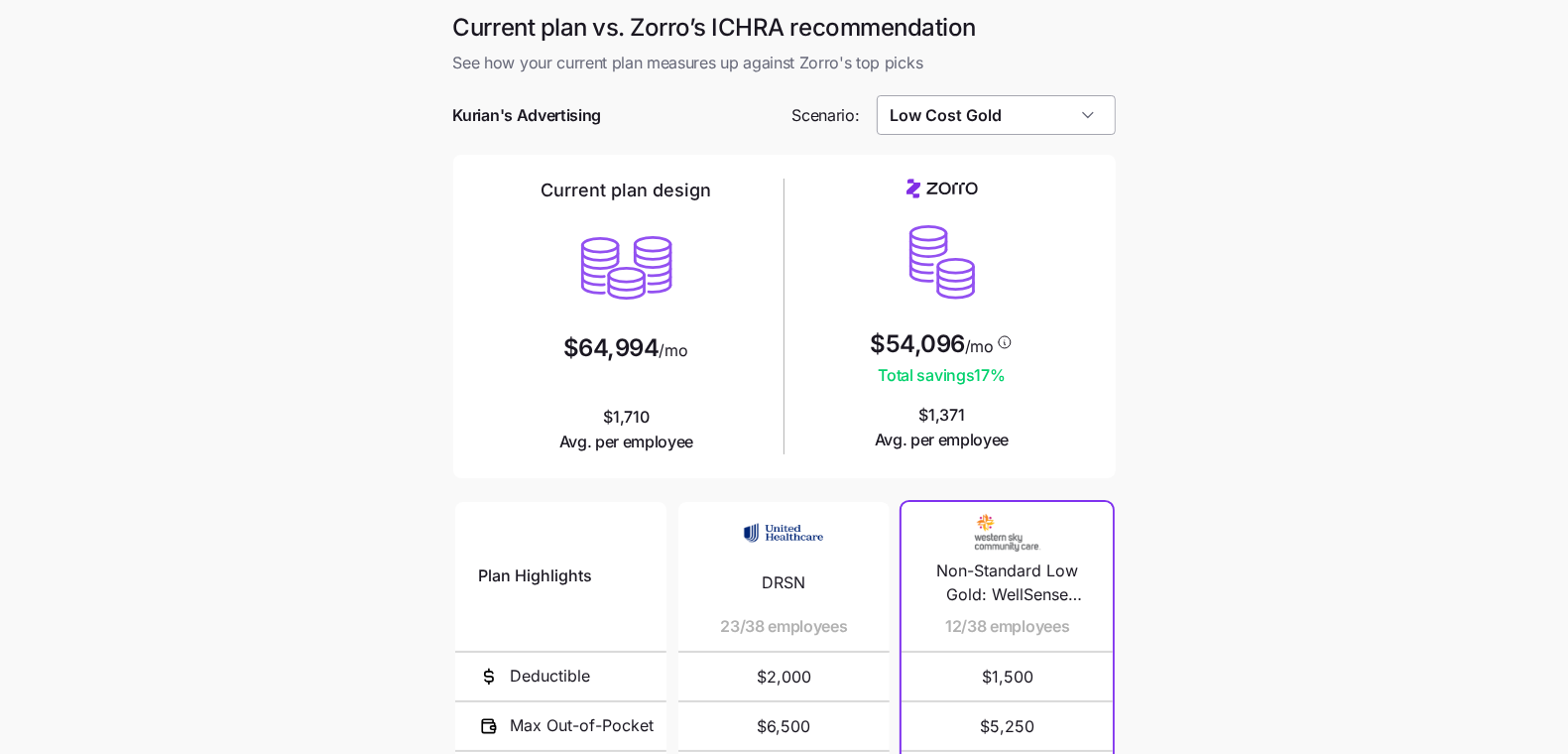 click on "Low Cost Gold" at bounding box center (996, 115) 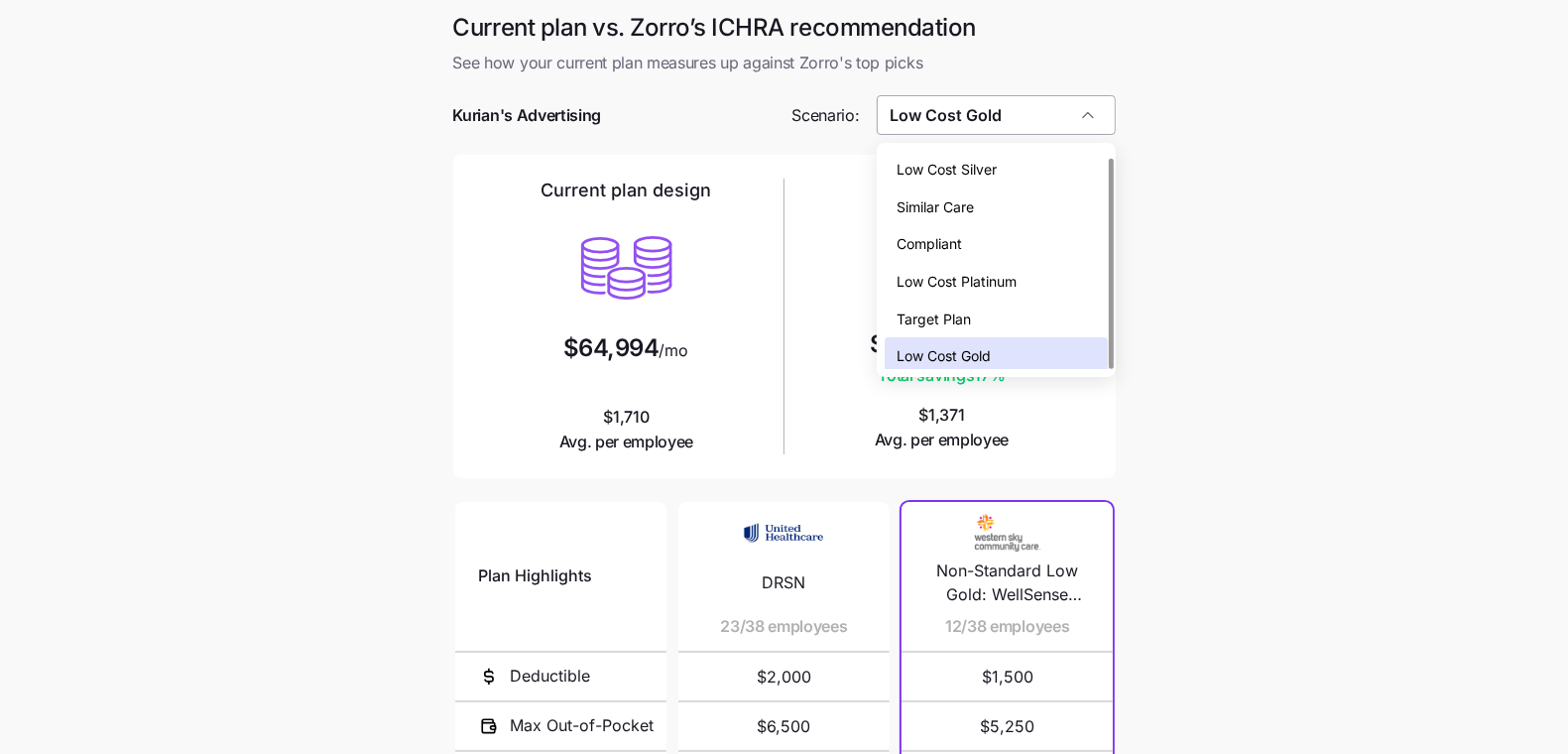 scroll, scrollTop: 6, scrollLeft: 0, axis: vertical 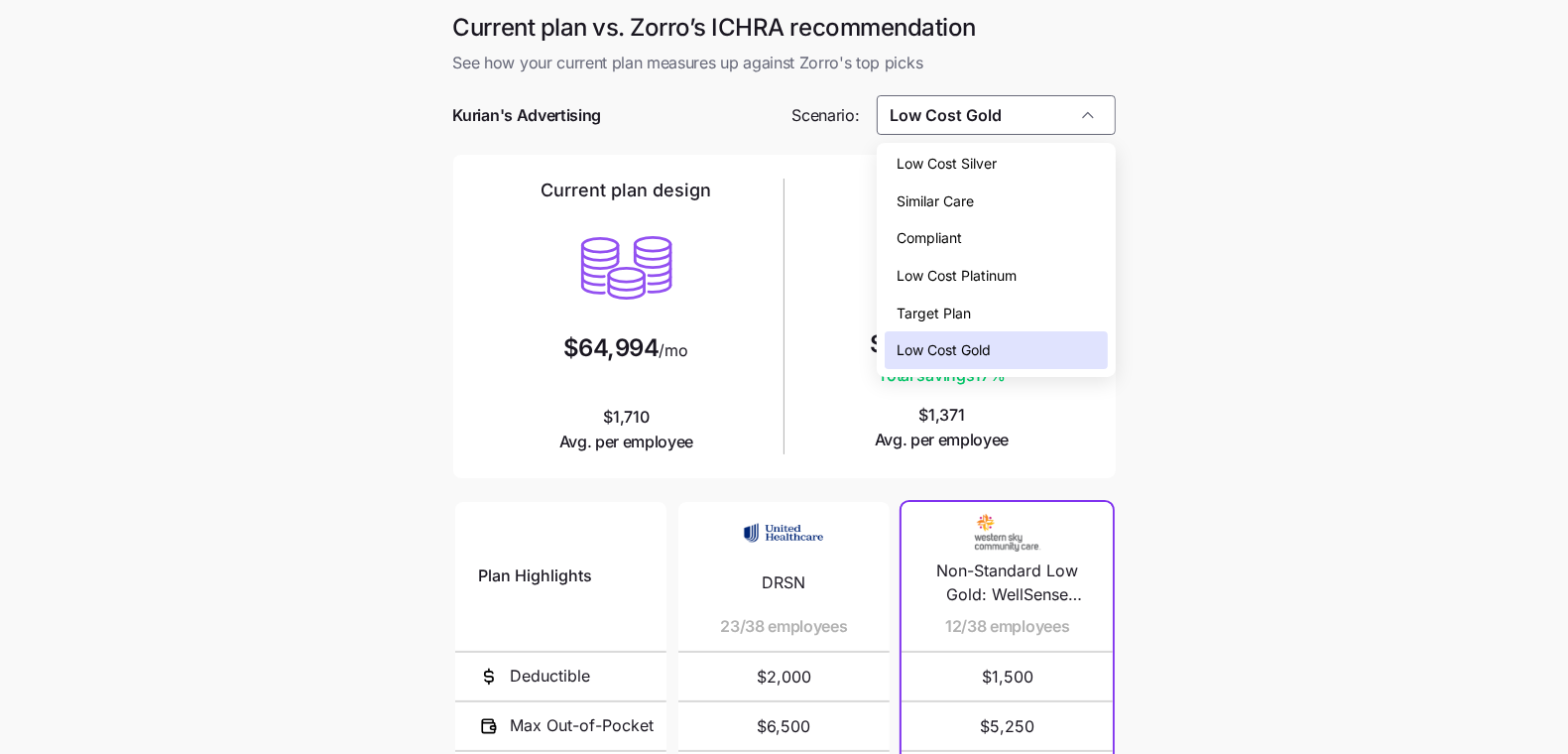 click on "Target Plan" at bounding box center [996, 314] 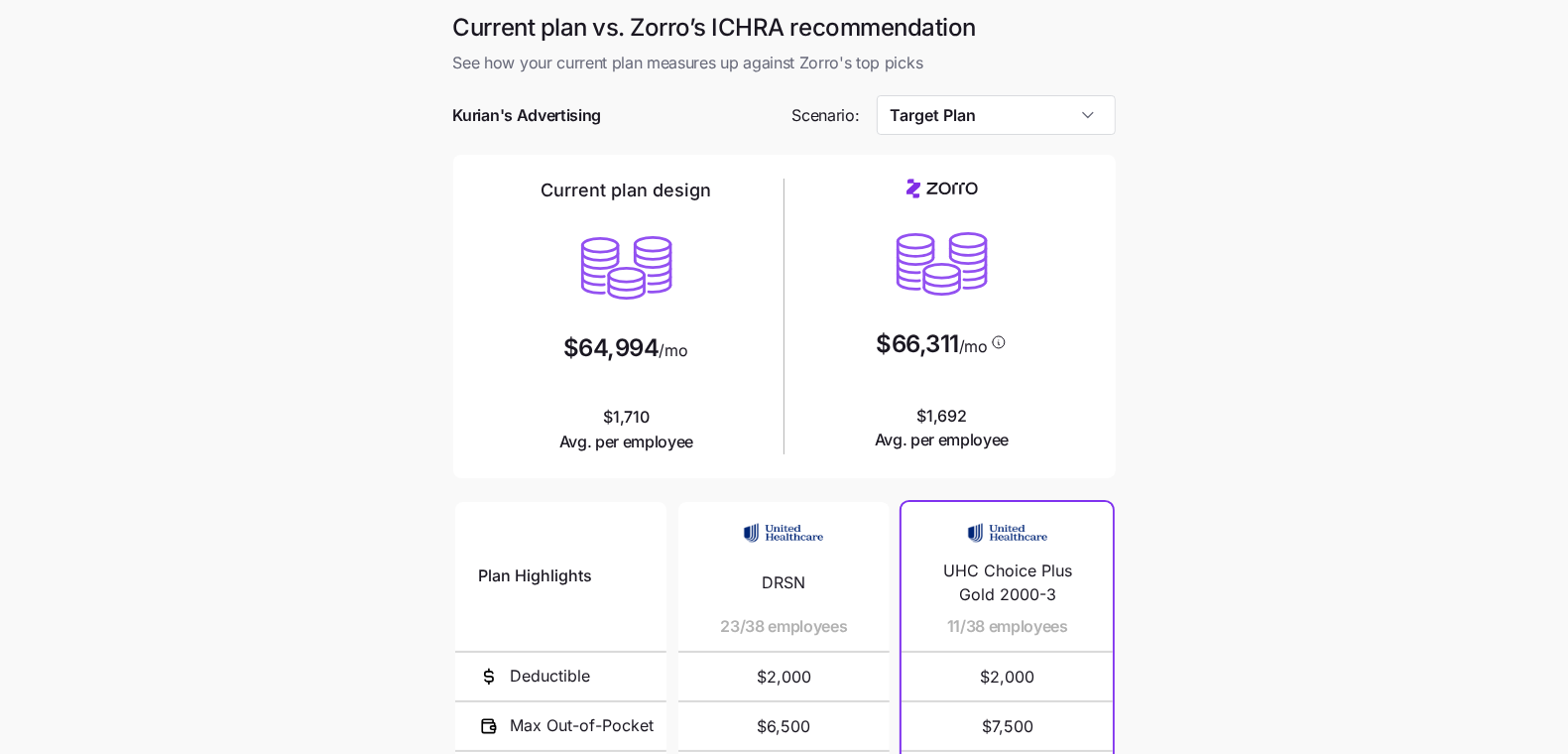 type on "Target Plan" 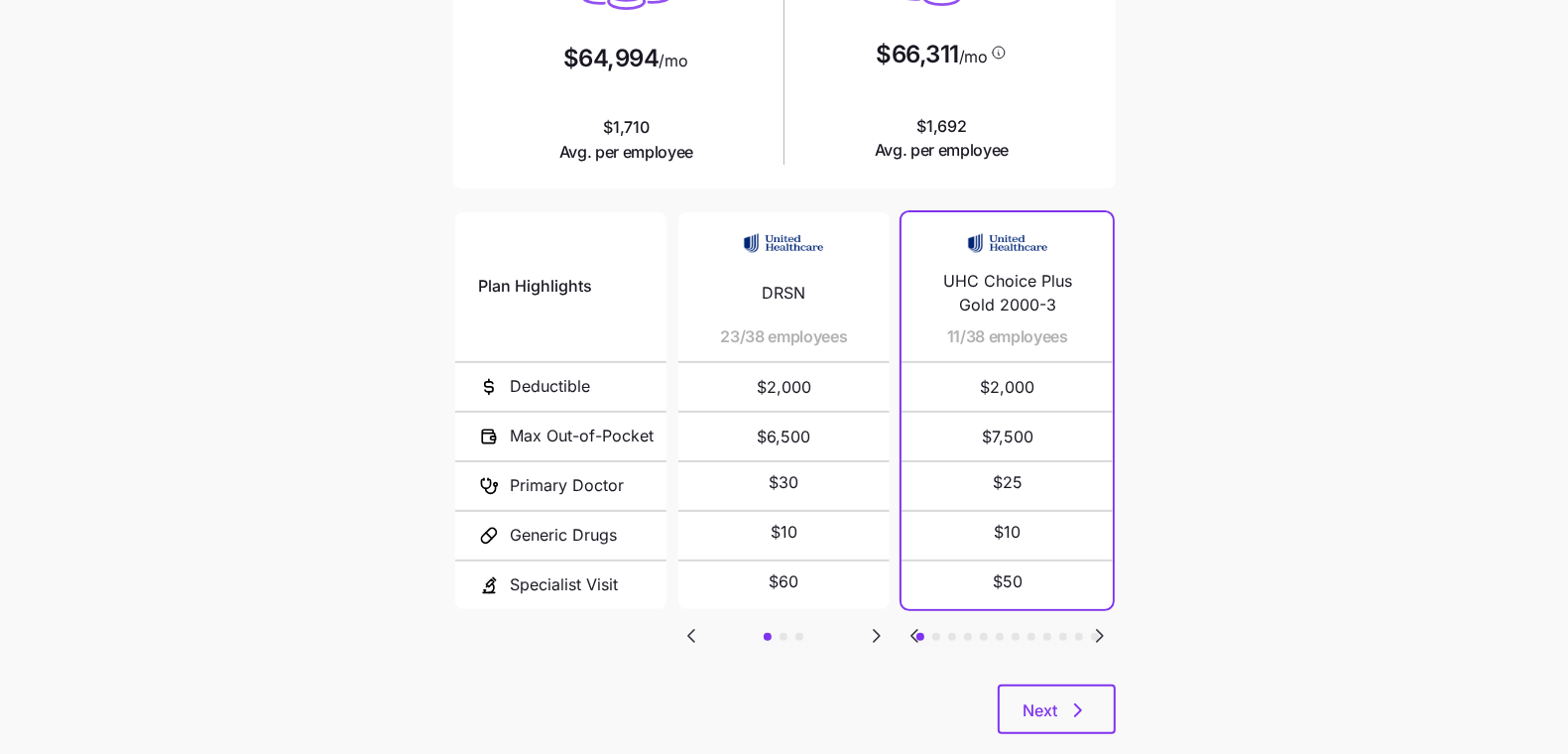 scroll, scrollTop: 313, scrollLeft: 0, axis: vertical 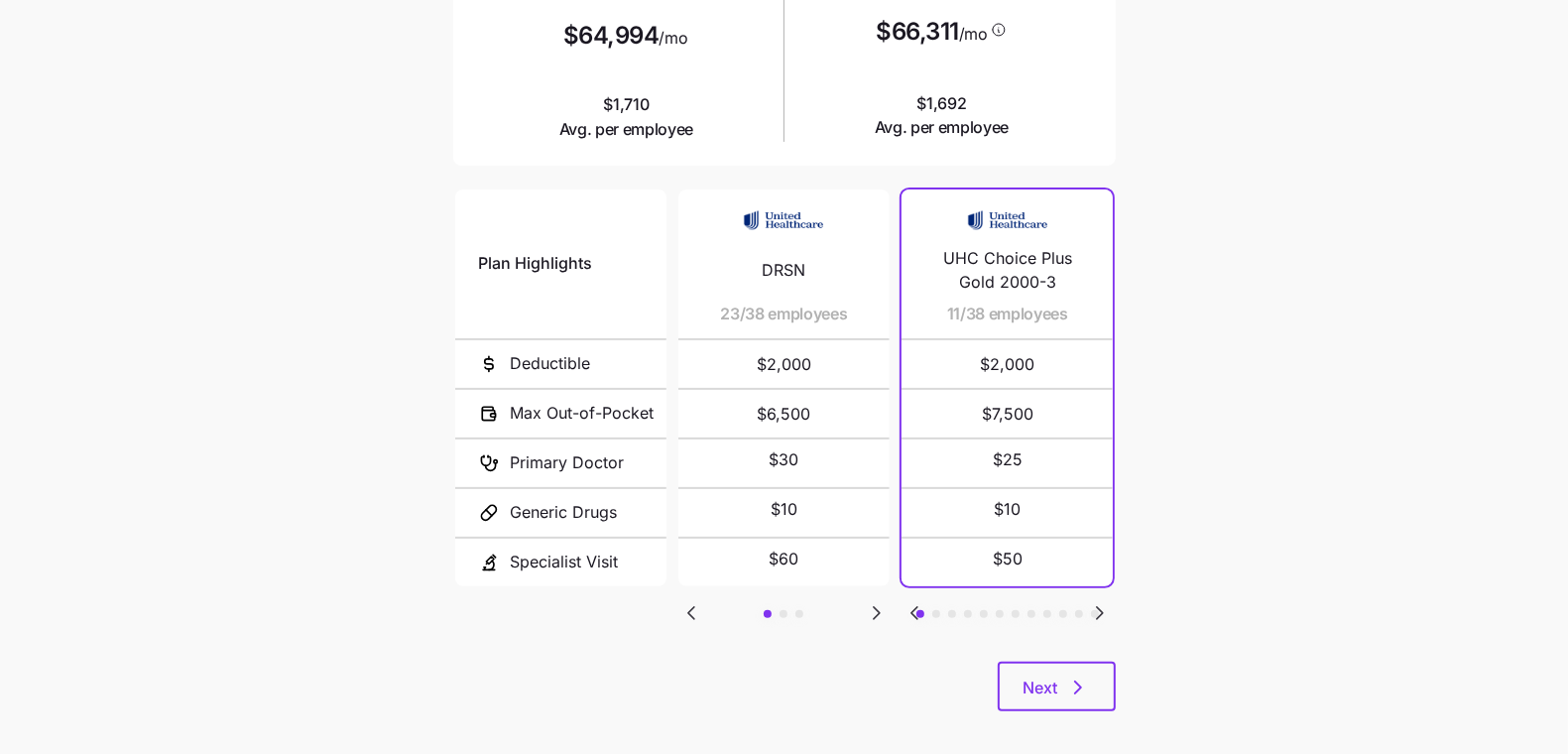 click 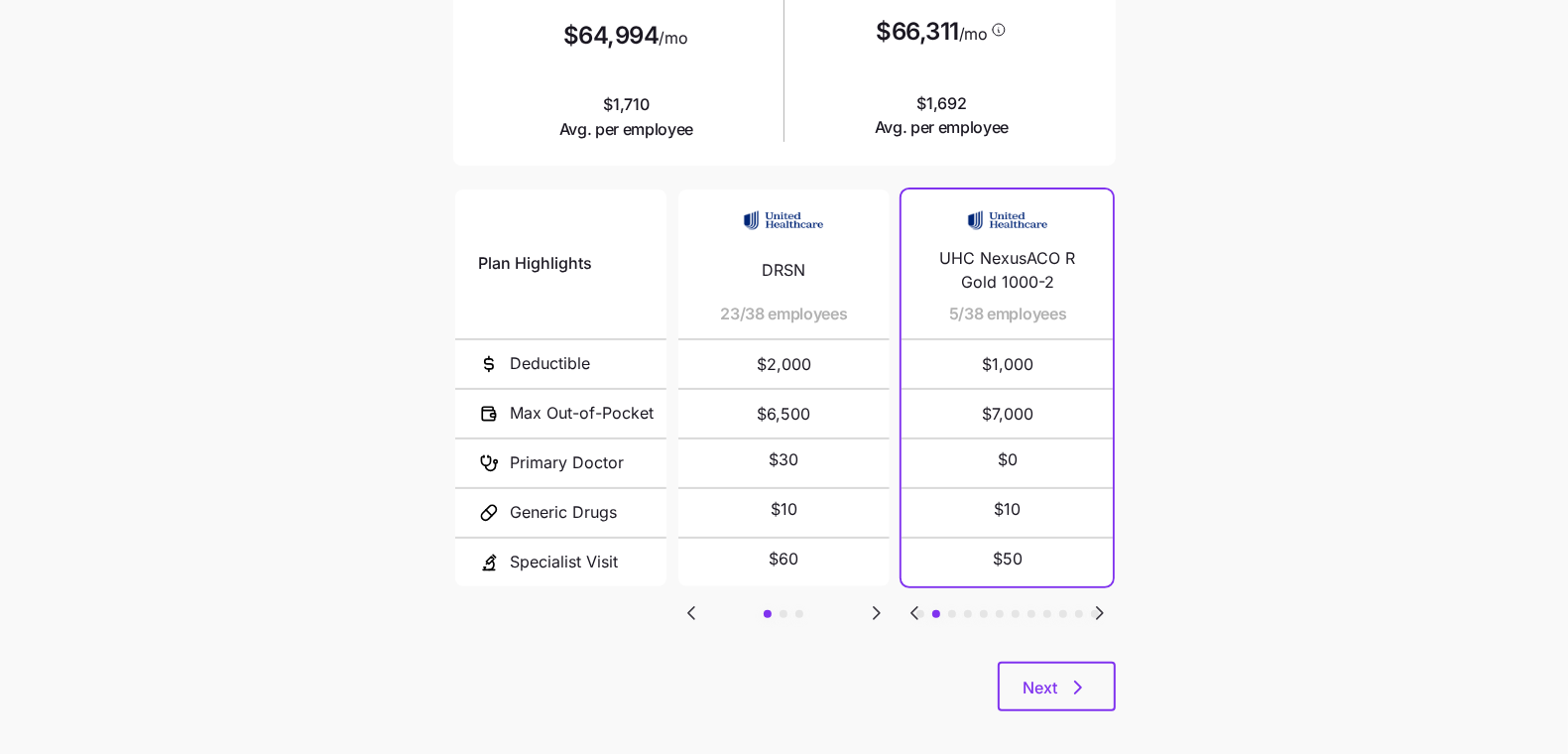 click 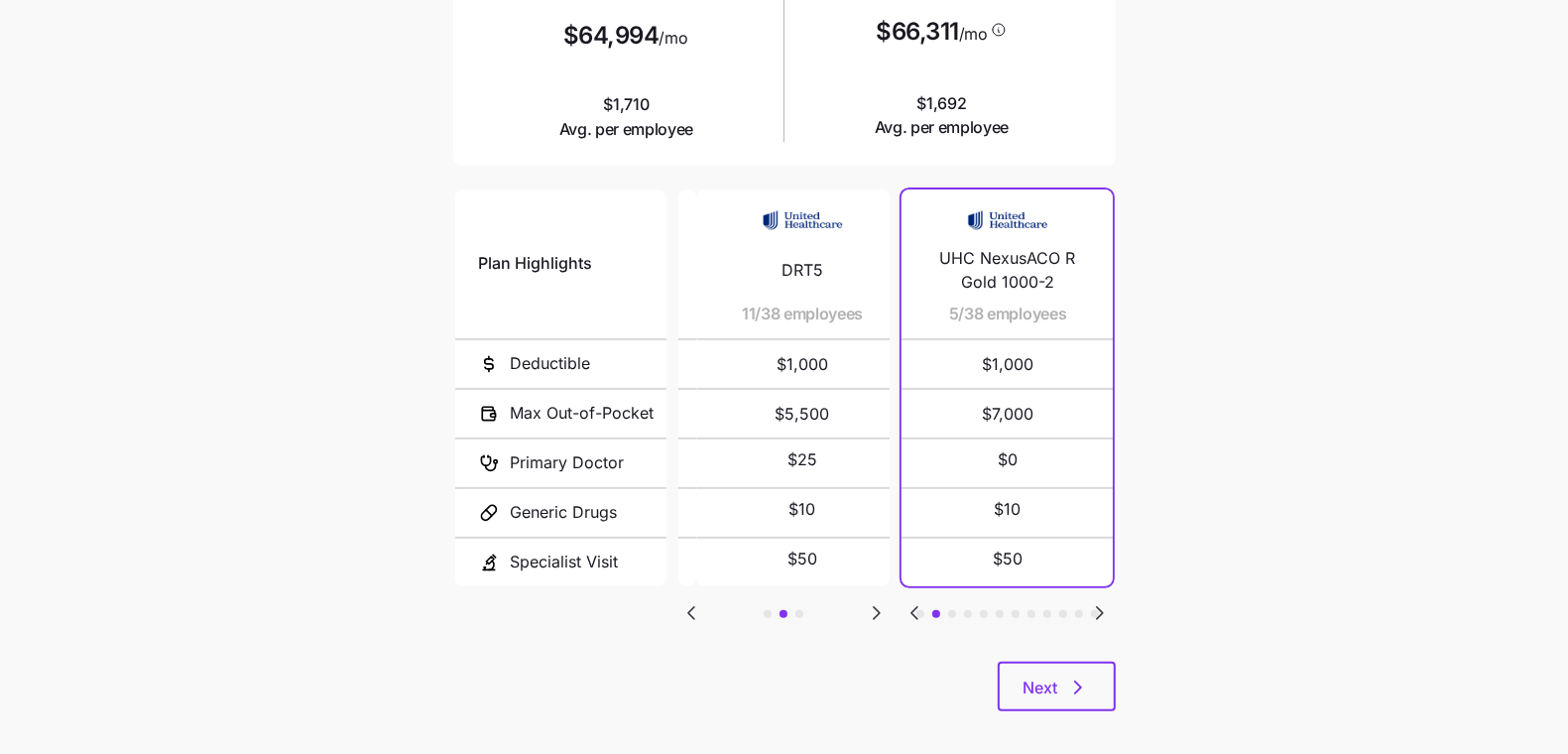 click 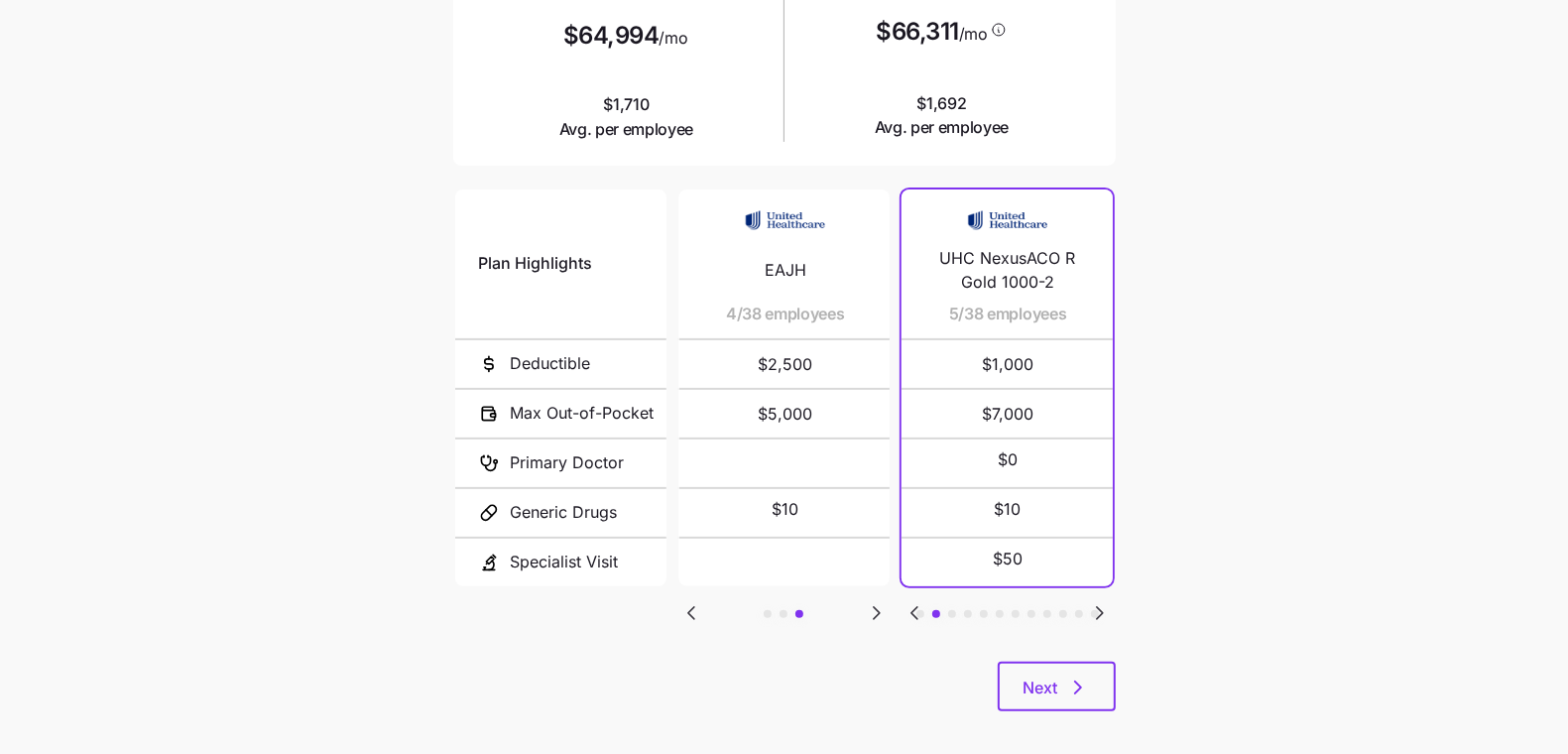 click 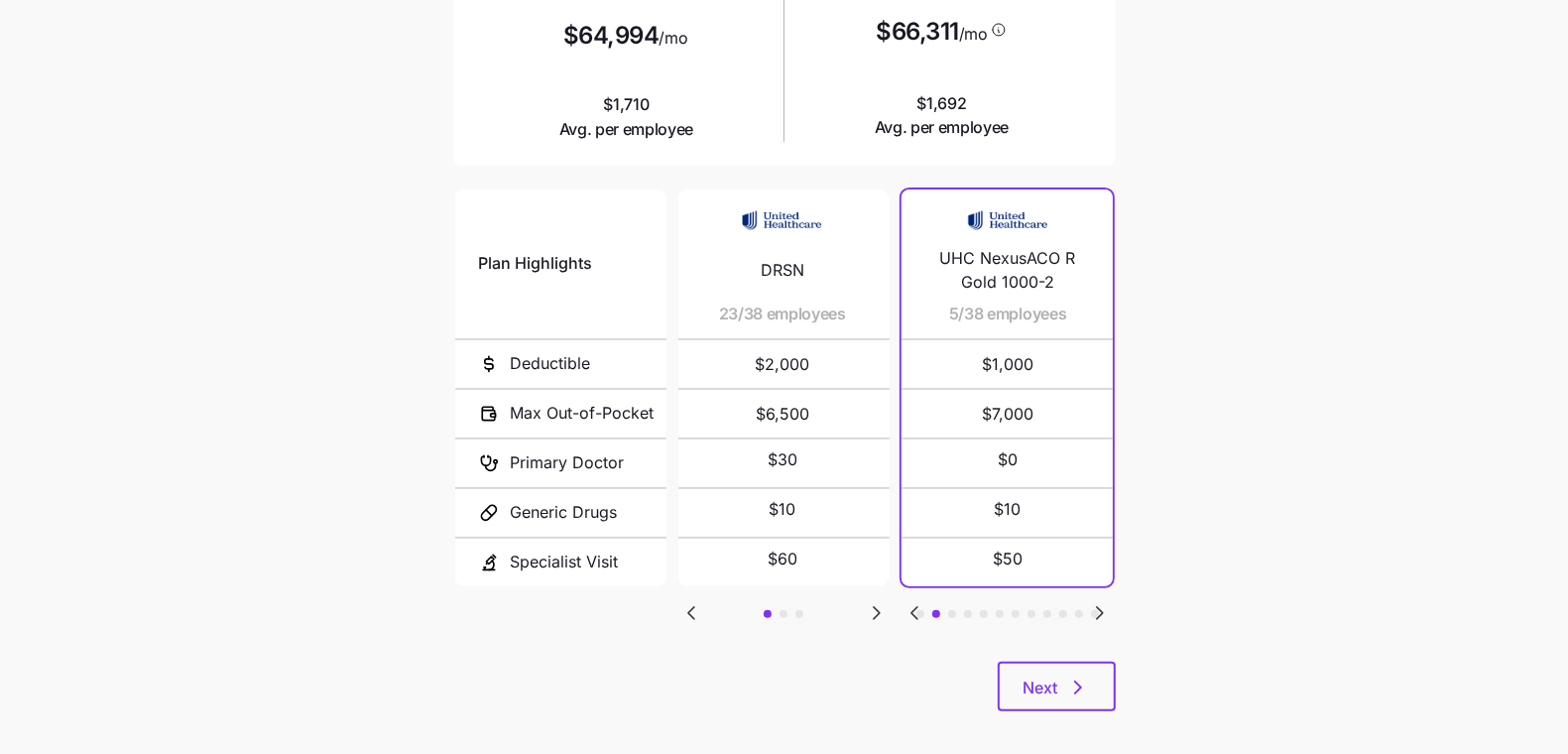 click 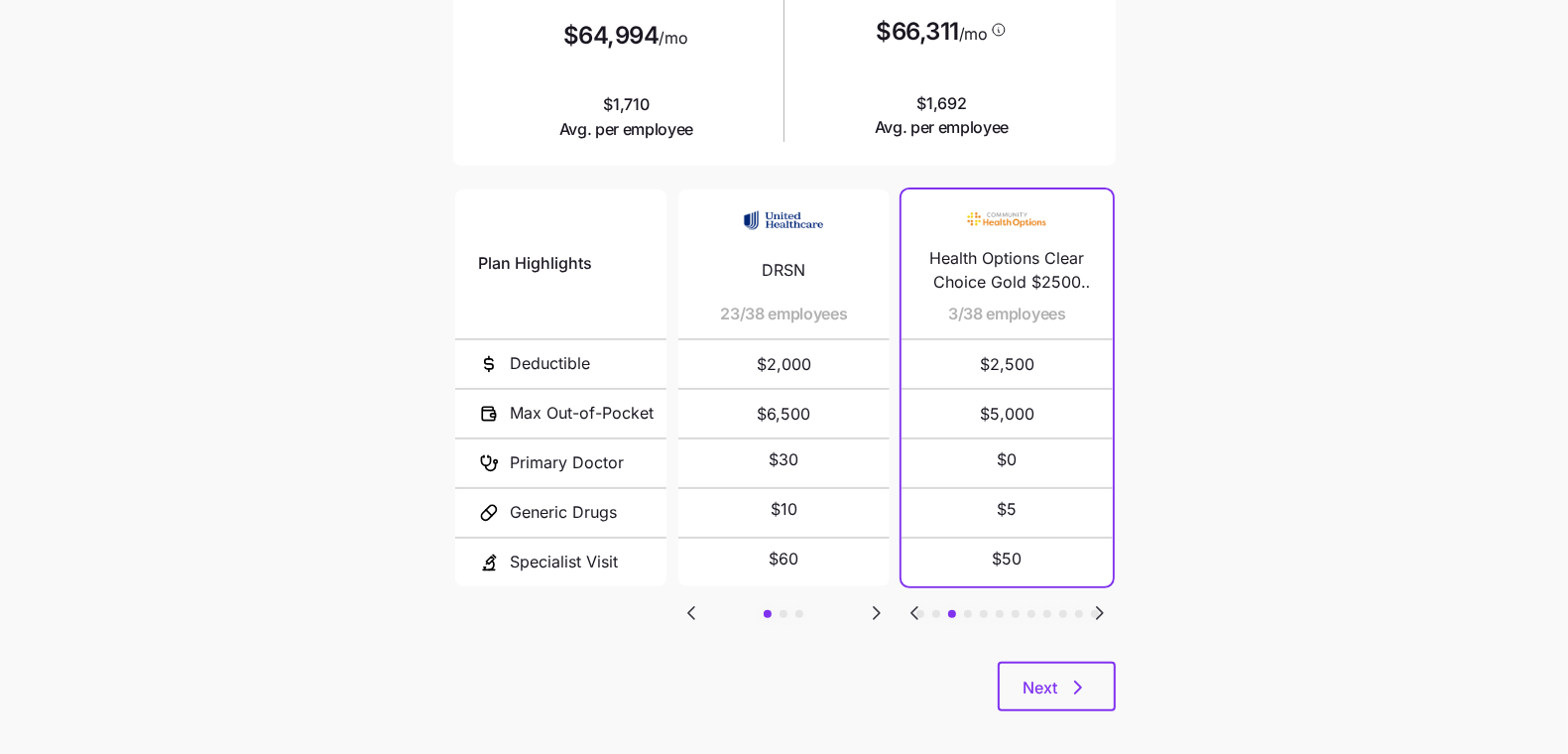 click 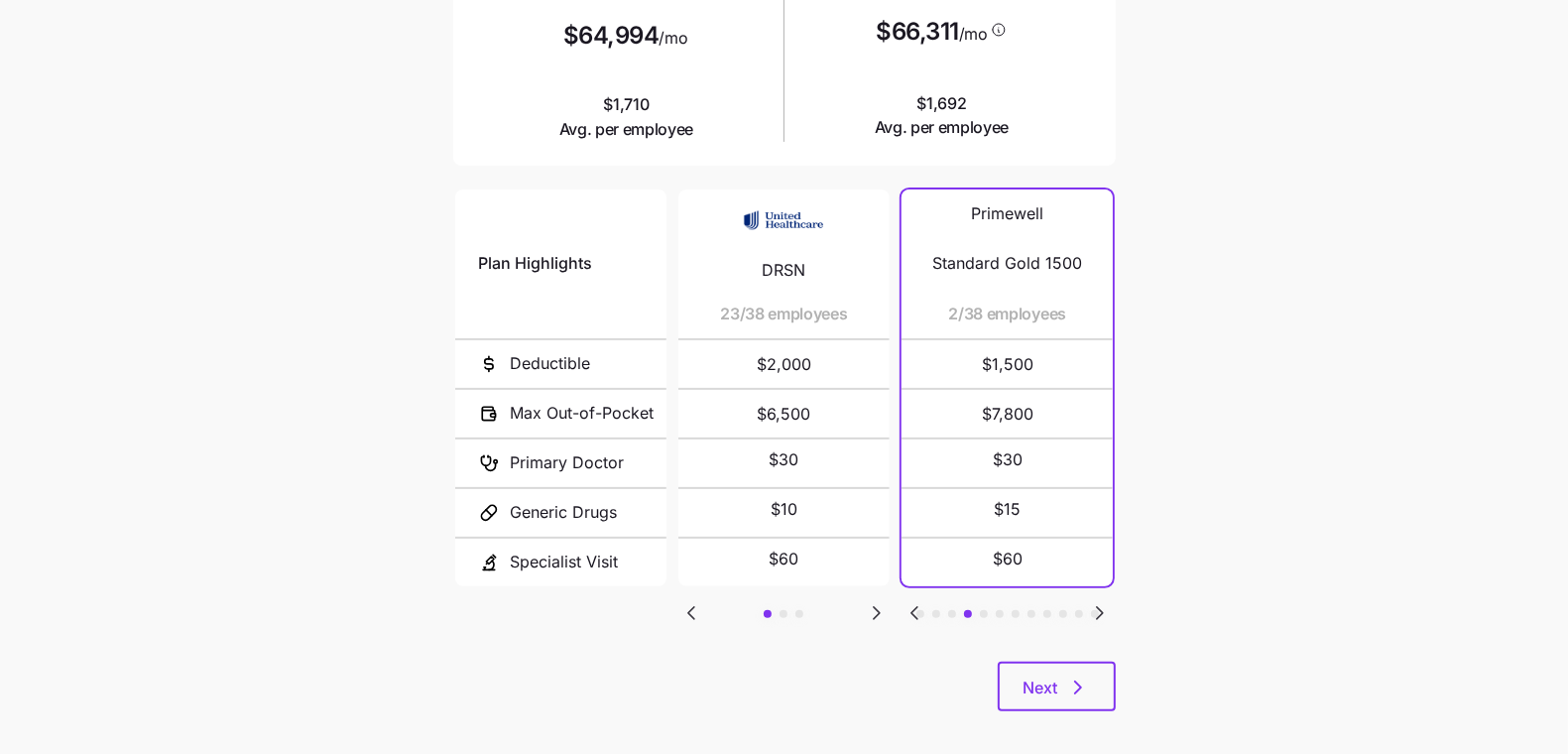 click 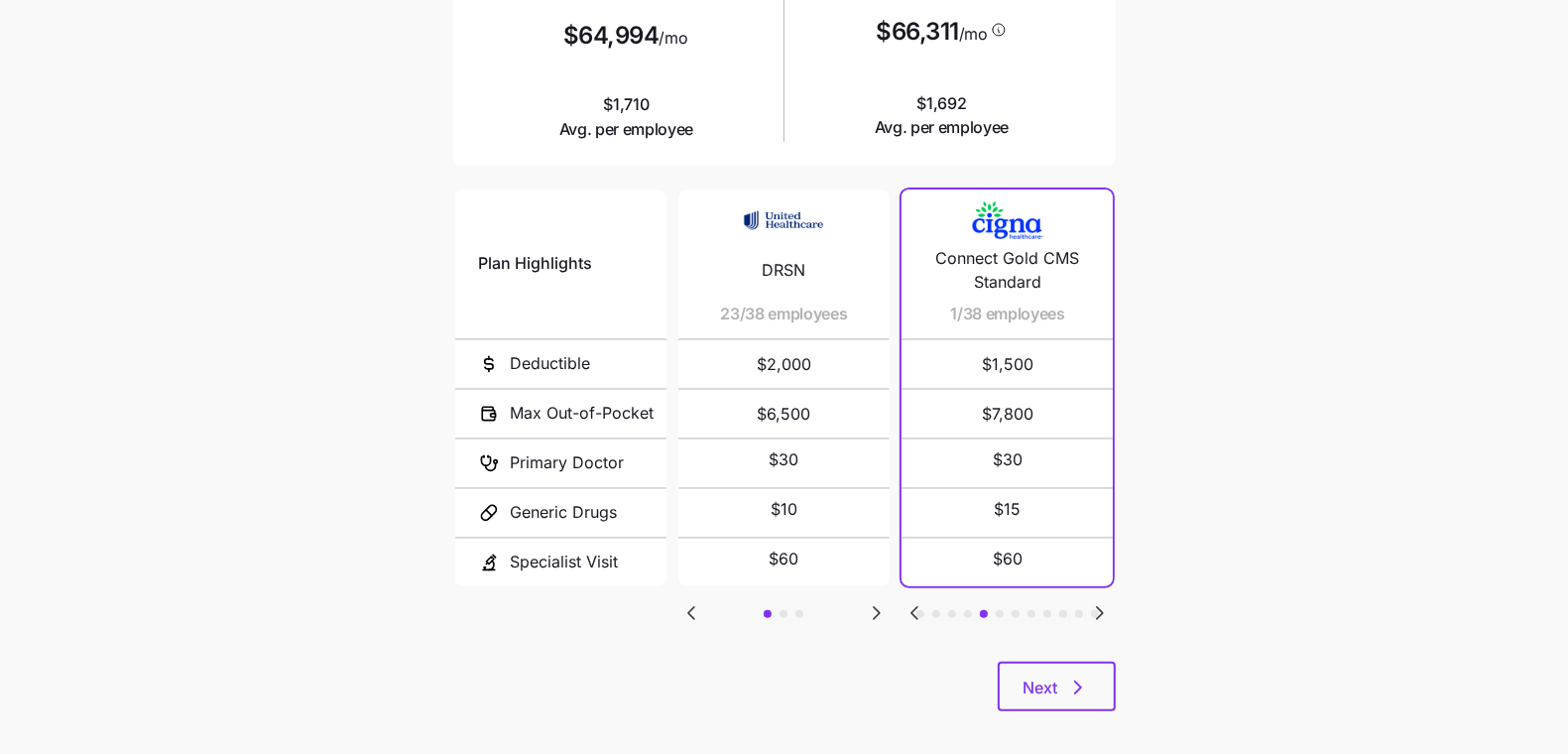 click 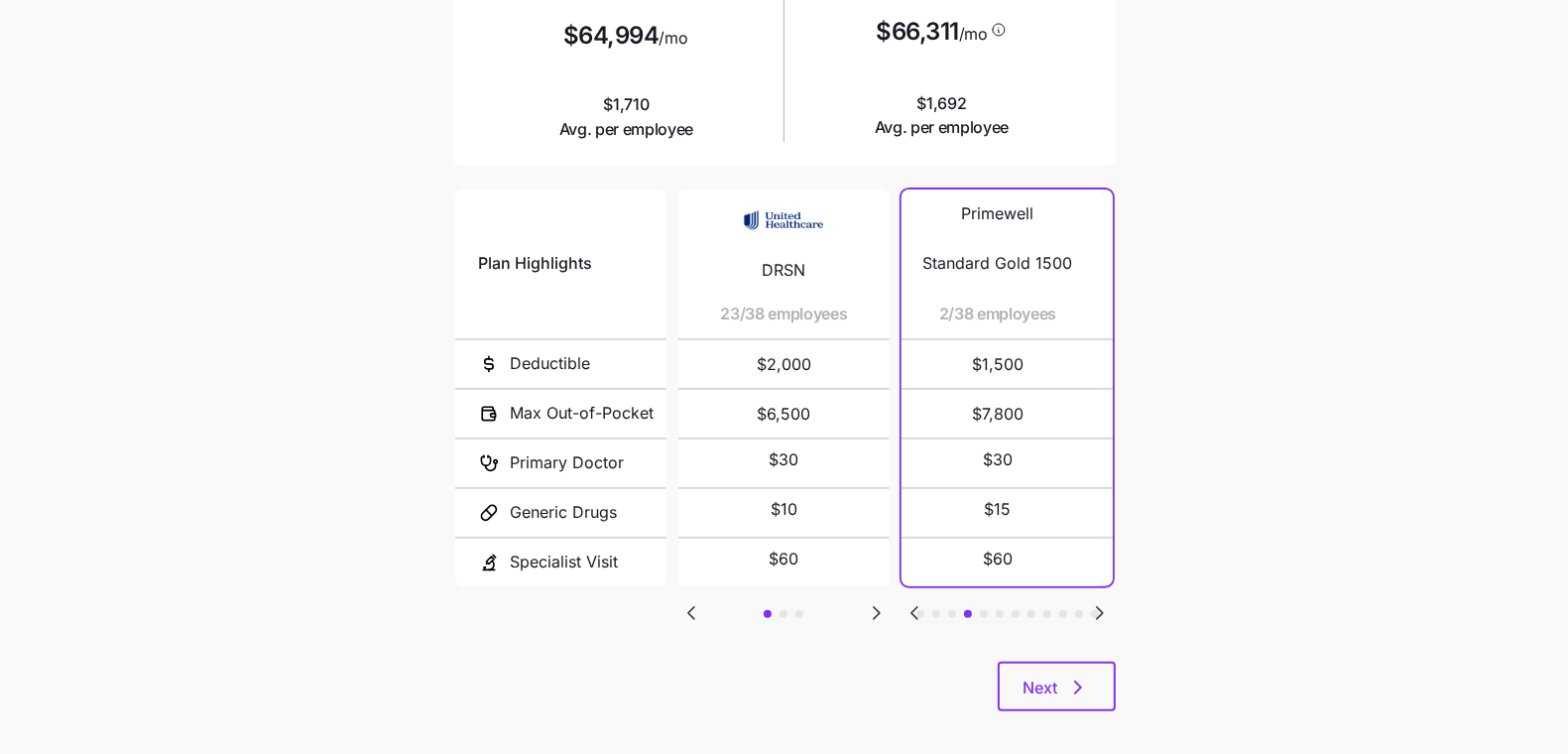 click 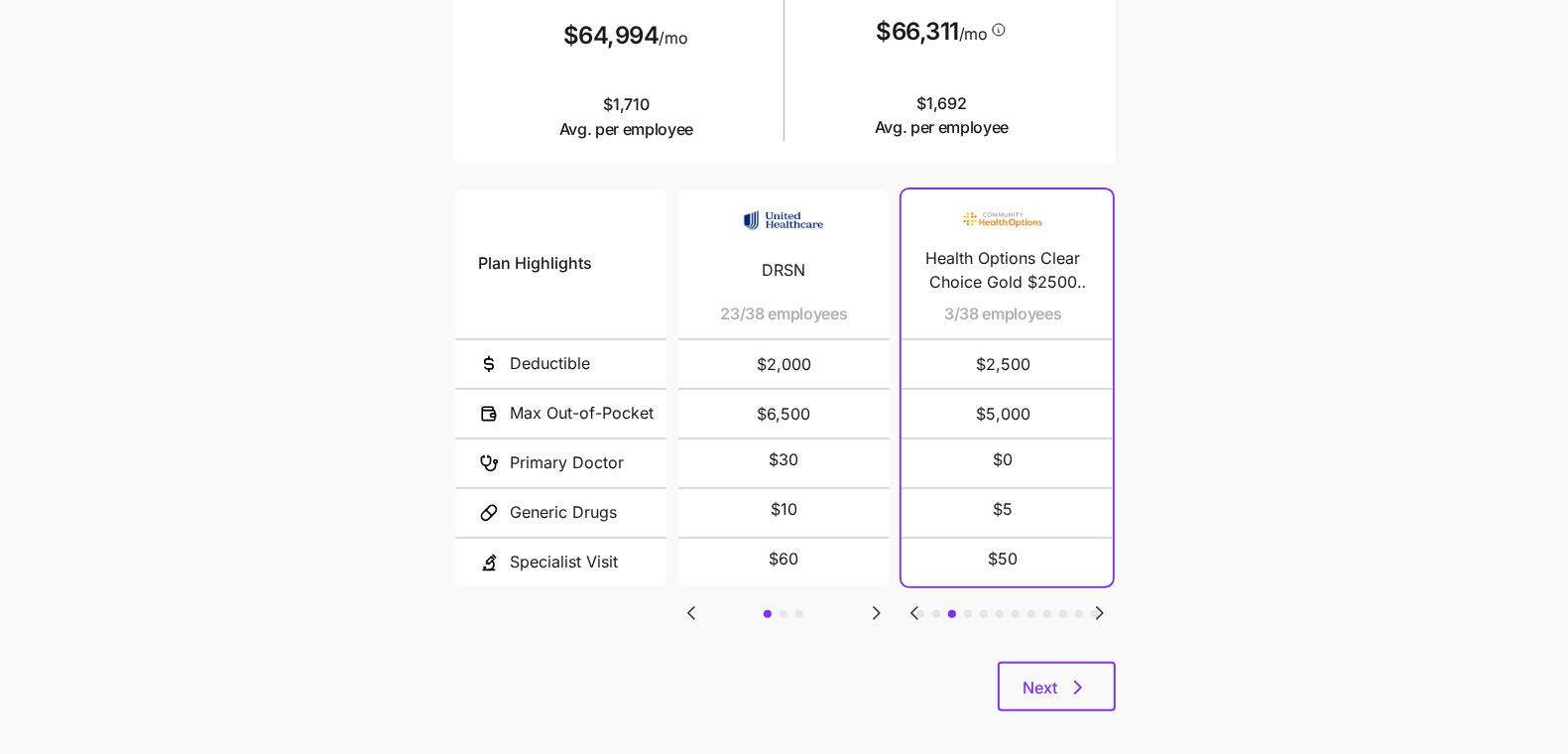 click 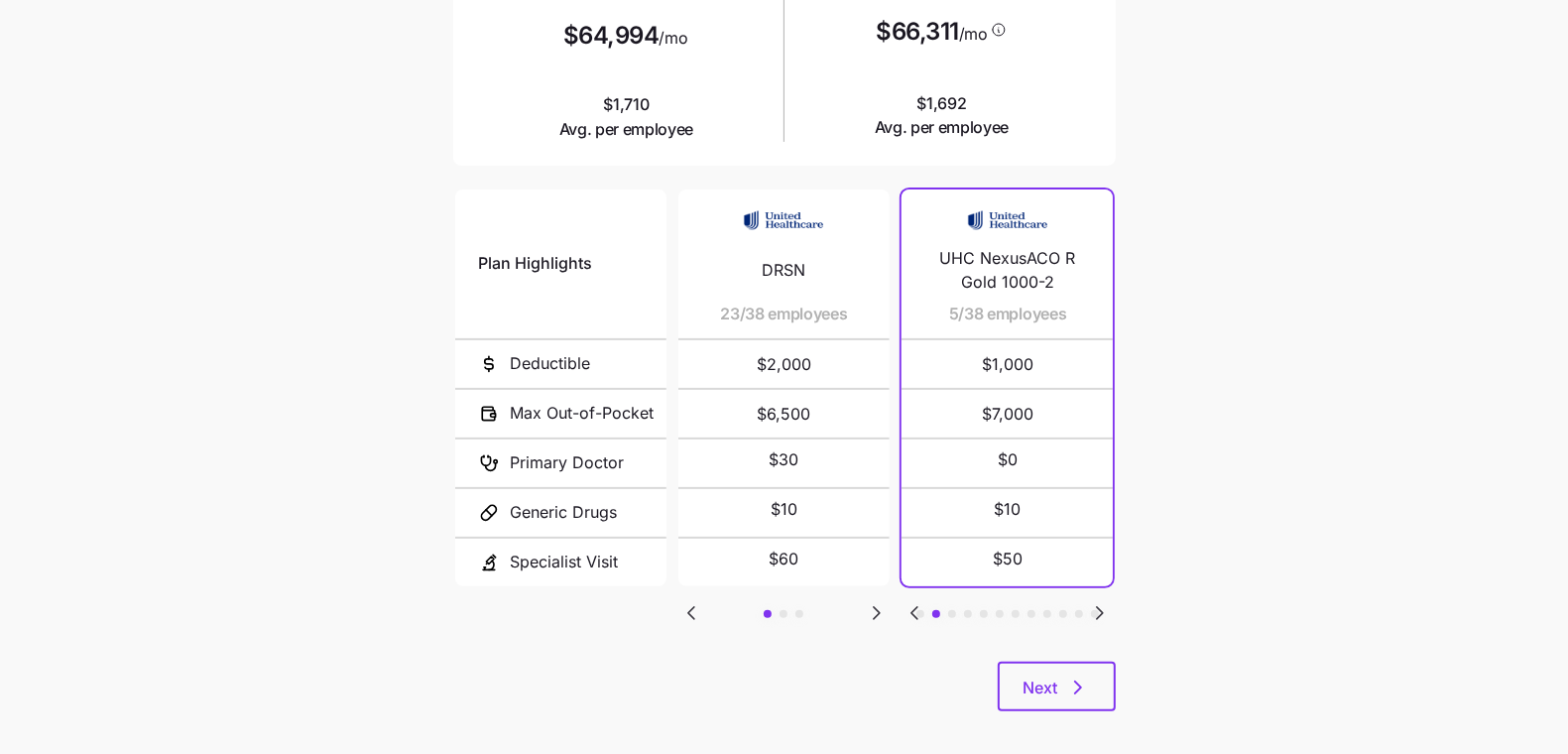 click 